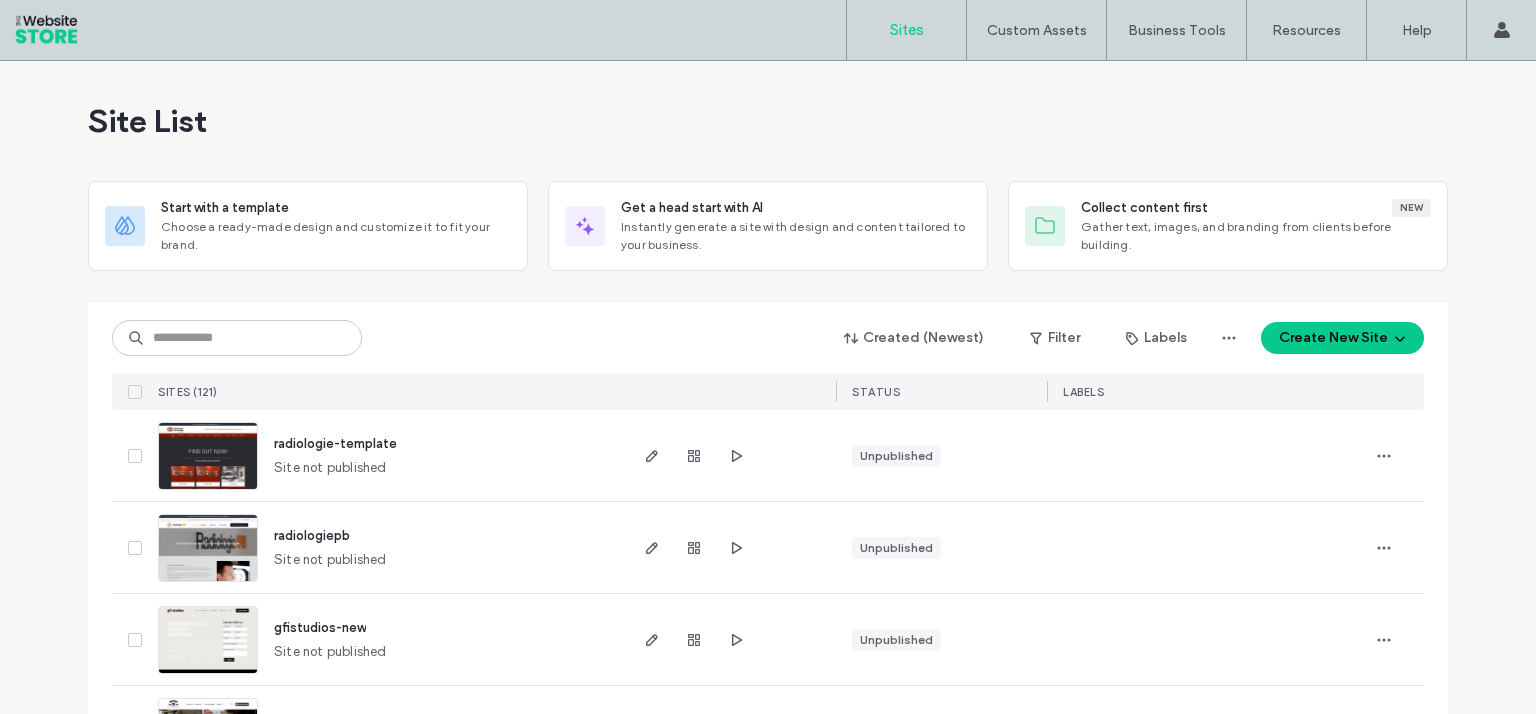 scroll, scrollTop: 0, scrollLeft: 0, axis: both 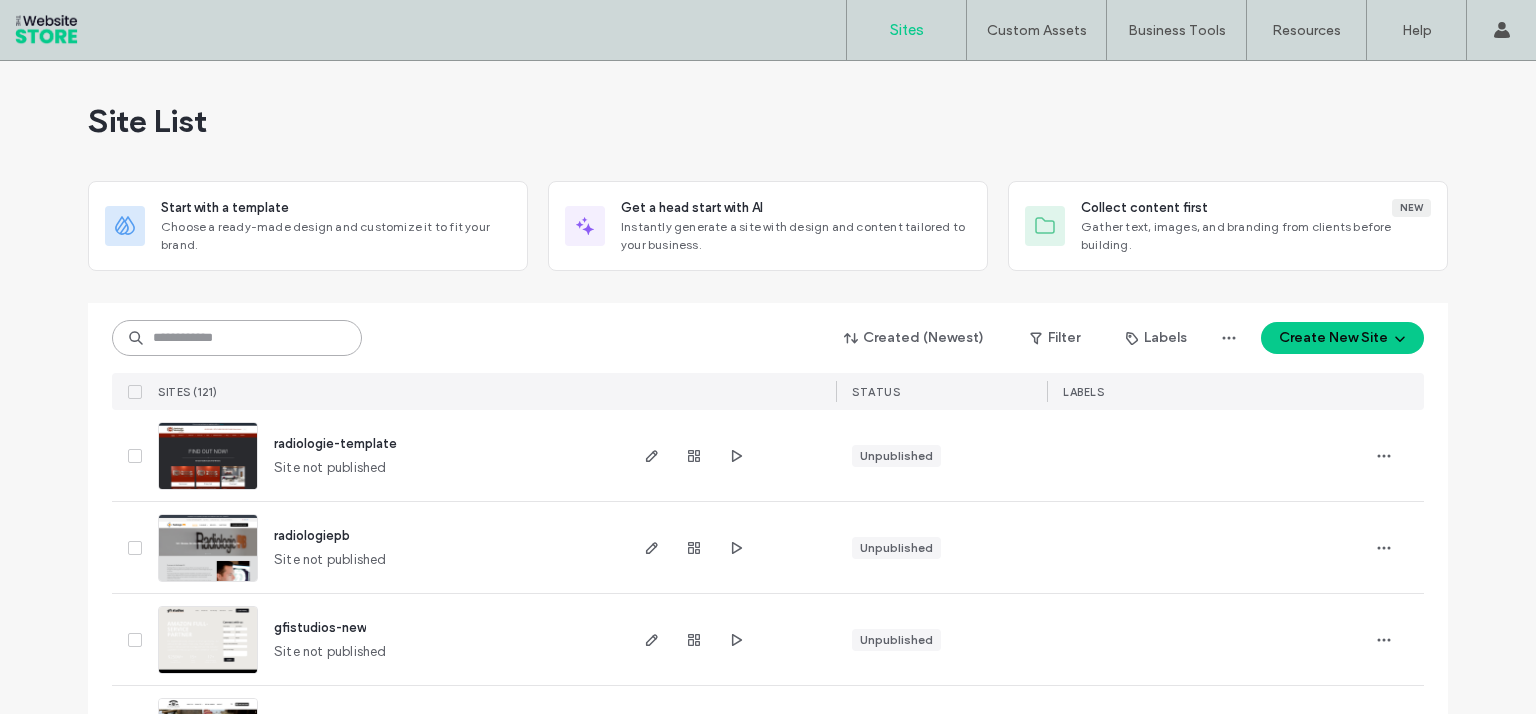 click at bounding box center (237, 338) 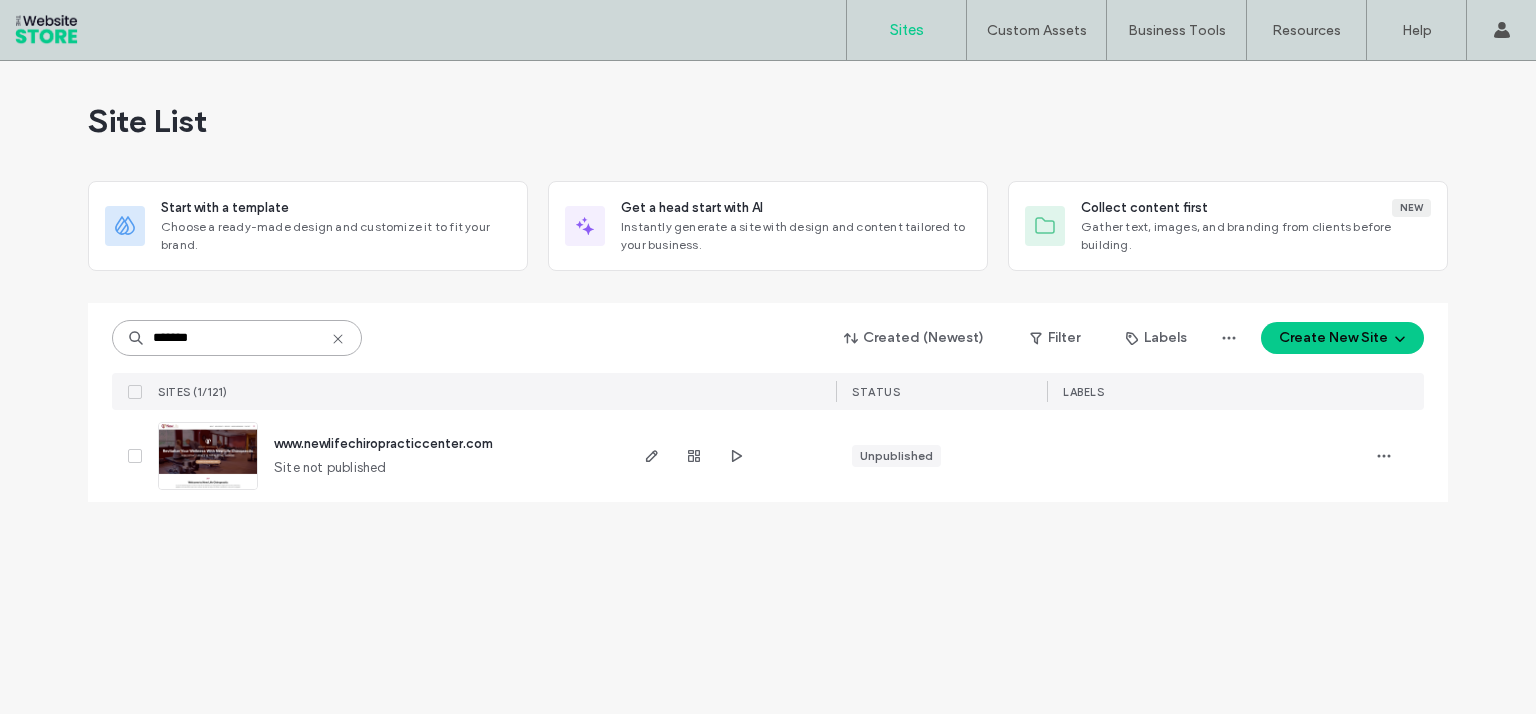 type on "*******" 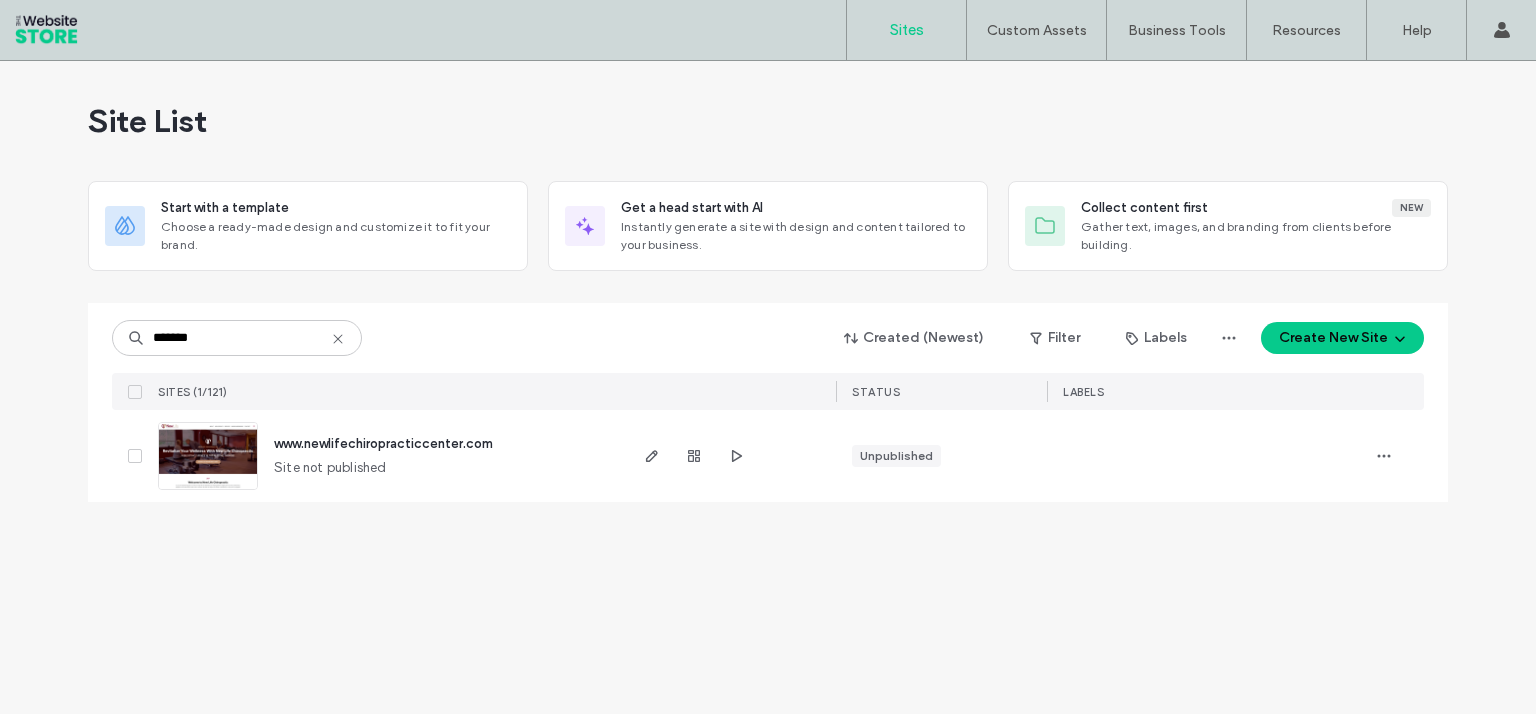 click 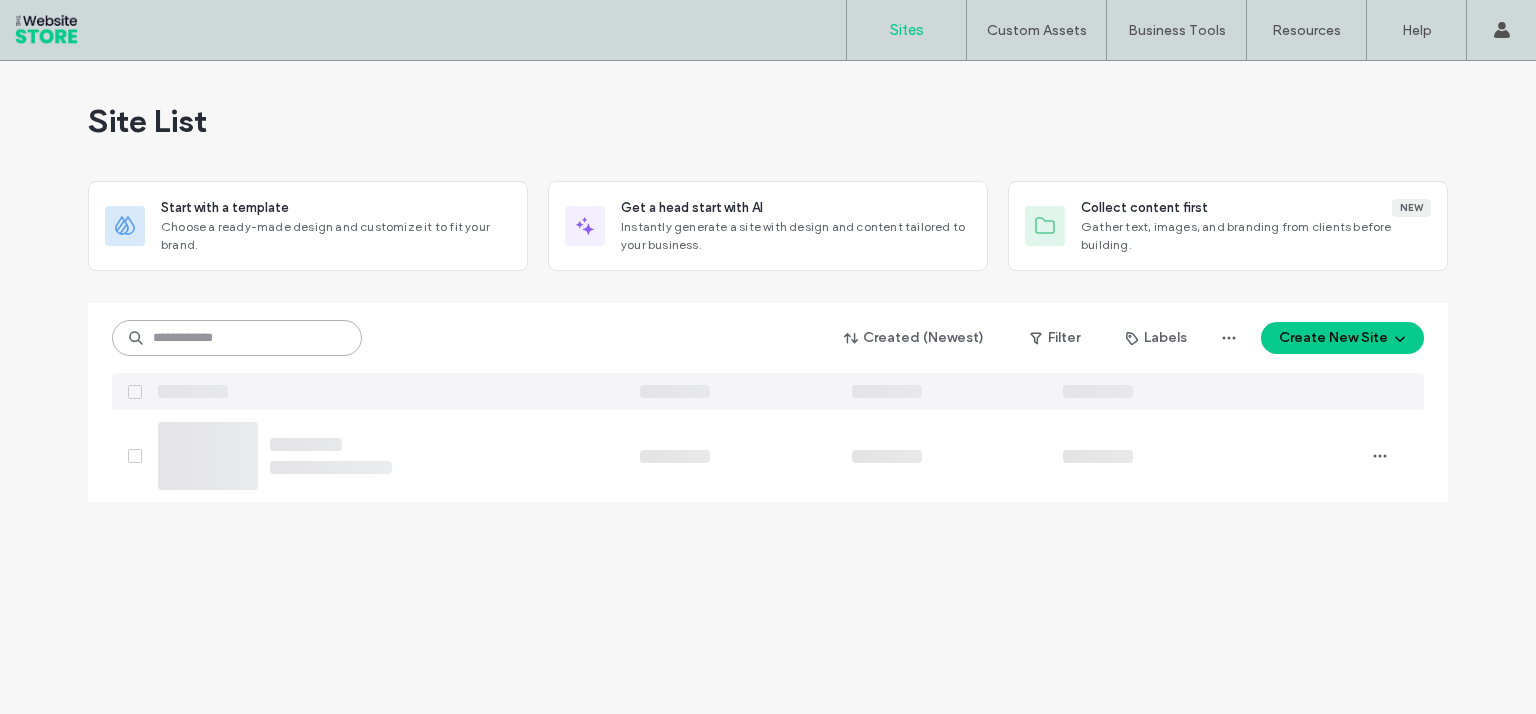 click at bounding box center [237, 338] 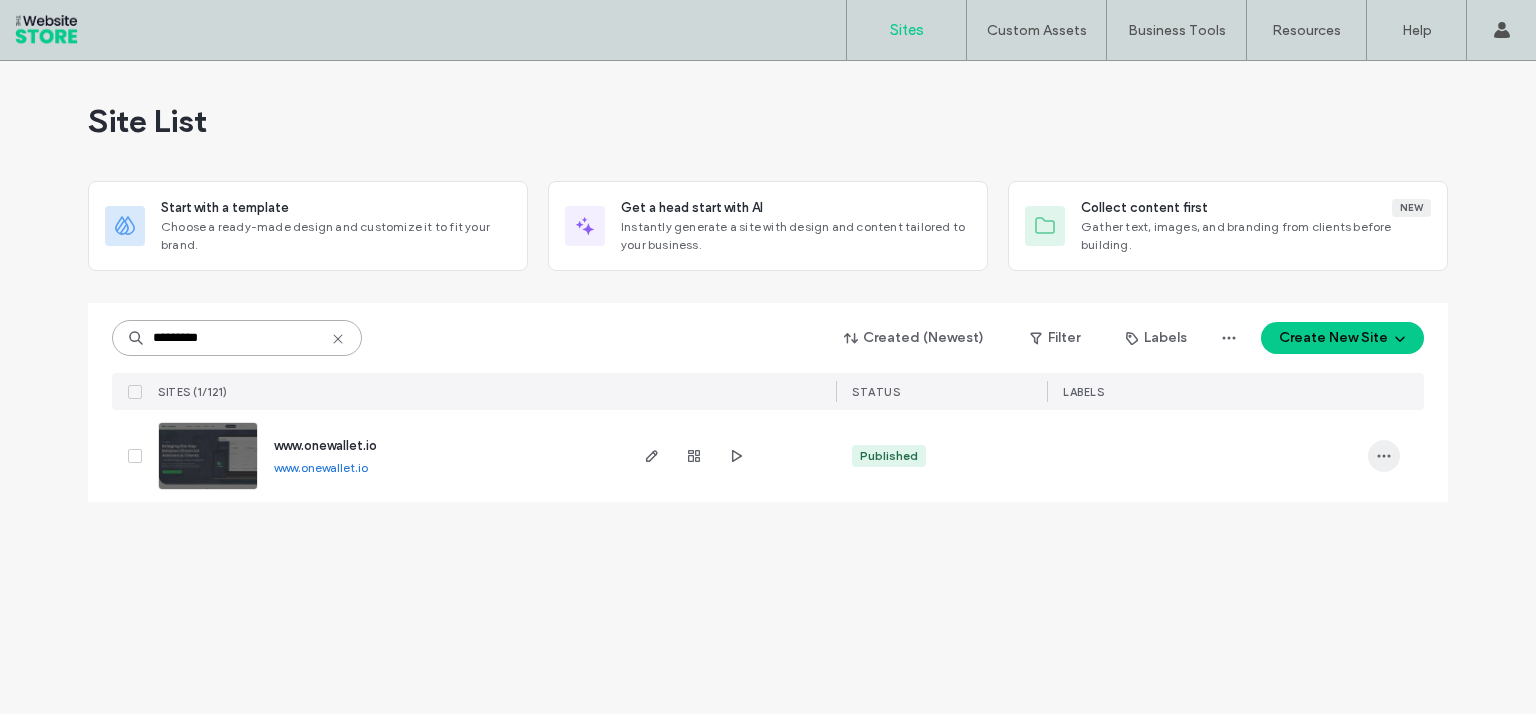 type on "*********" 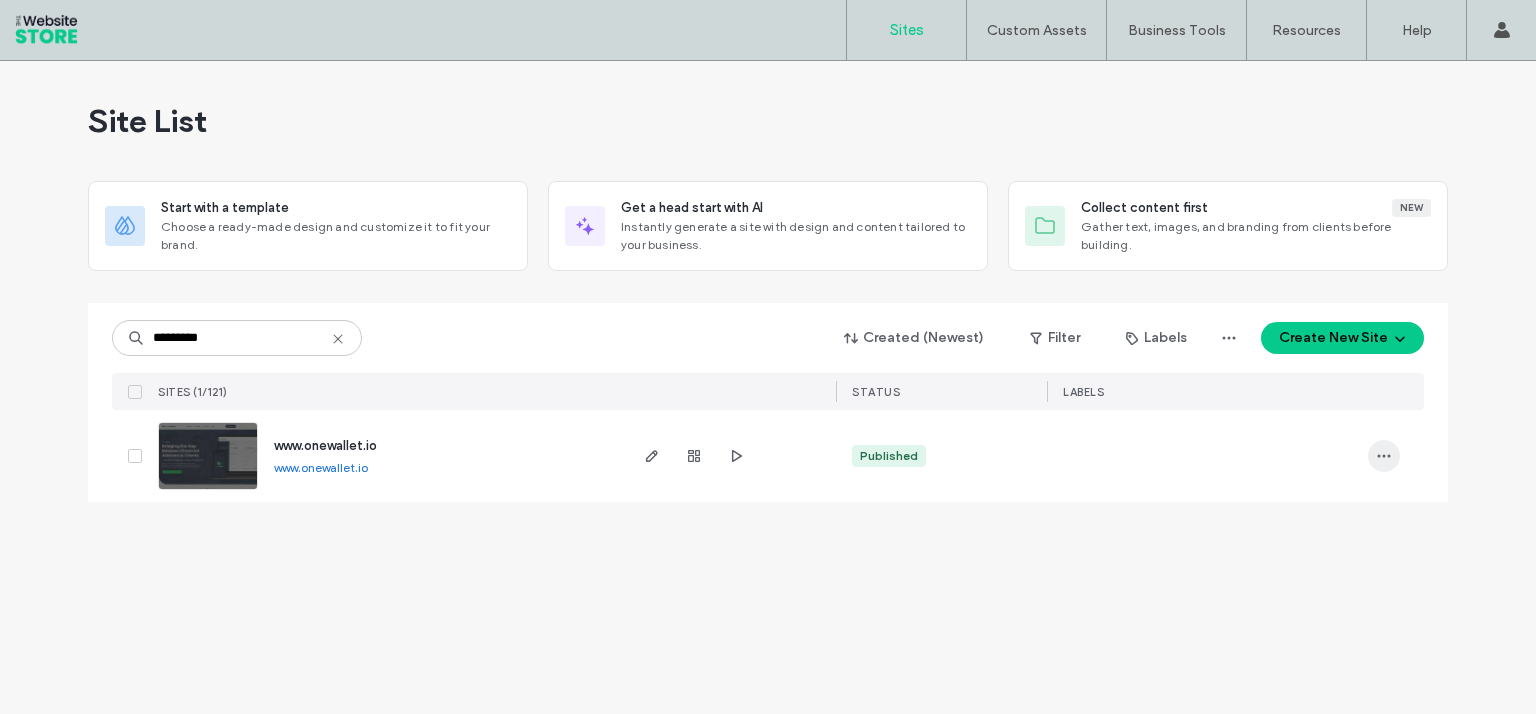 click 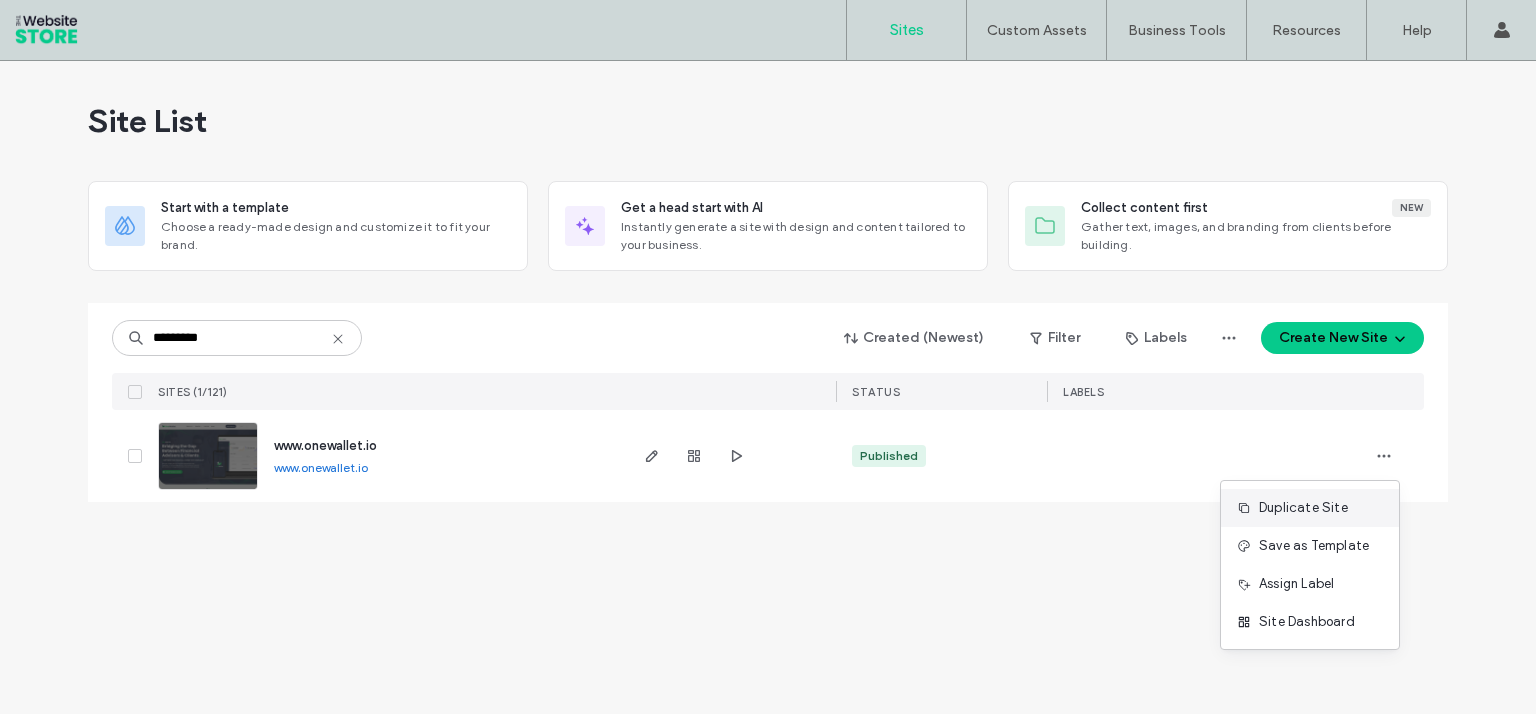 click on "Duplicate Site" at bounding box center [1303, 508] 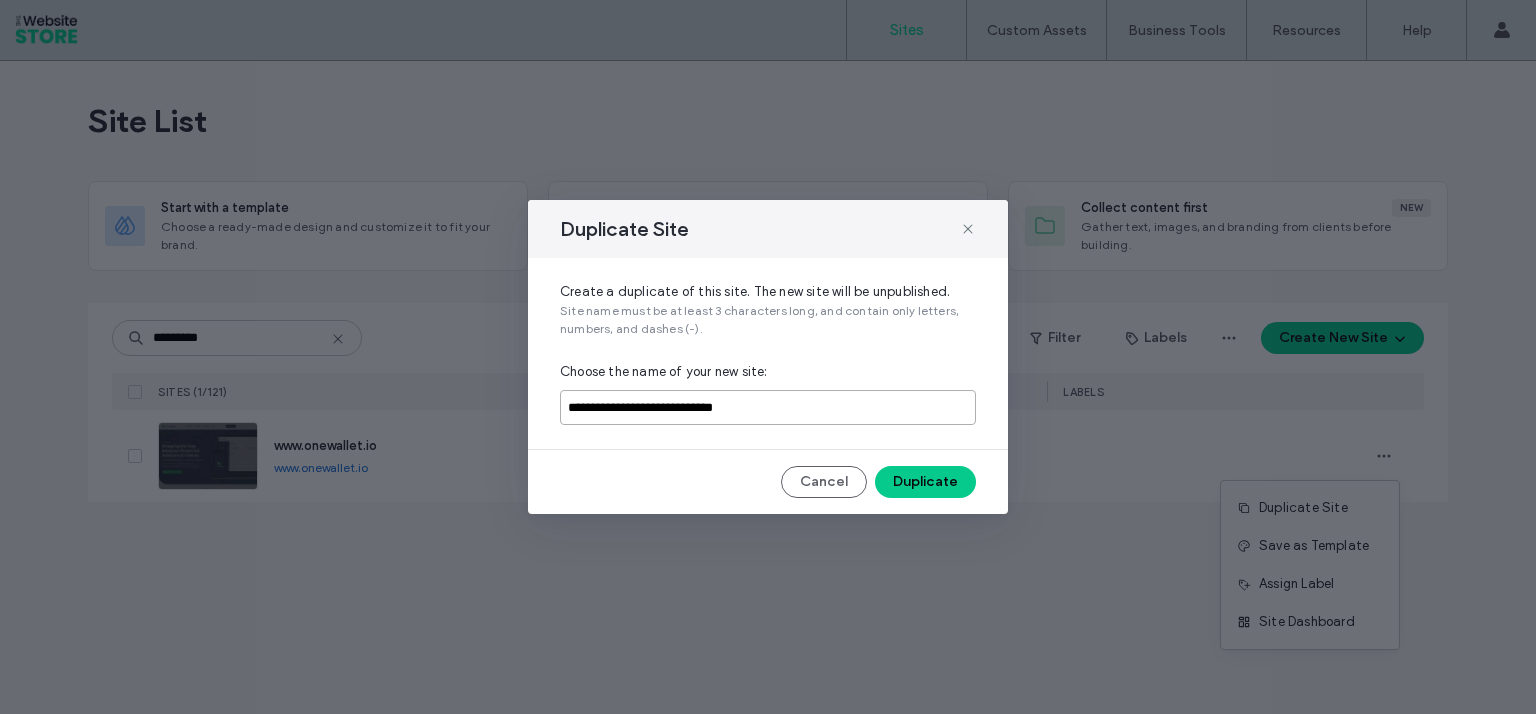 drag, startPoint x: 786, startPoint y: 402, endPoint x: 550, endPoint y: 403, distance: 236.00212 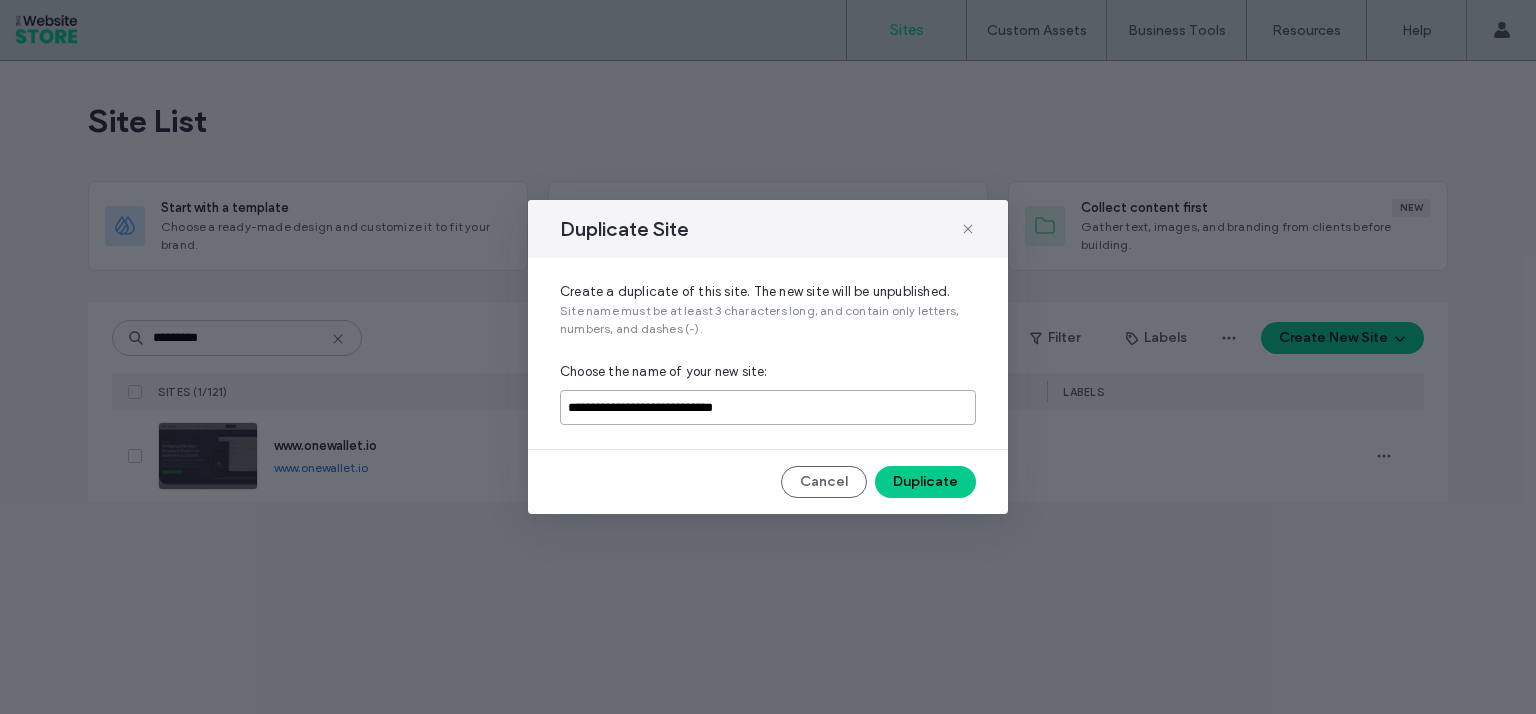paste 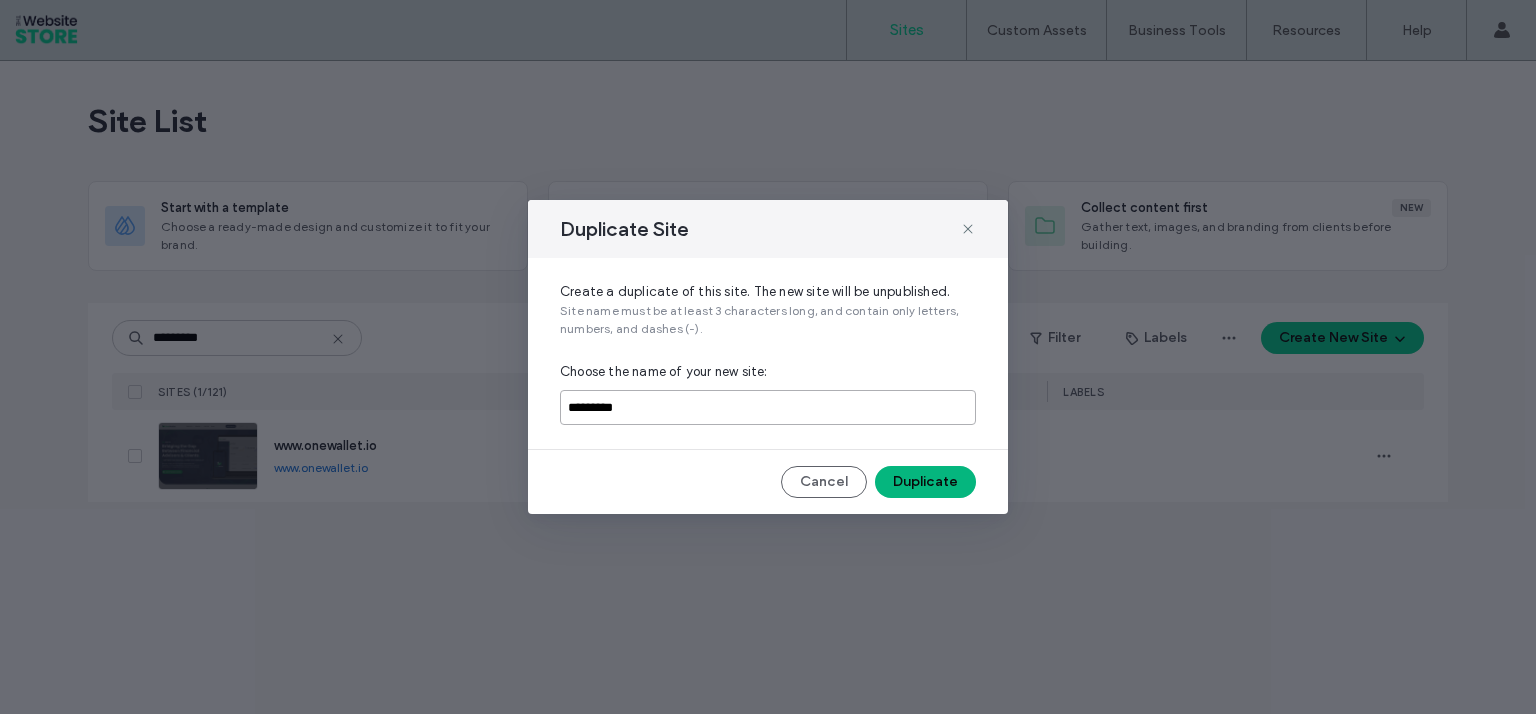 type on "*********" 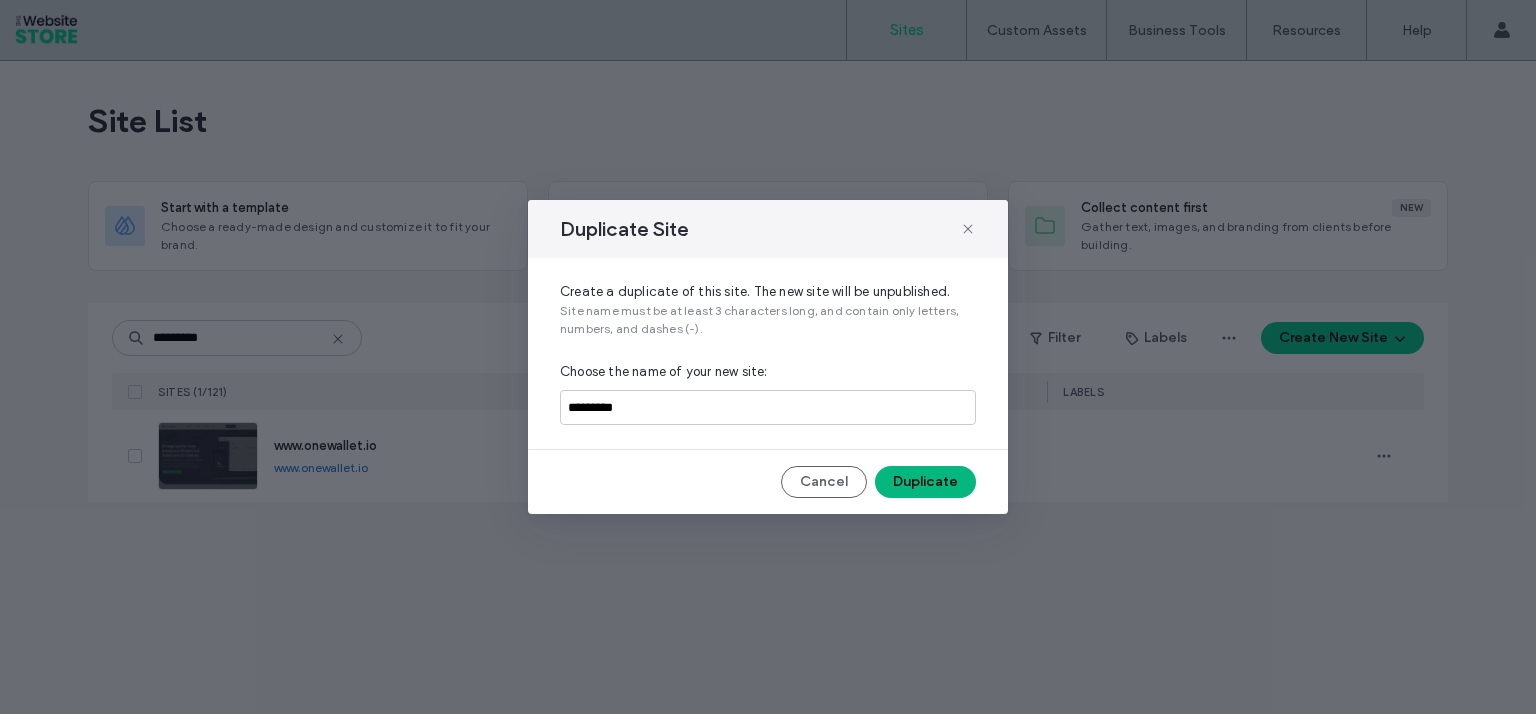 click on "Duplicate" at bounding box center [925, 482] 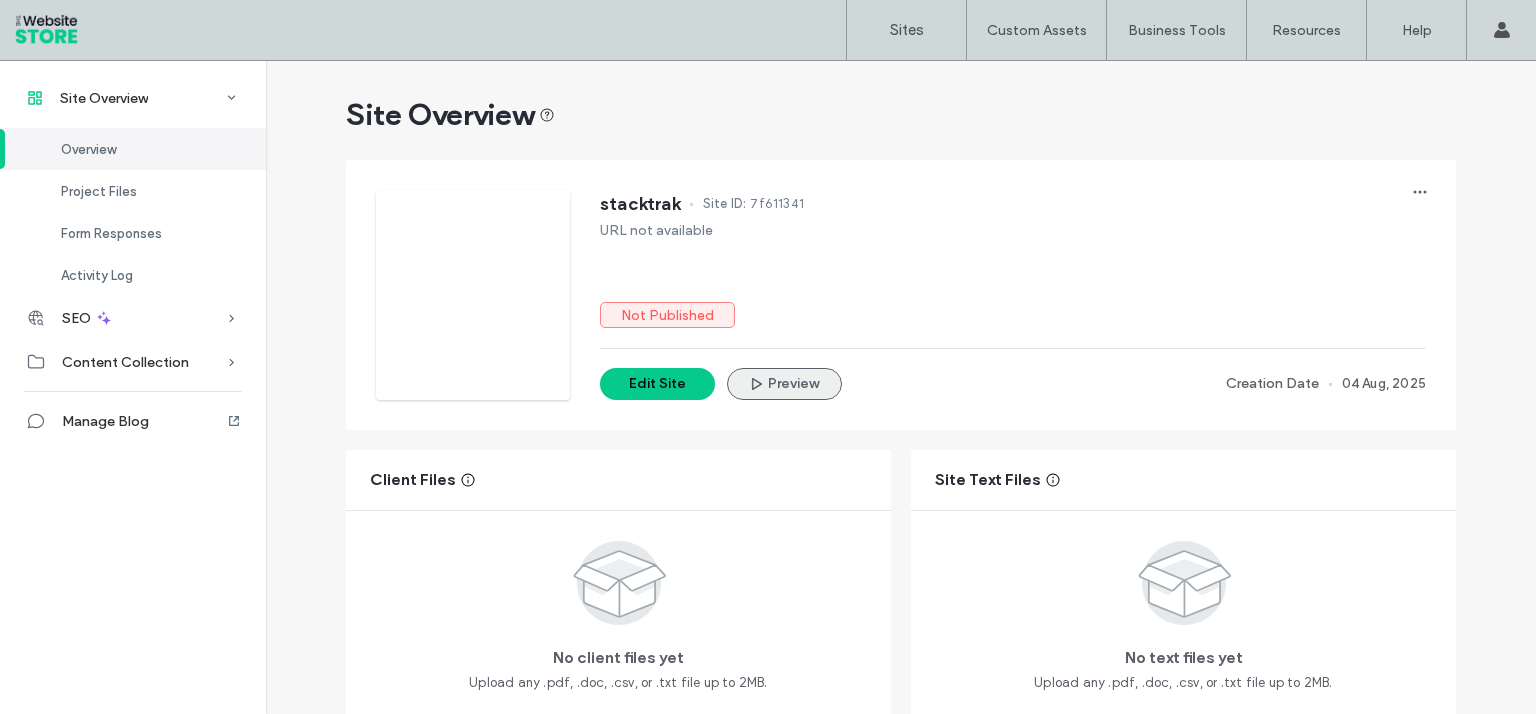 click on "Preview" at bounding box center [784, 384] 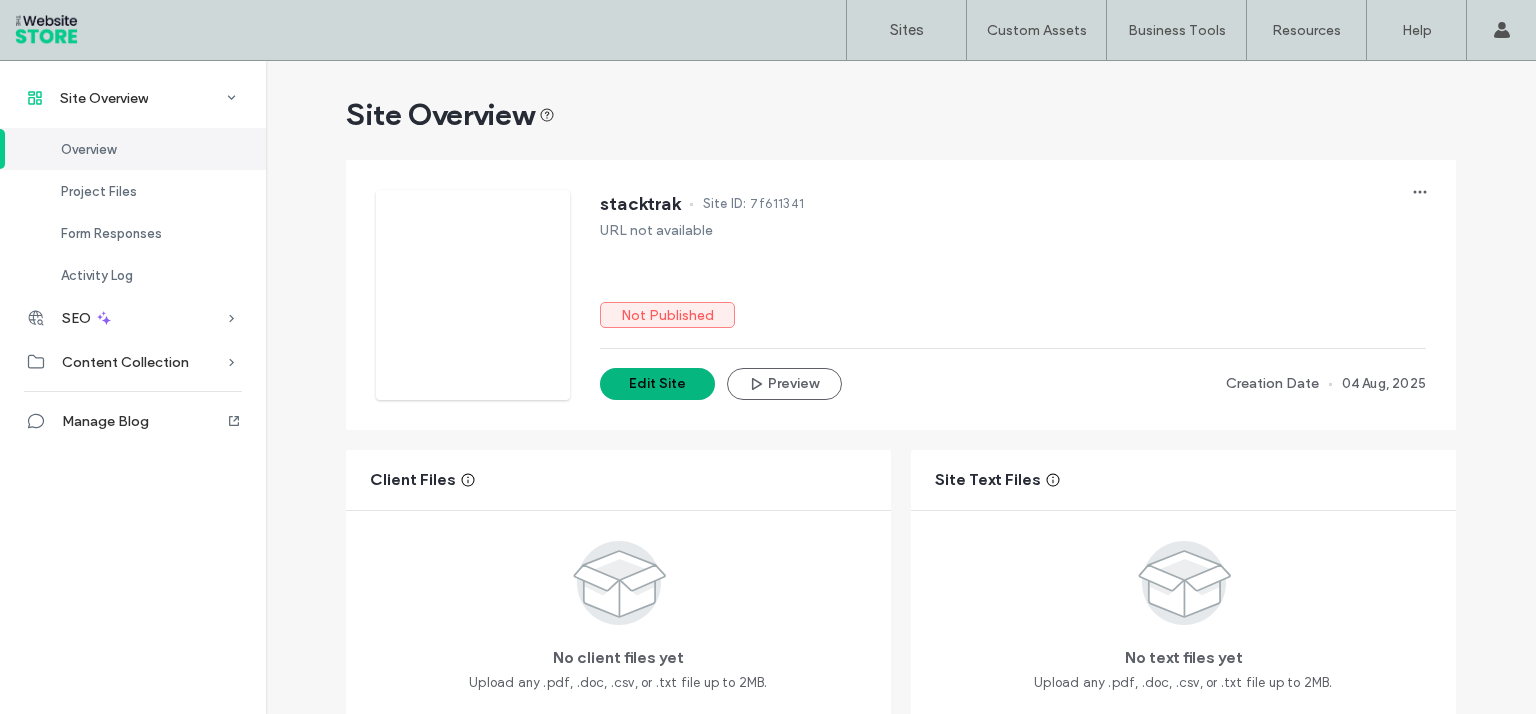 click on "Edit Site" at bounding box center [657, 384] 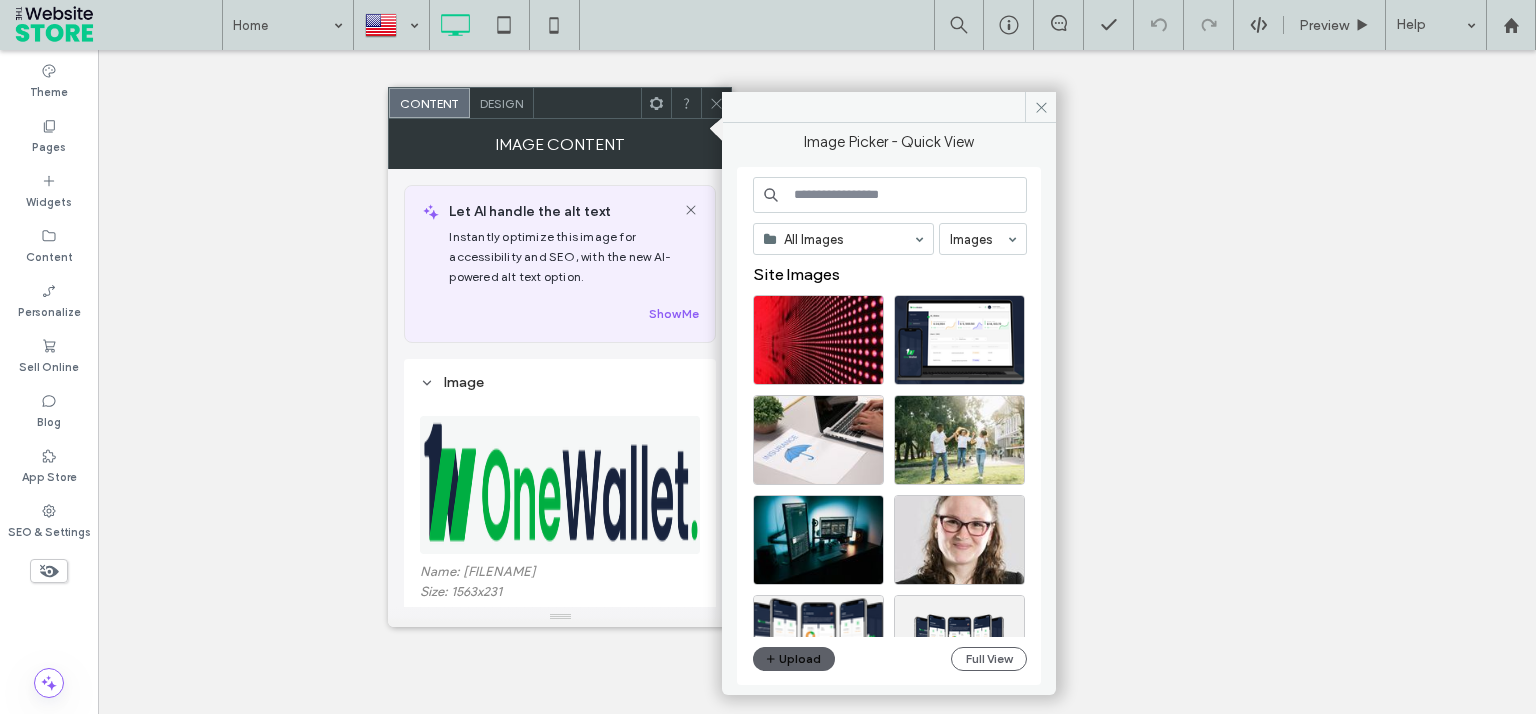 scroll, scrollTop: 0, scrollLeft: 0, axis: both 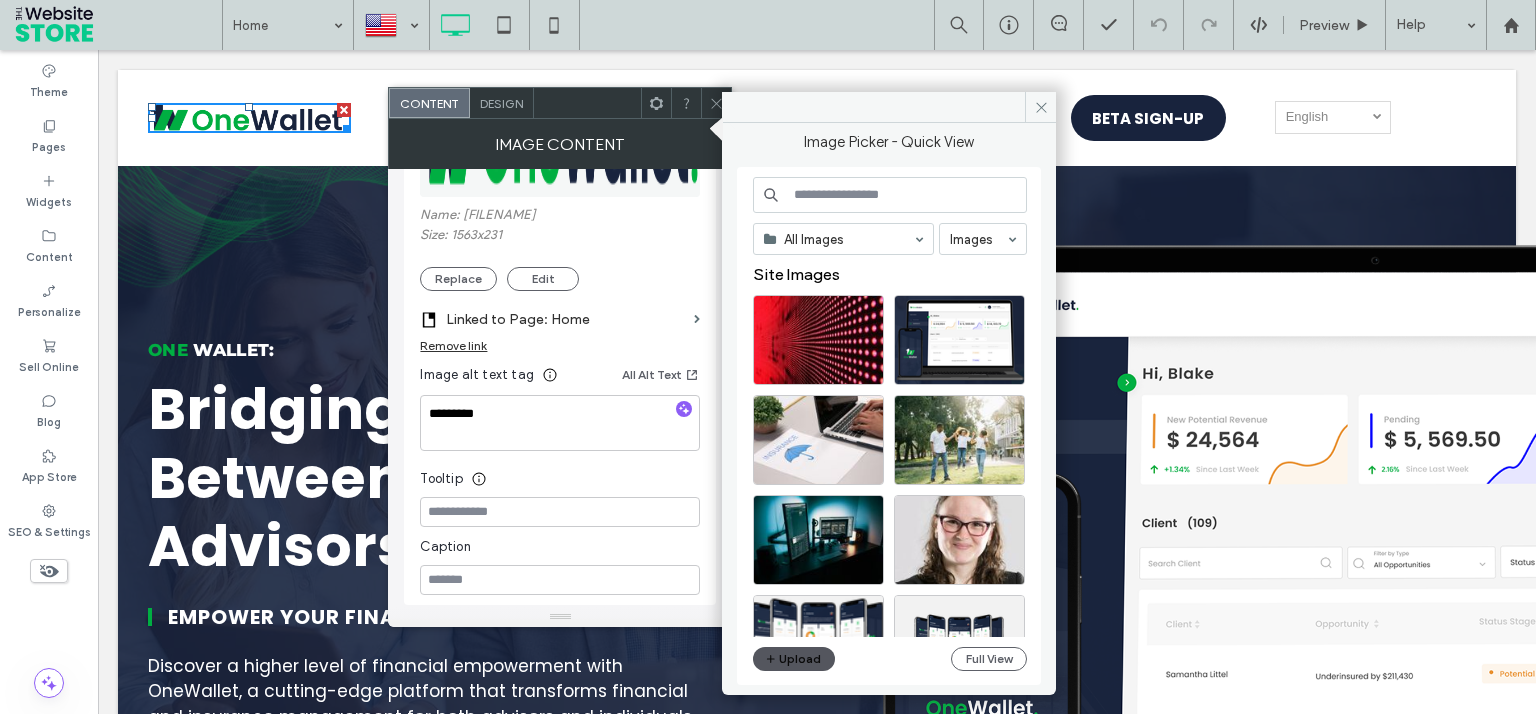 click on "Upload" at bounding box center (794, 659) 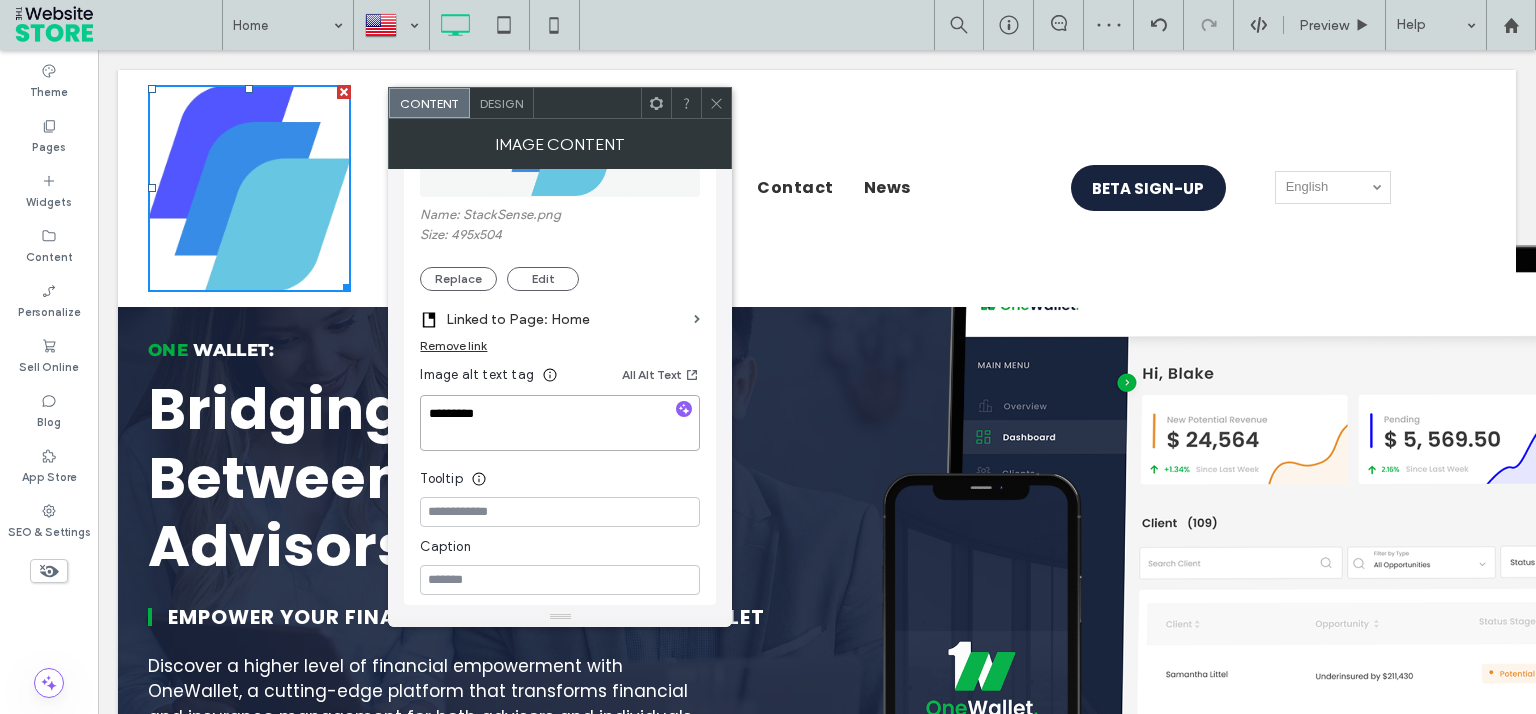 click on "*********" at bounding box center [560, 423] 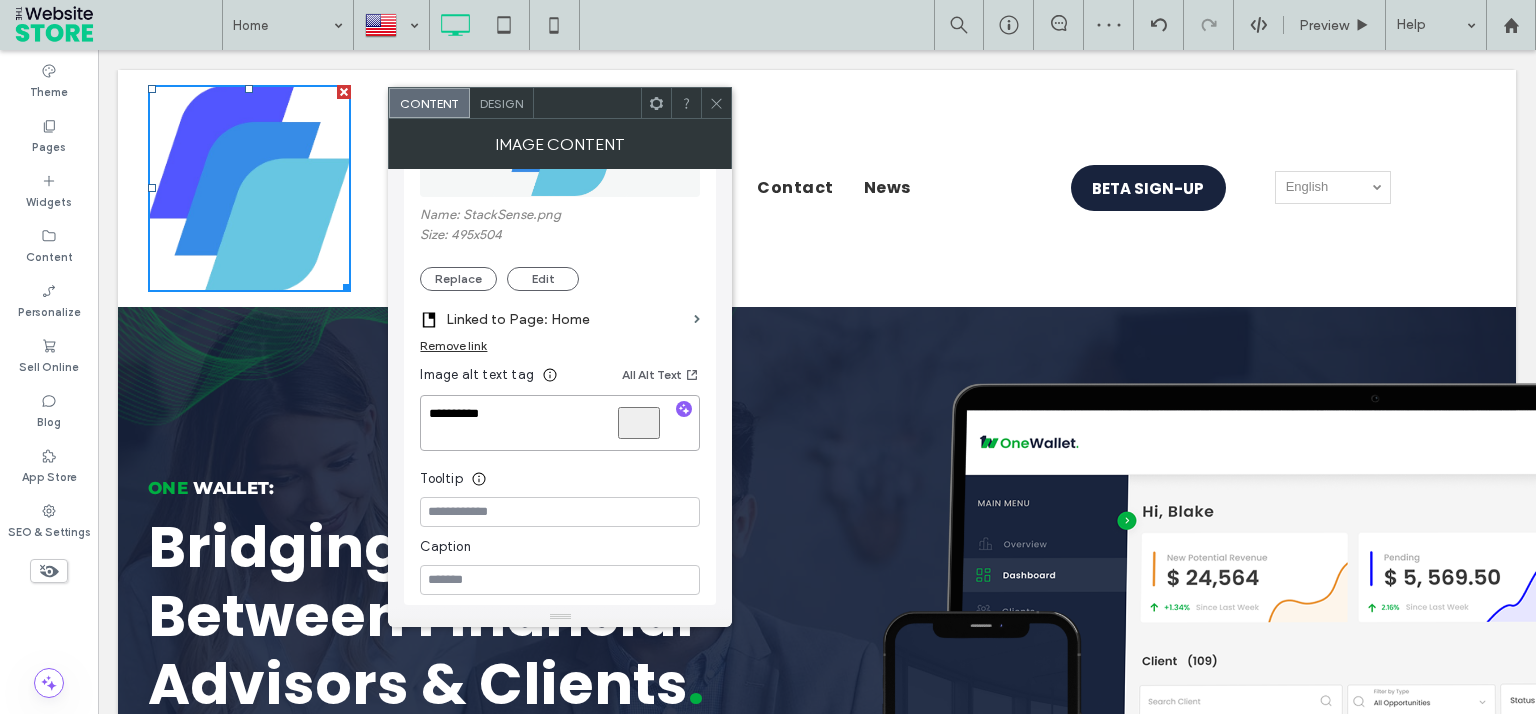 type on "**********" 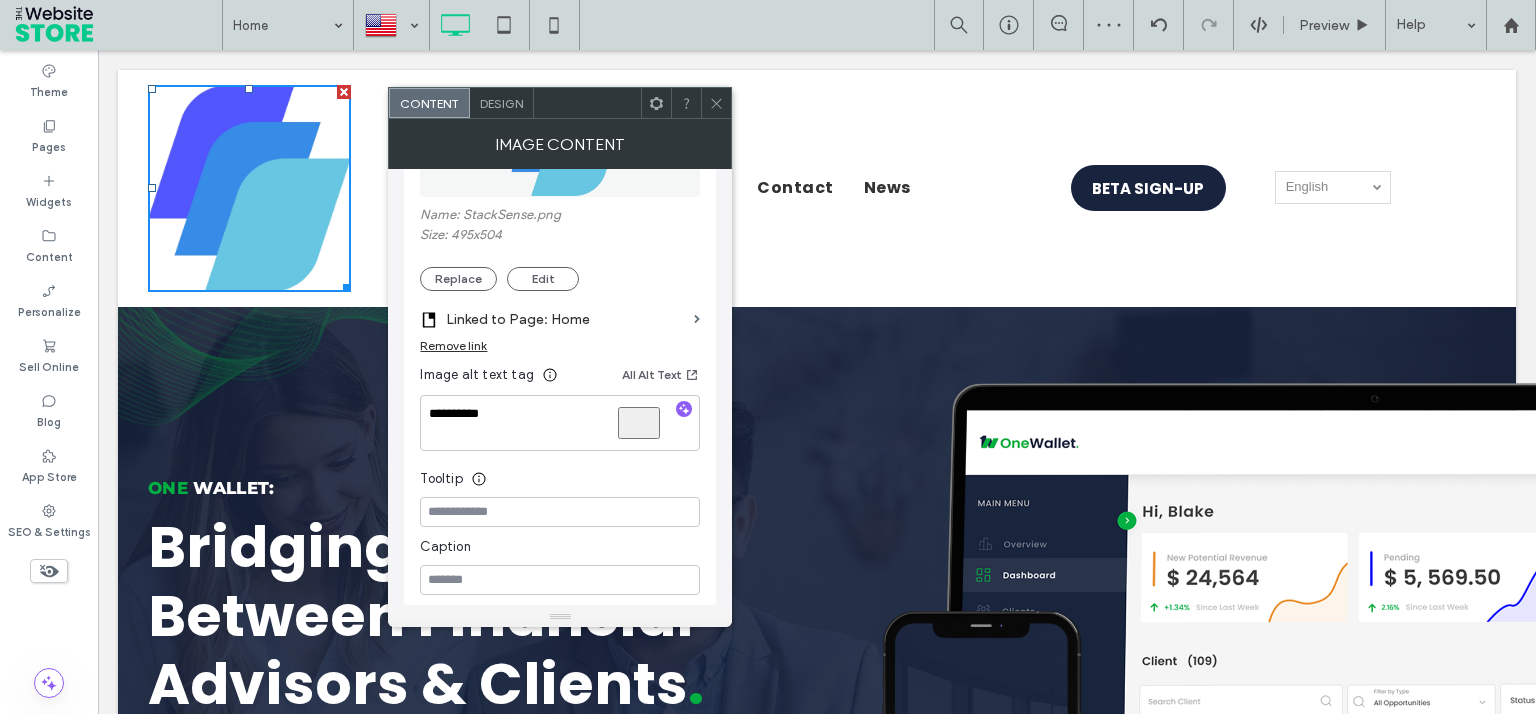 click on "Tooltip" at bounding box center [560, 474] 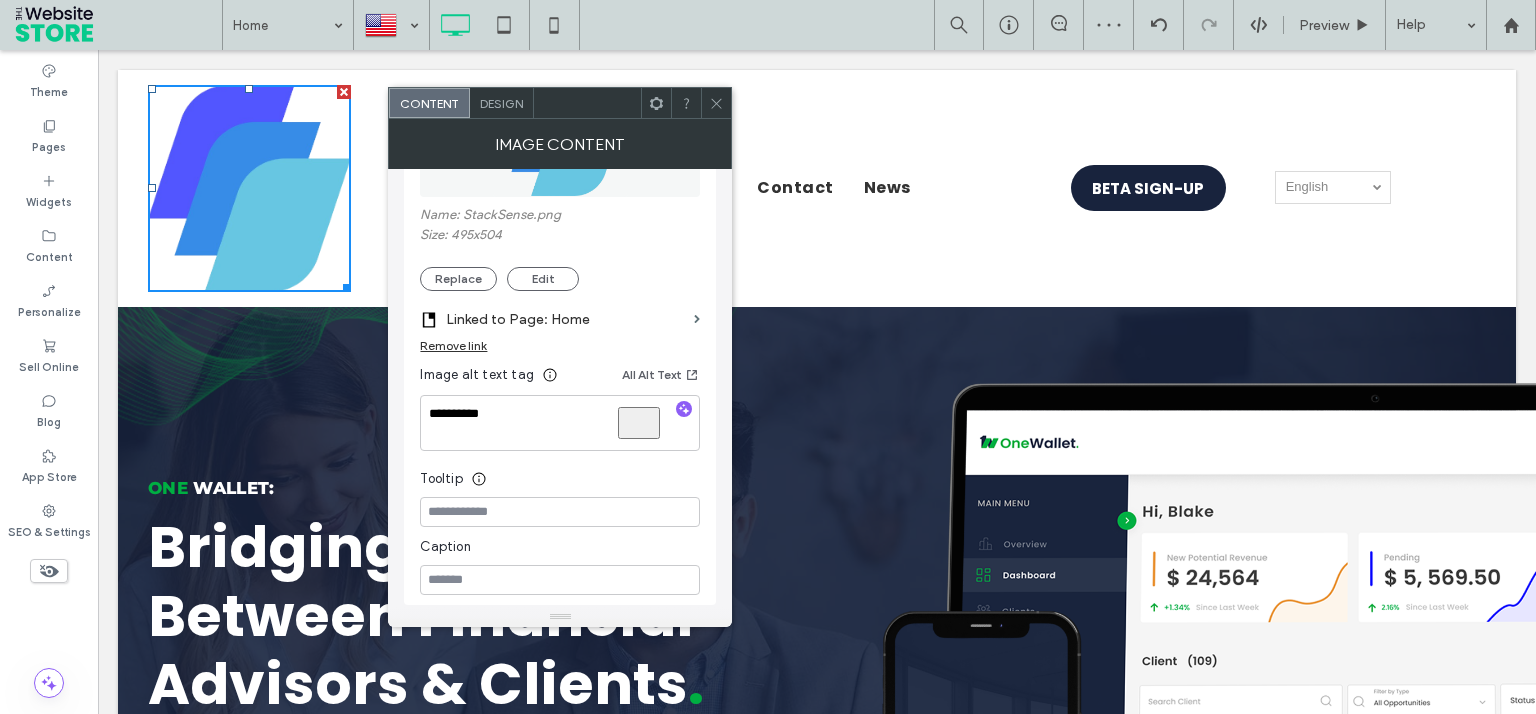 click 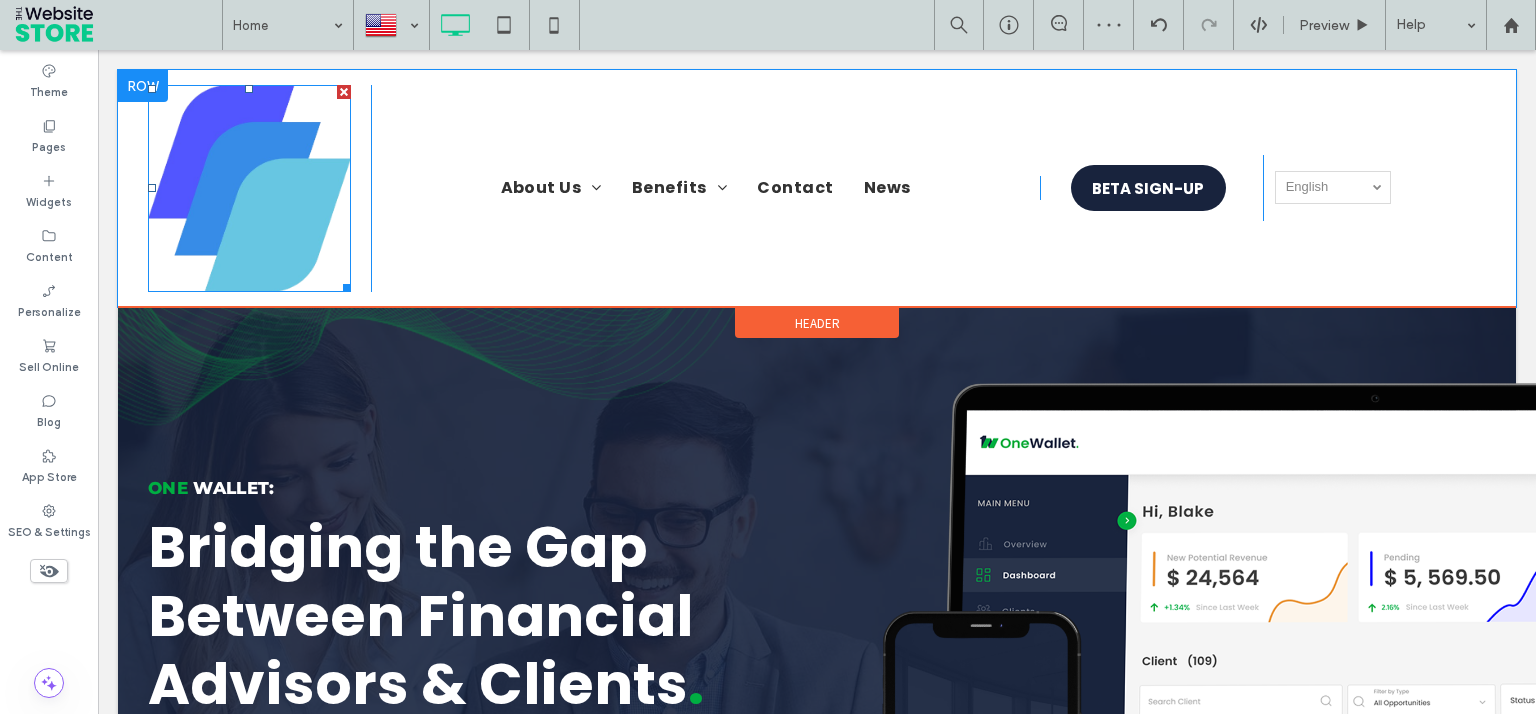 click at bounding box center (249, 188) 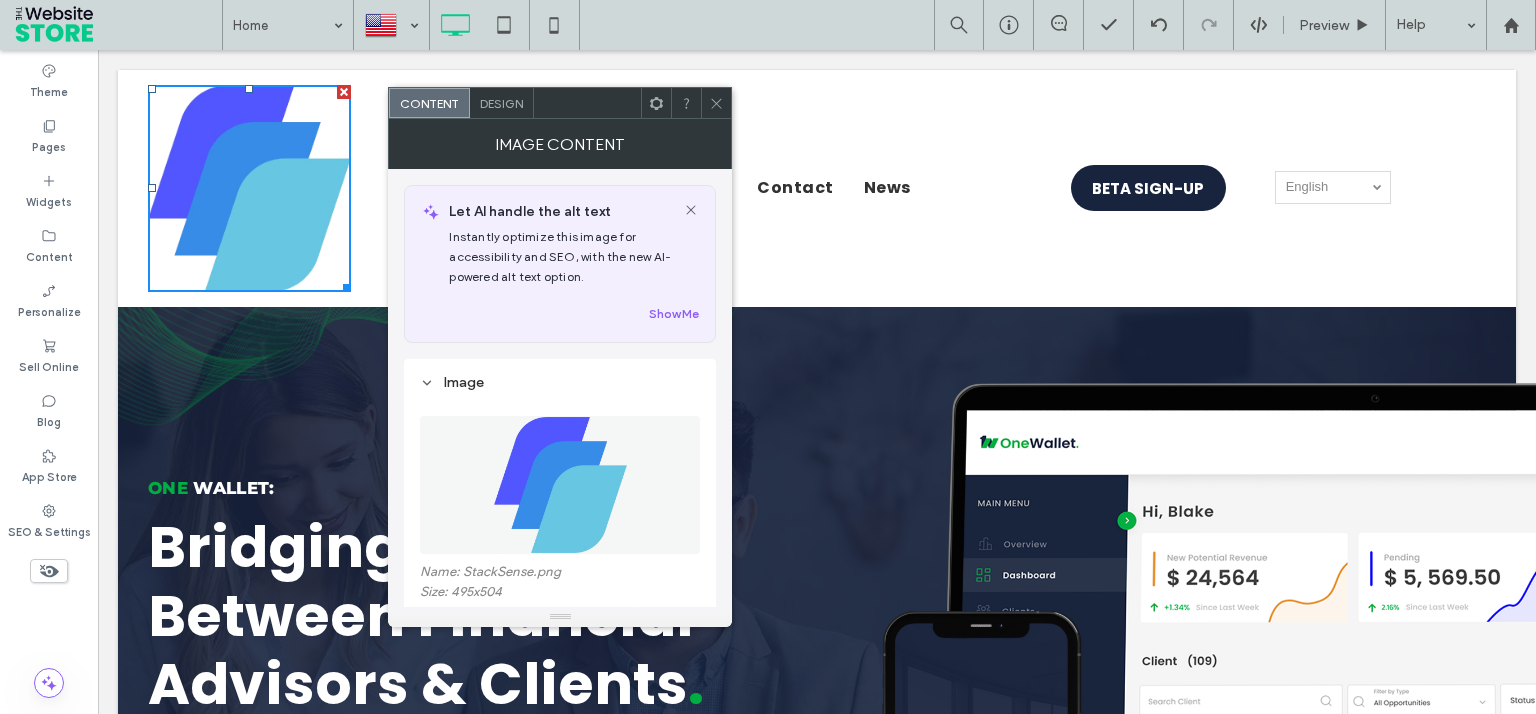 click on "Design" at bounding box center (502, 103) 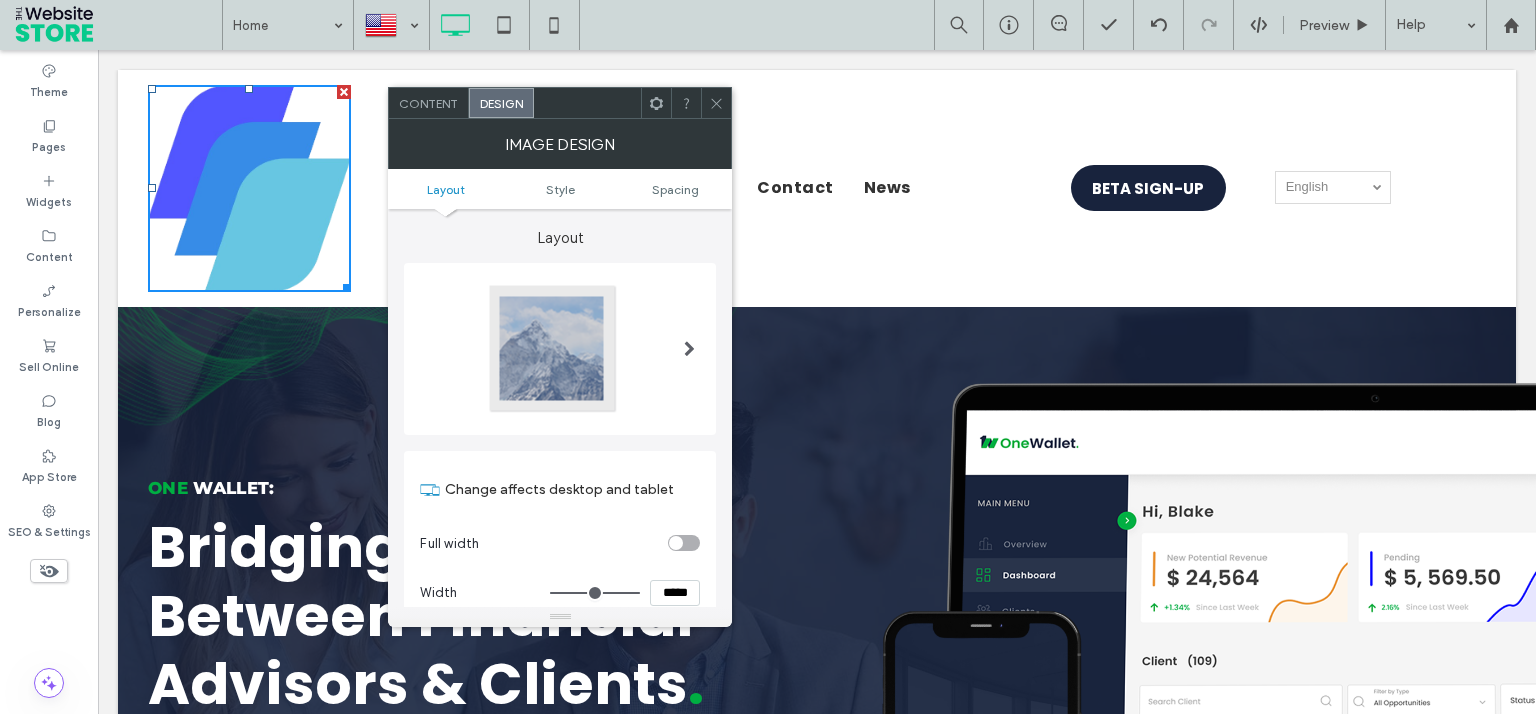 click on "*****" at bounding box center (675, 593) 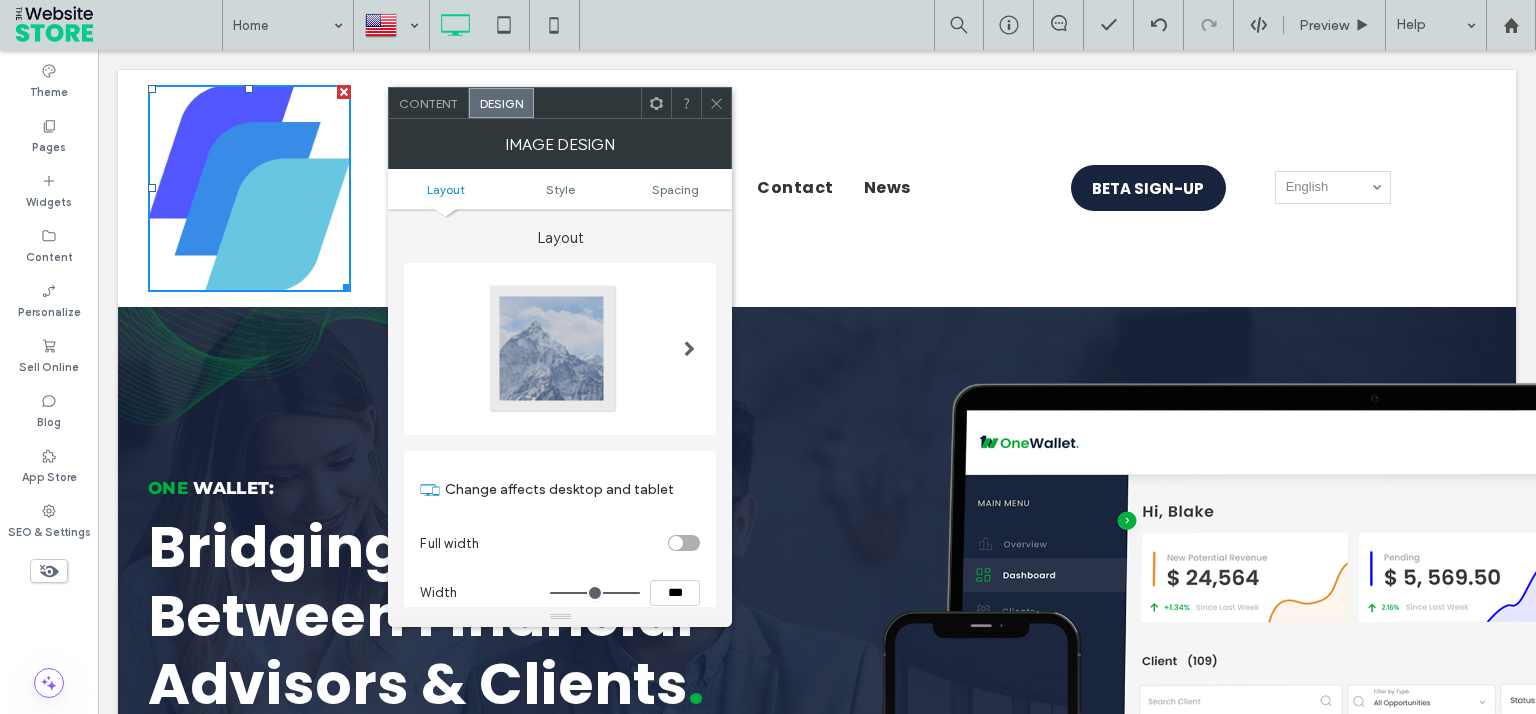 type on "*****" 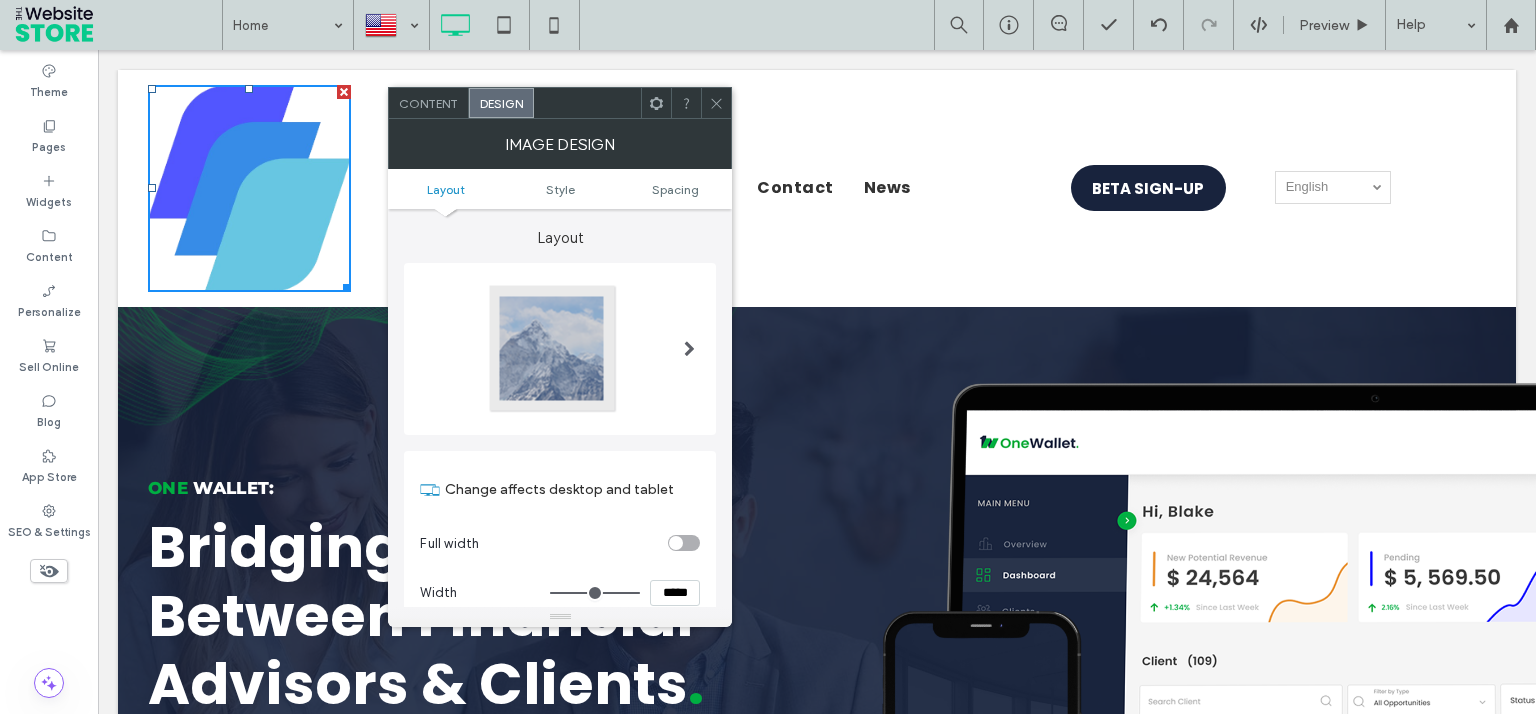 type on "***" 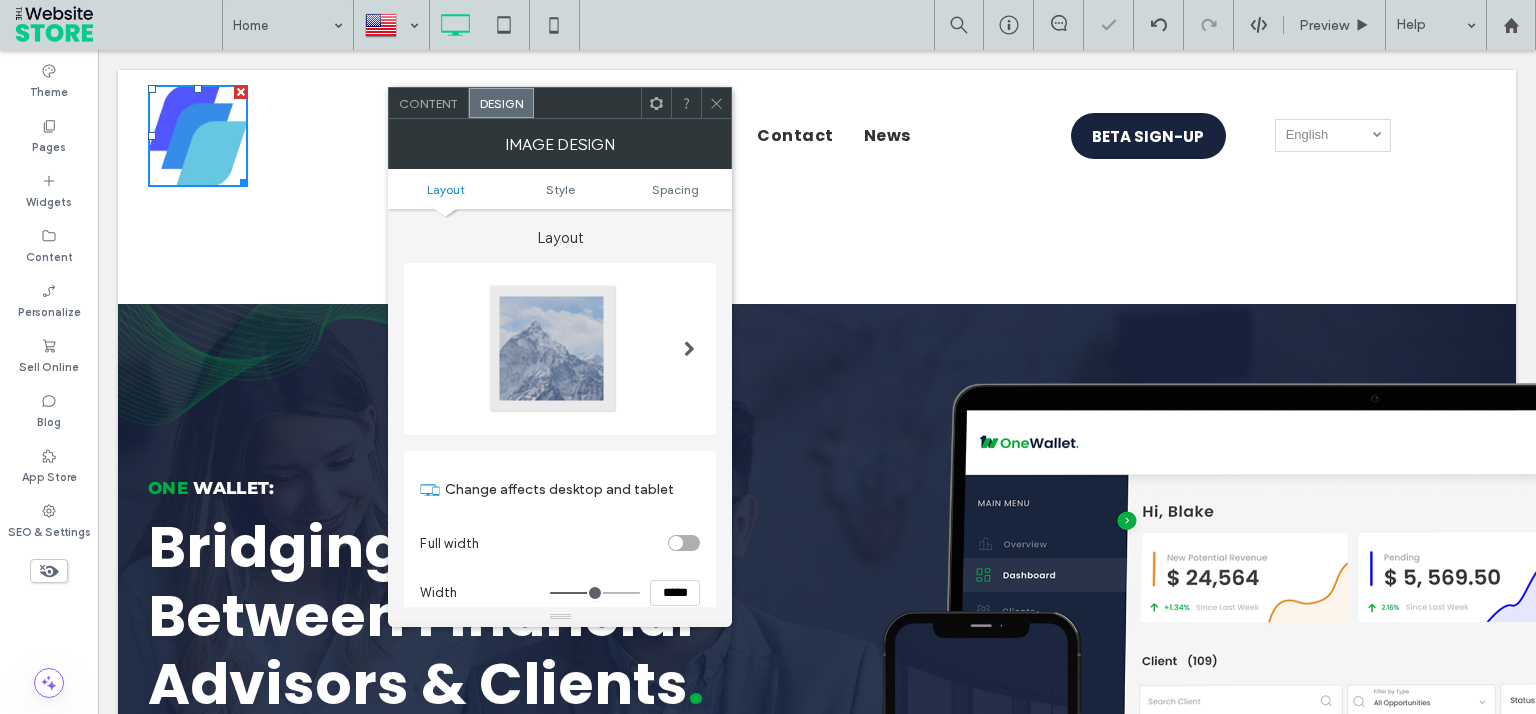 click 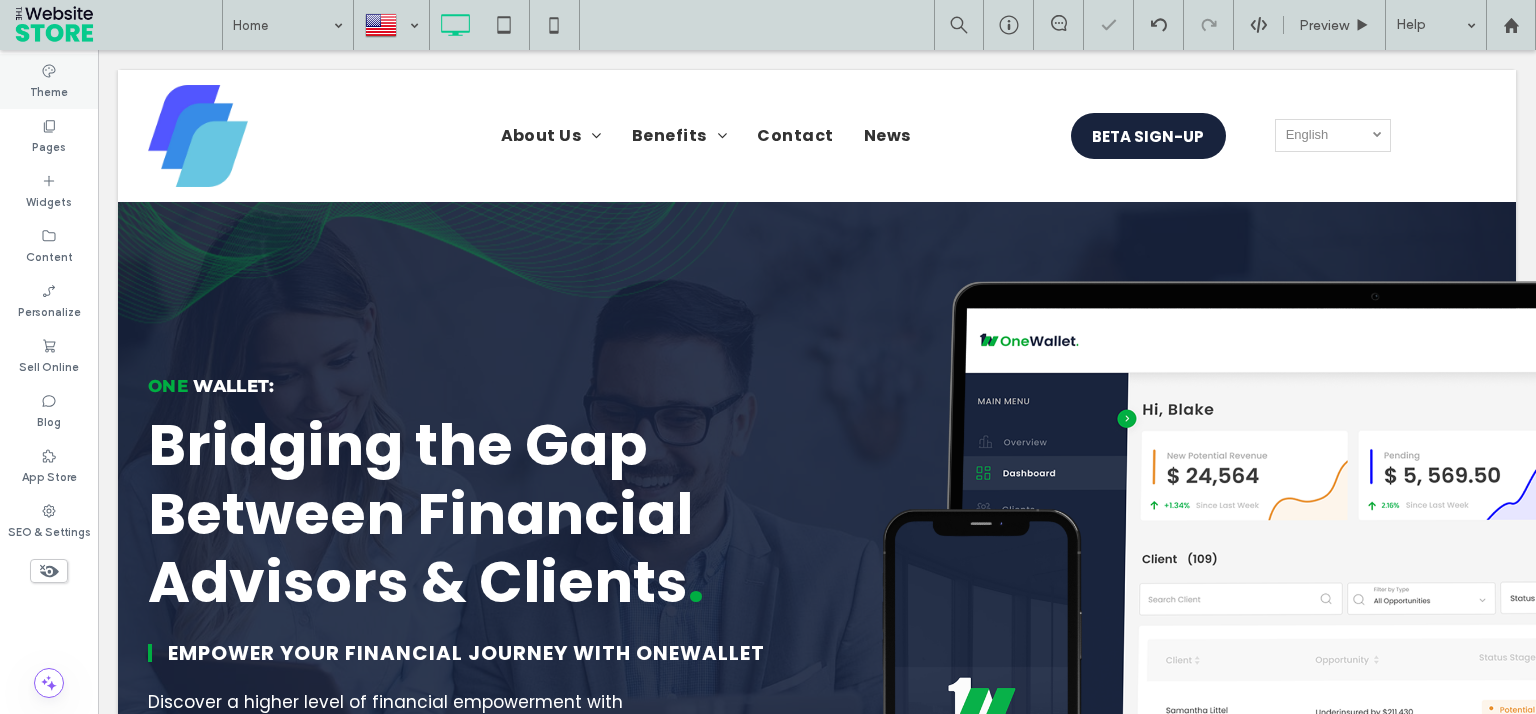 click on "Theme" at bounding box center (49, 90) 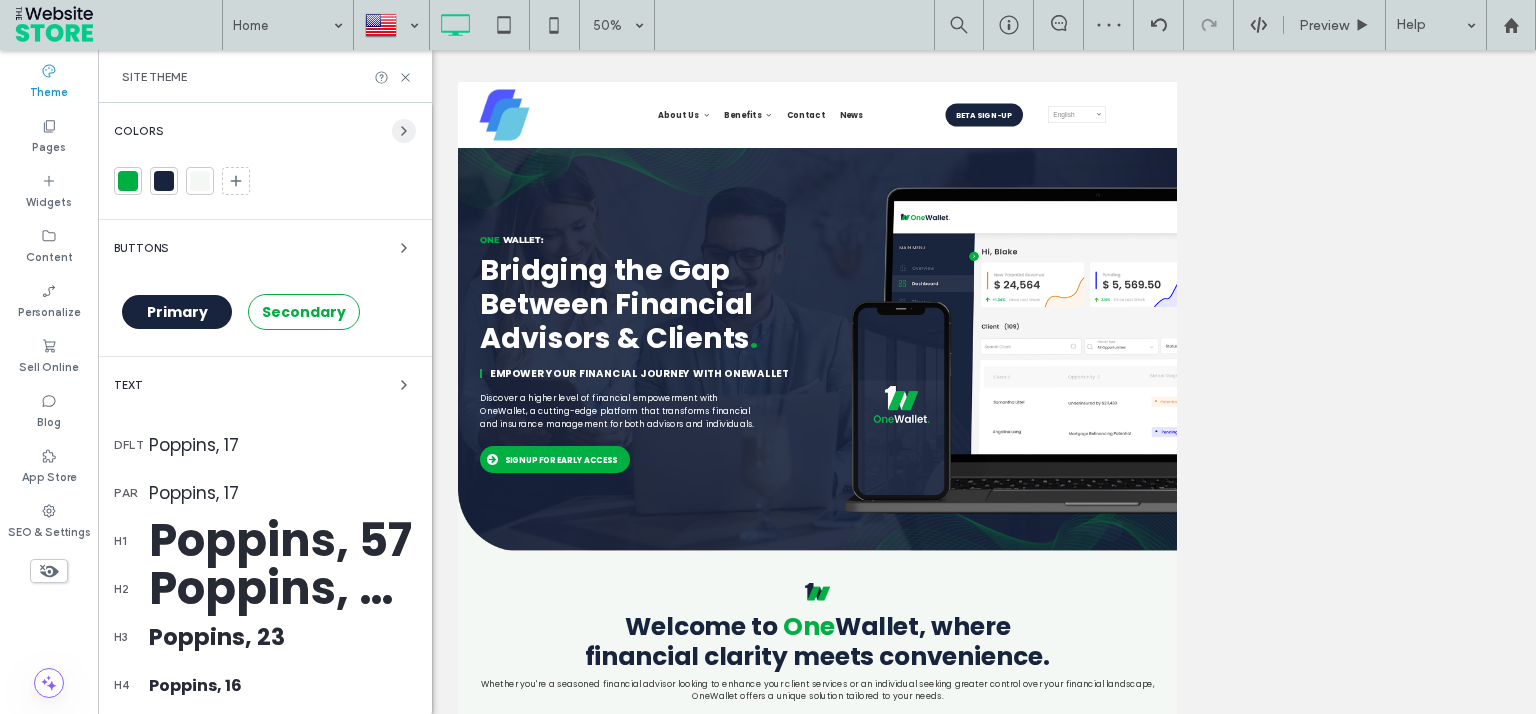 click 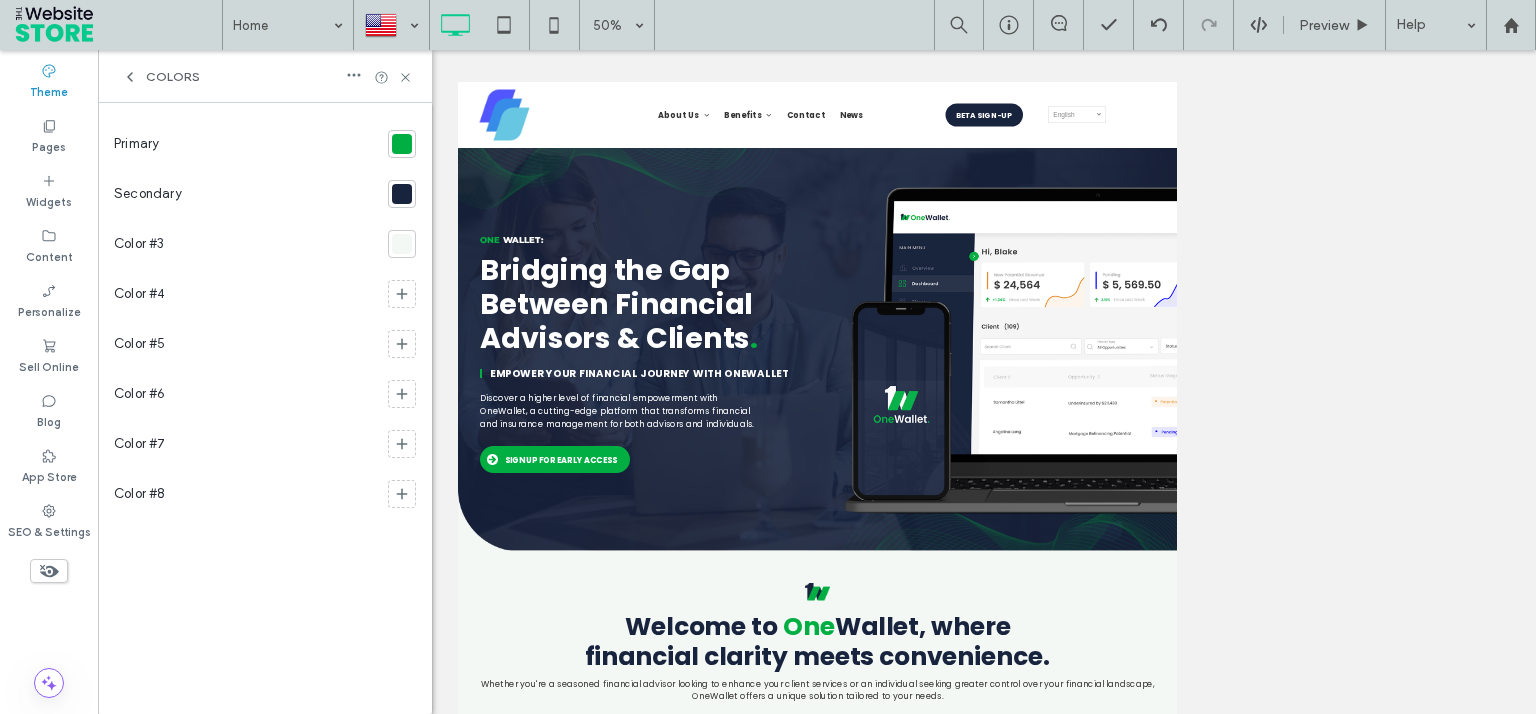 click at bounding box center (402, 144) 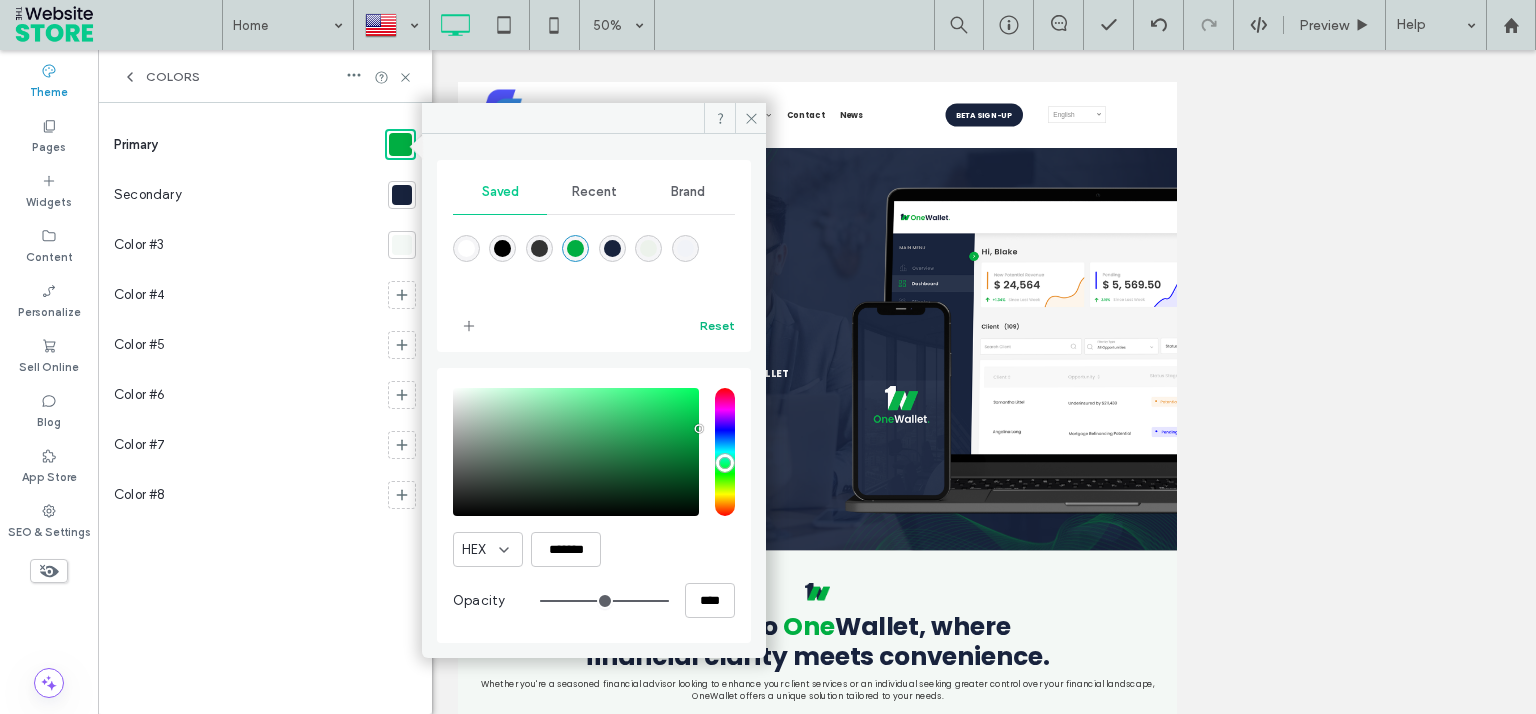click on "Reset" at bounding box center (717, 326) 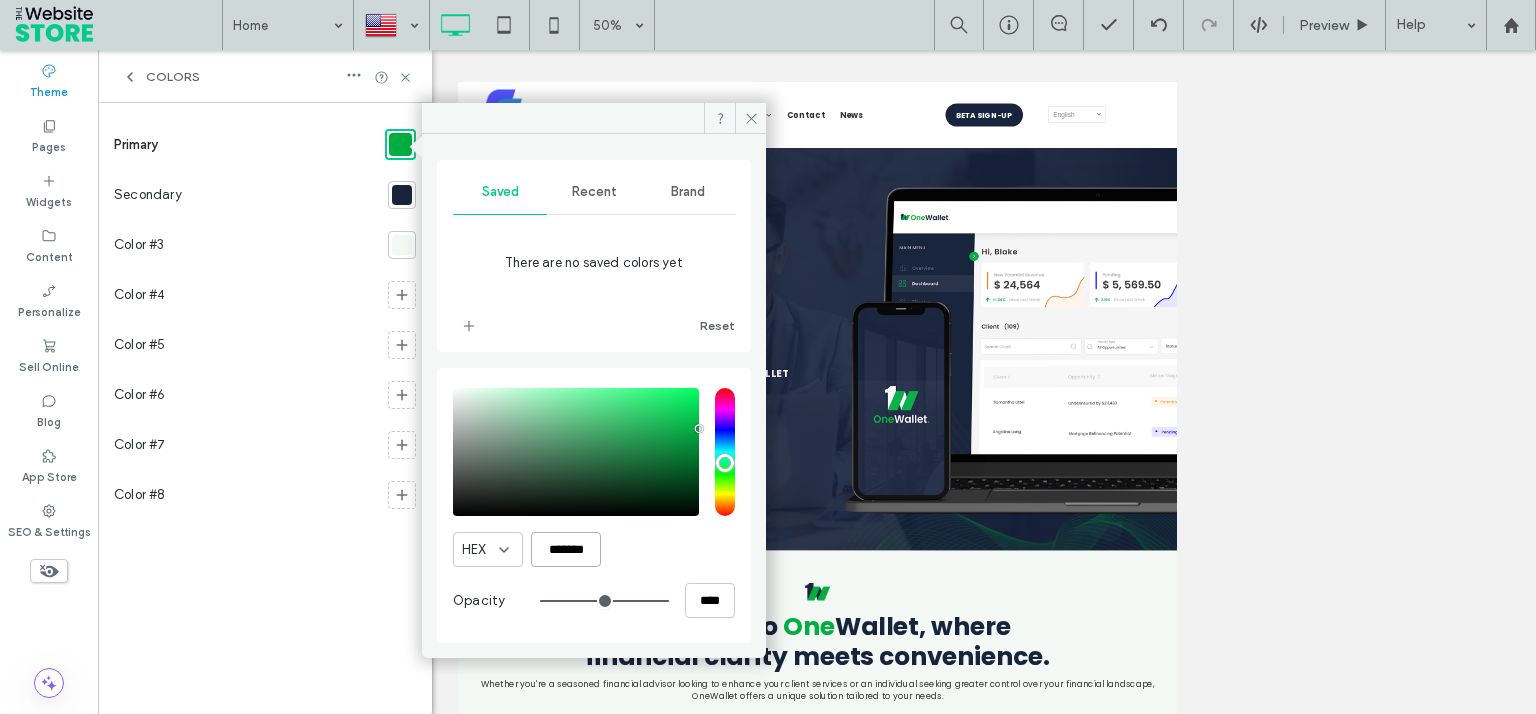 click on "*******" at bounding box center [566, 549] 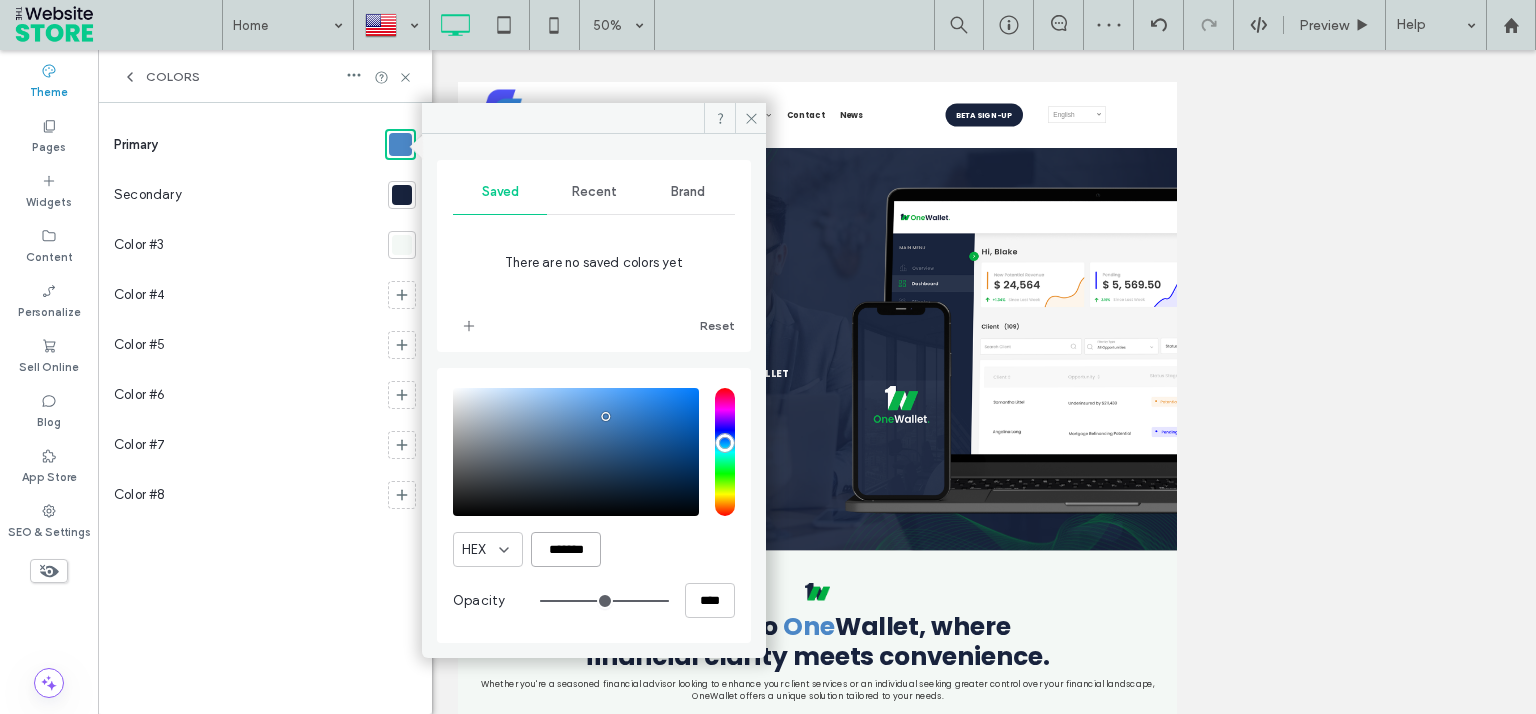 type on "*******" 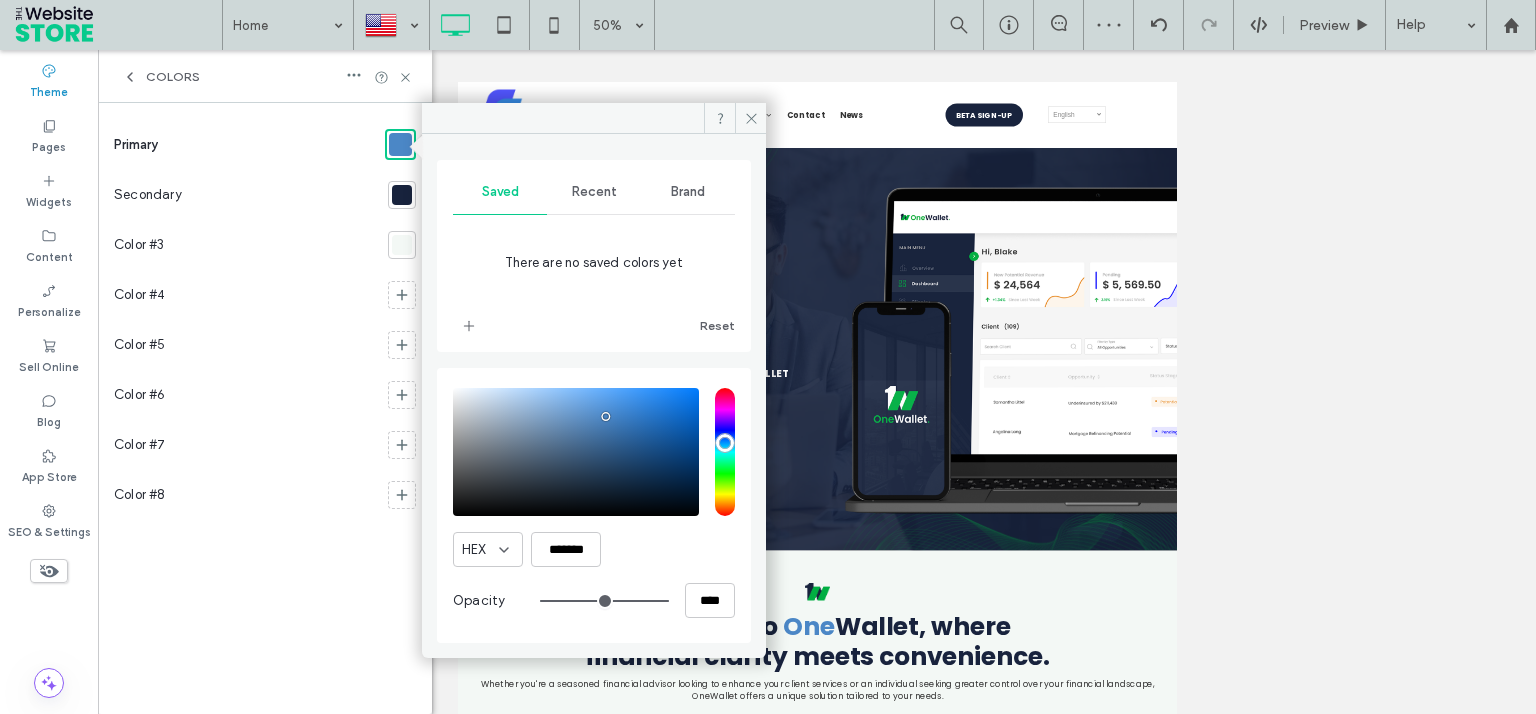 click on "HEX *******" at bounding box center (594, 549) 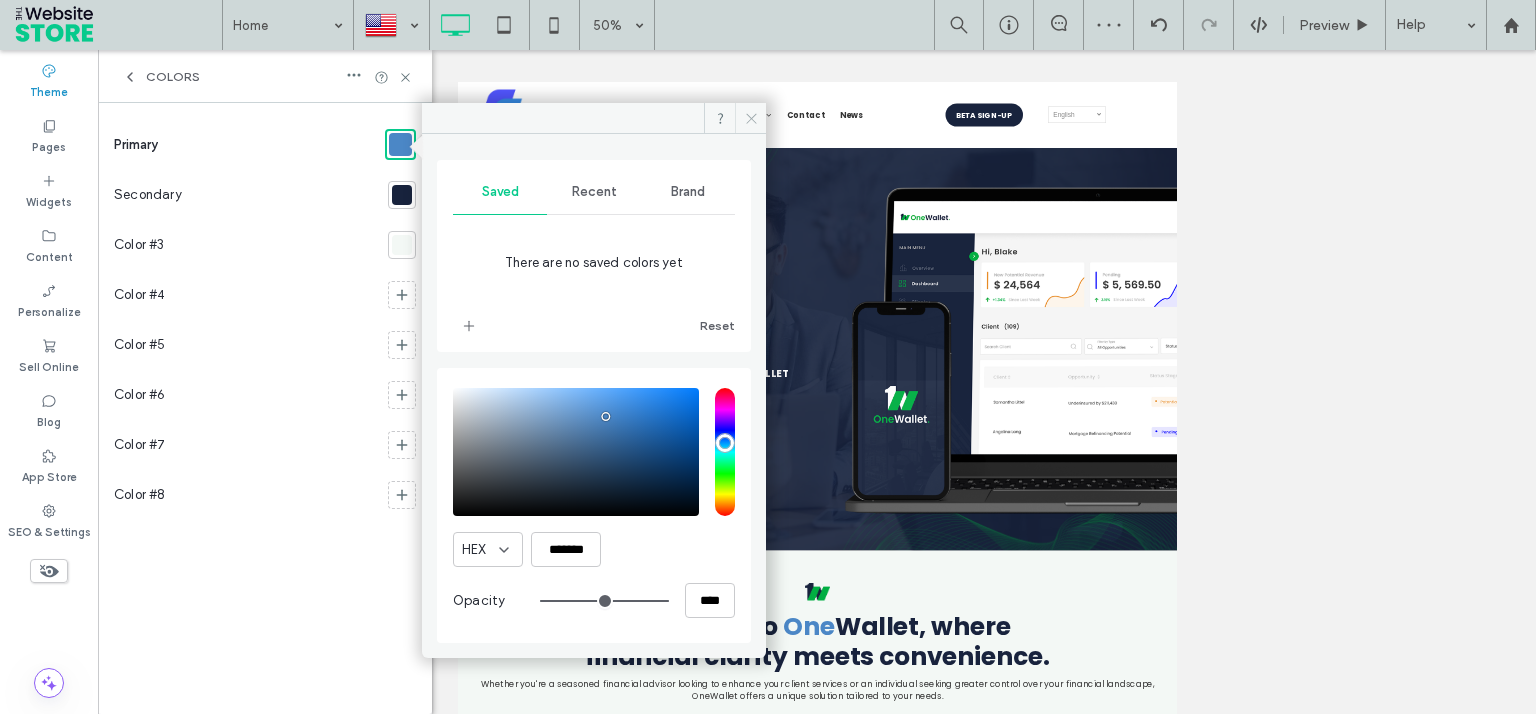 click 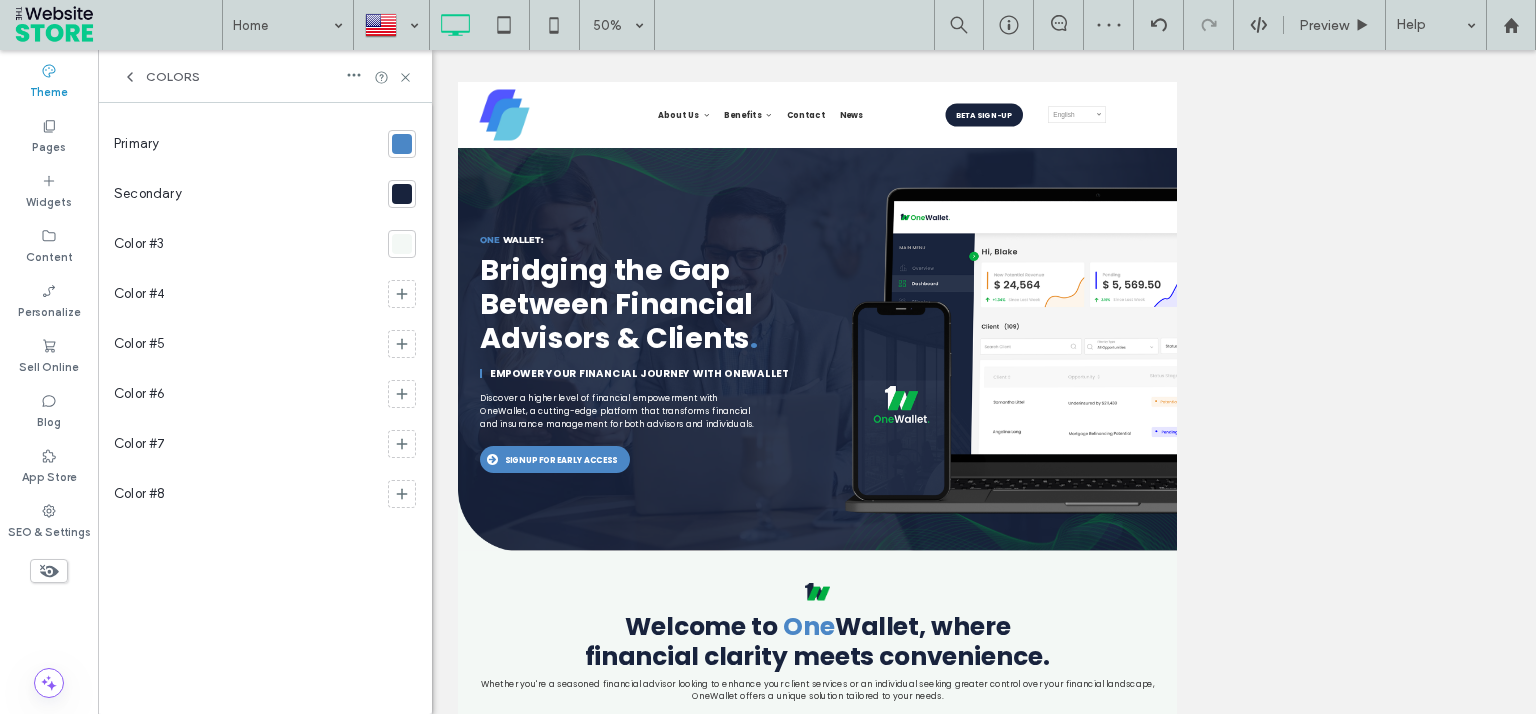 click at bounding box center (402, 194) 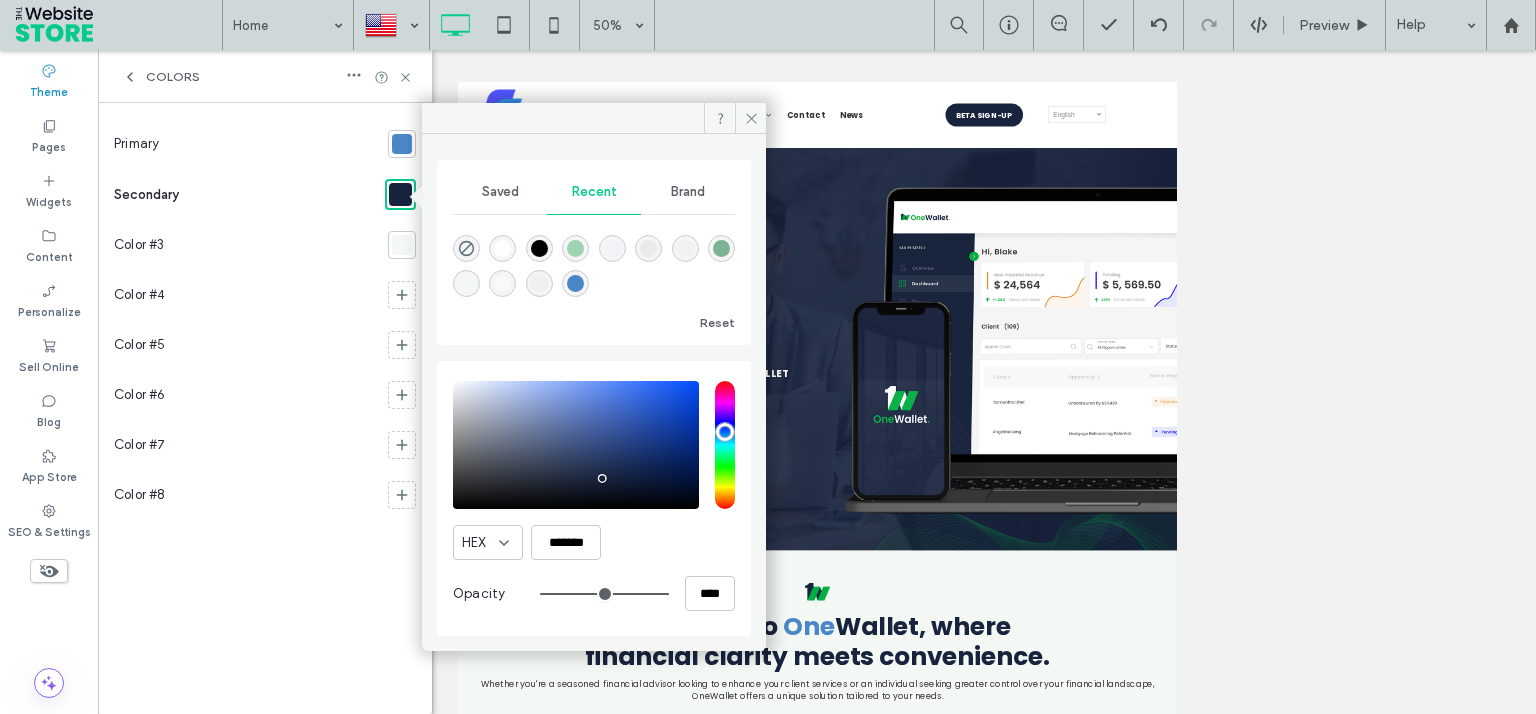 click on "Saved" at bounding box center (500, 192) 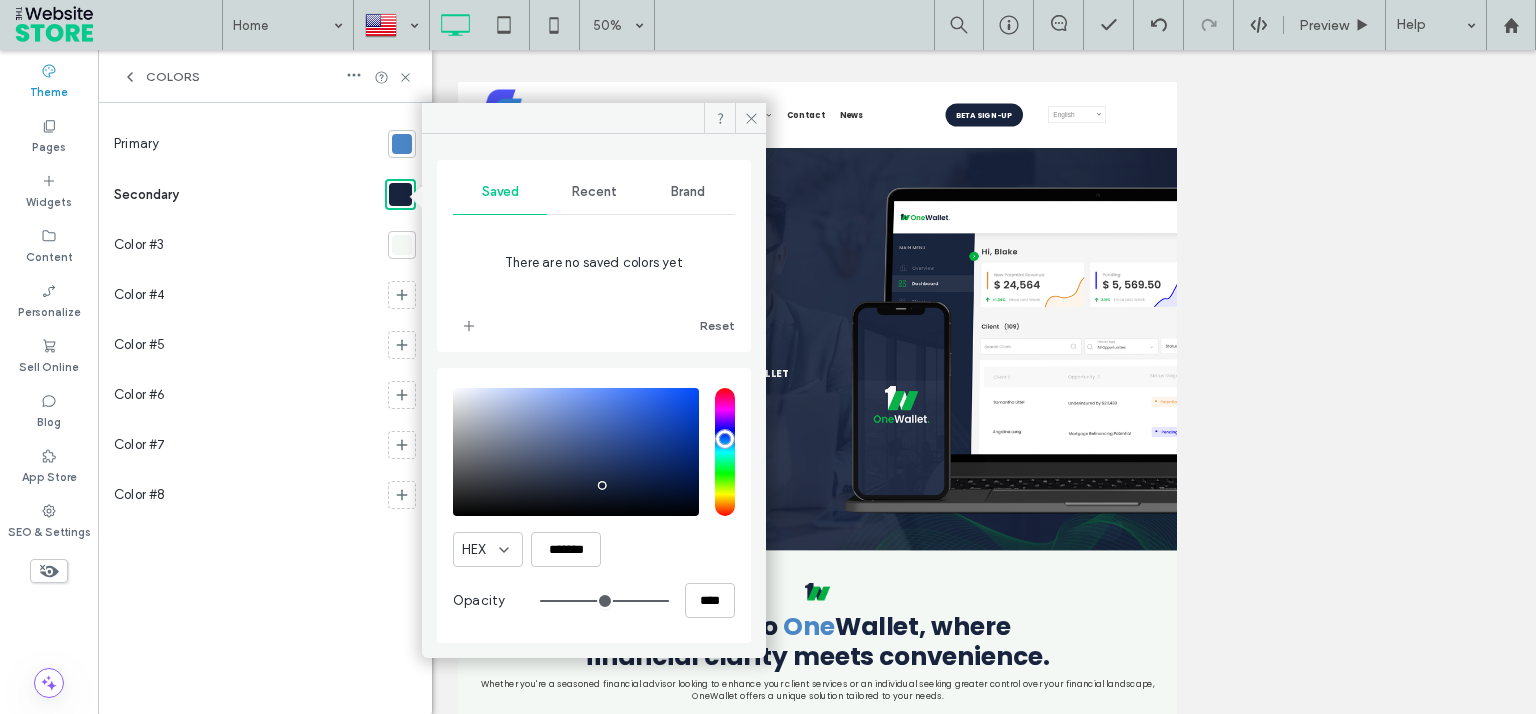 click at bounding box center [402, 144] 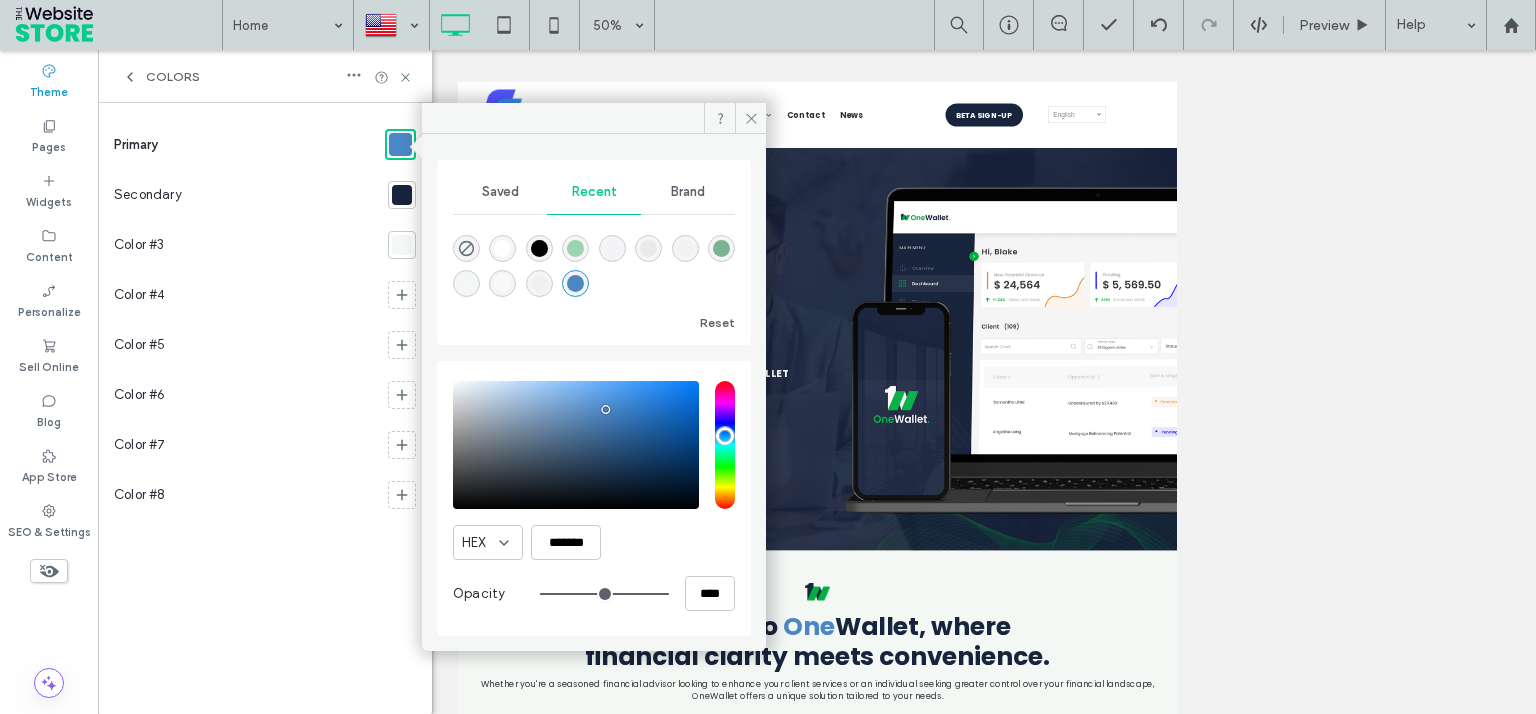 click on "Saved" at bounding box center (500, 192) 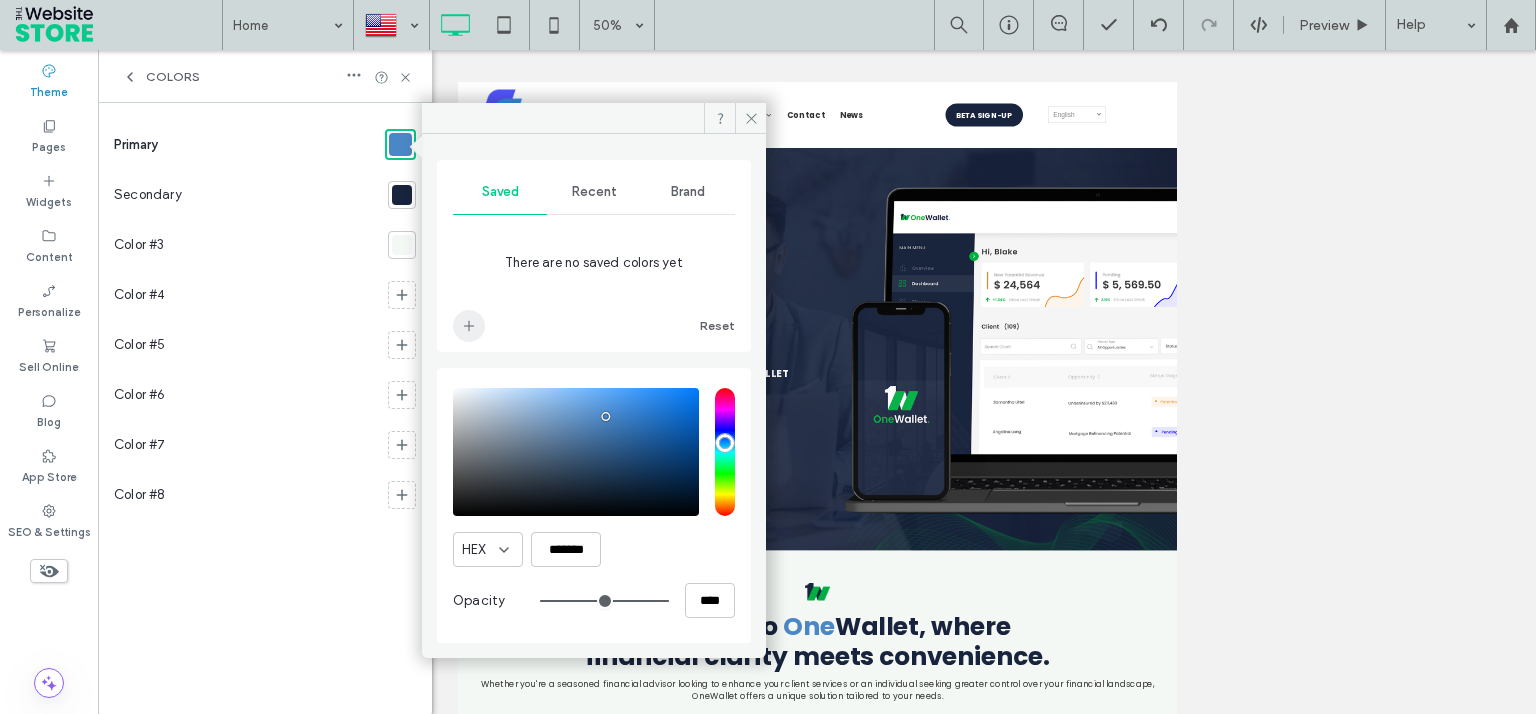 click 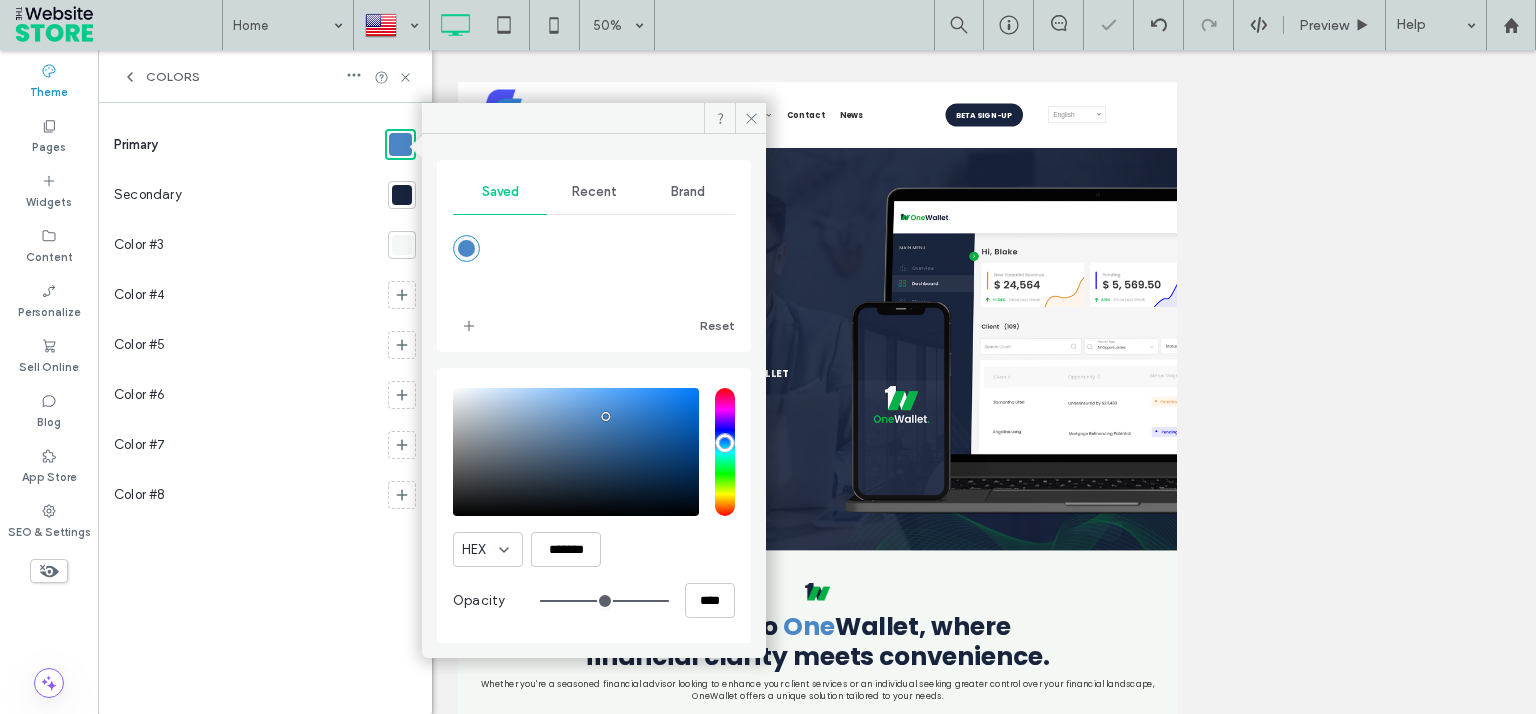 click at bounding box center [402, 195] 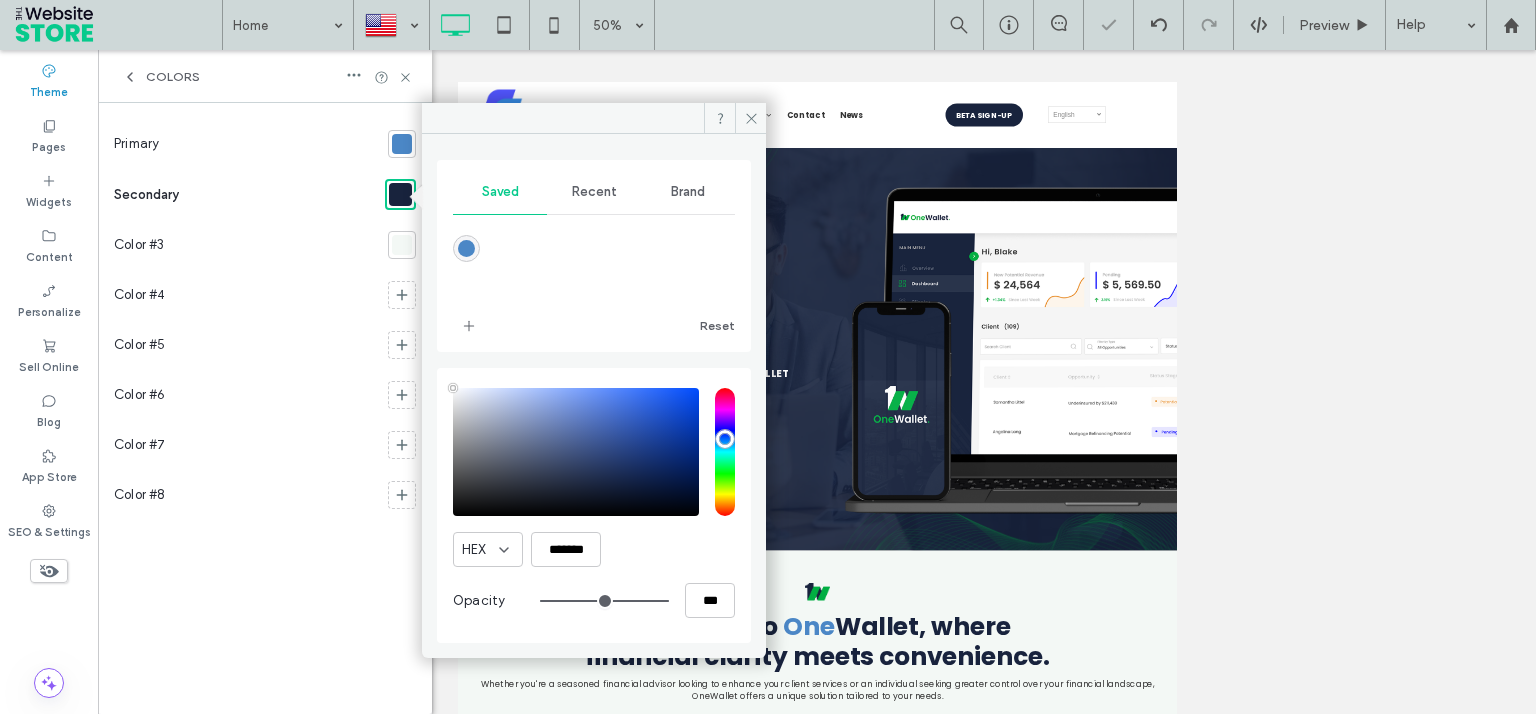 type on "****" 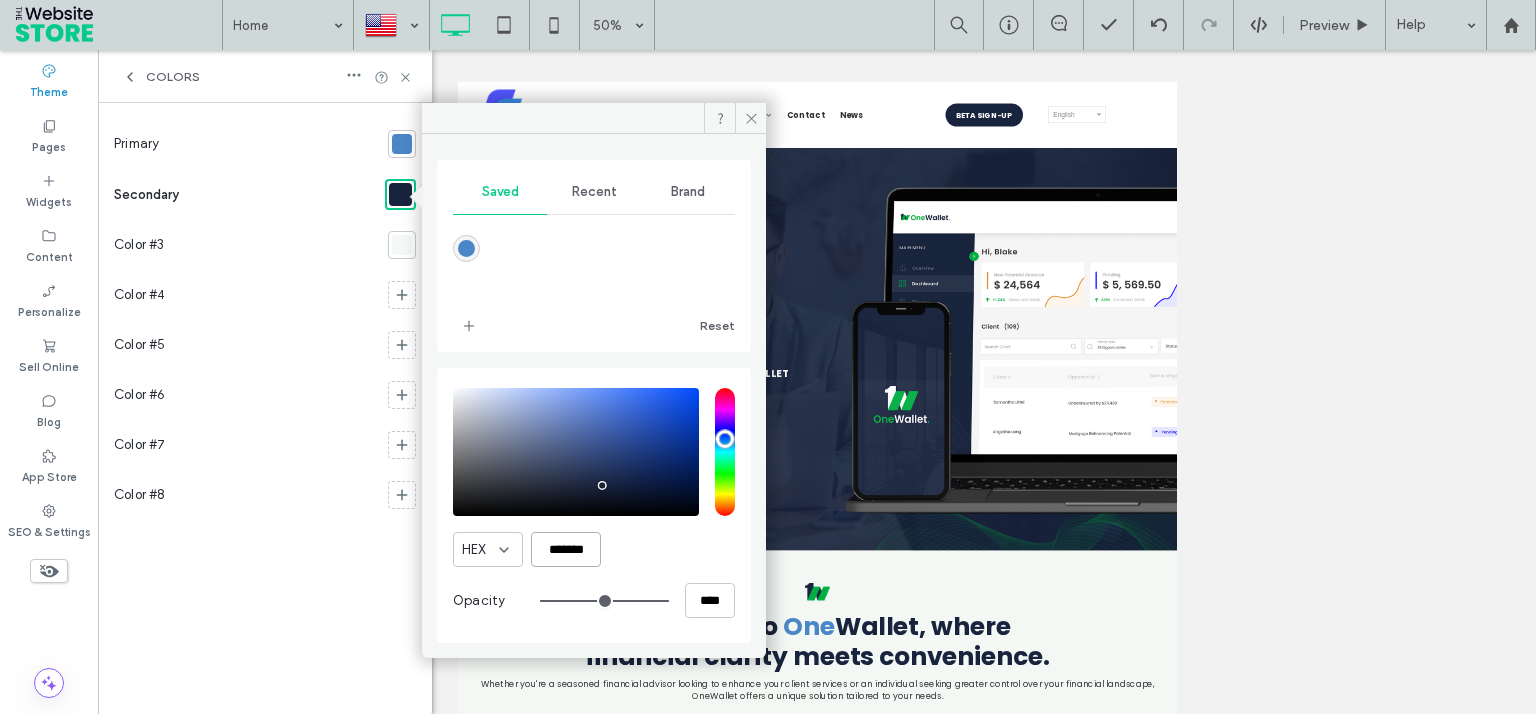 click on "*******" at bounding box center (566, 549) 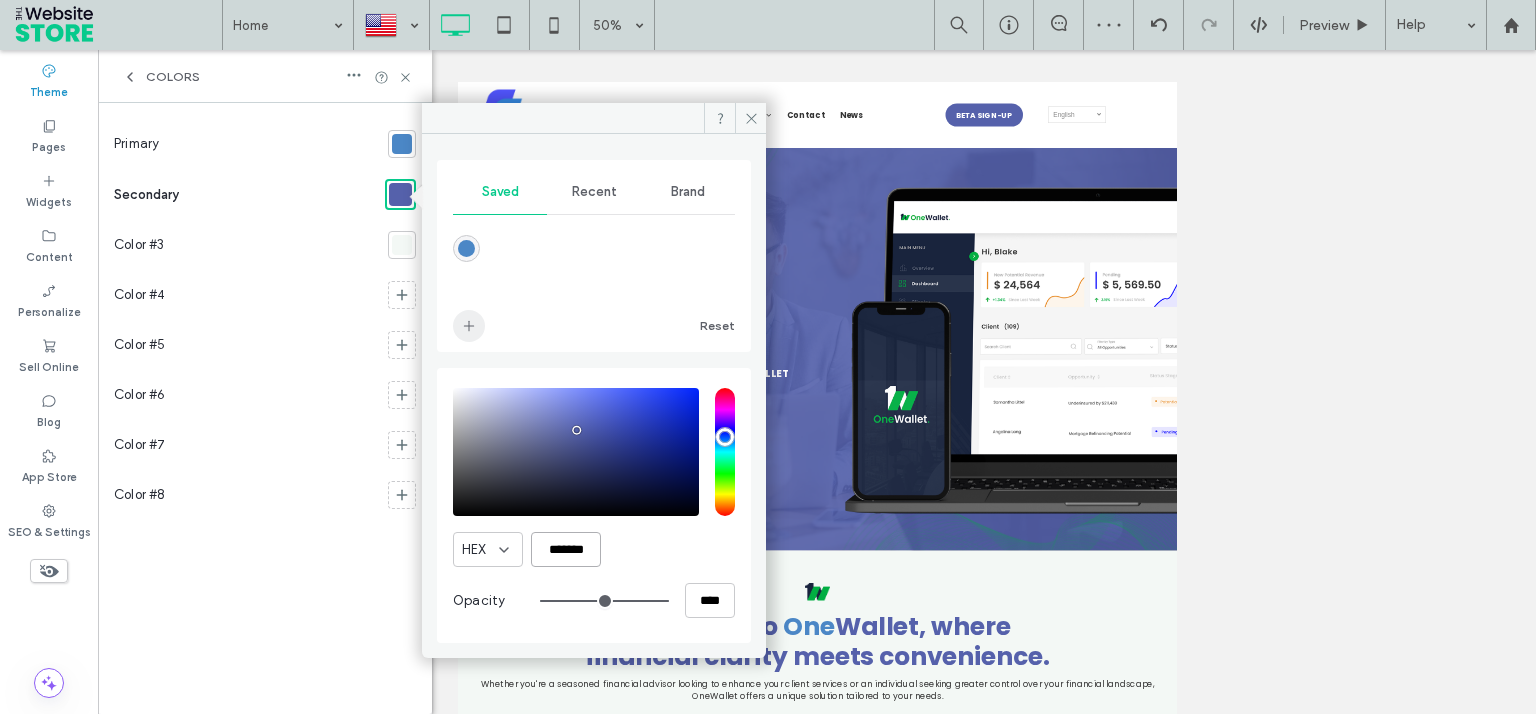 type on "*******" 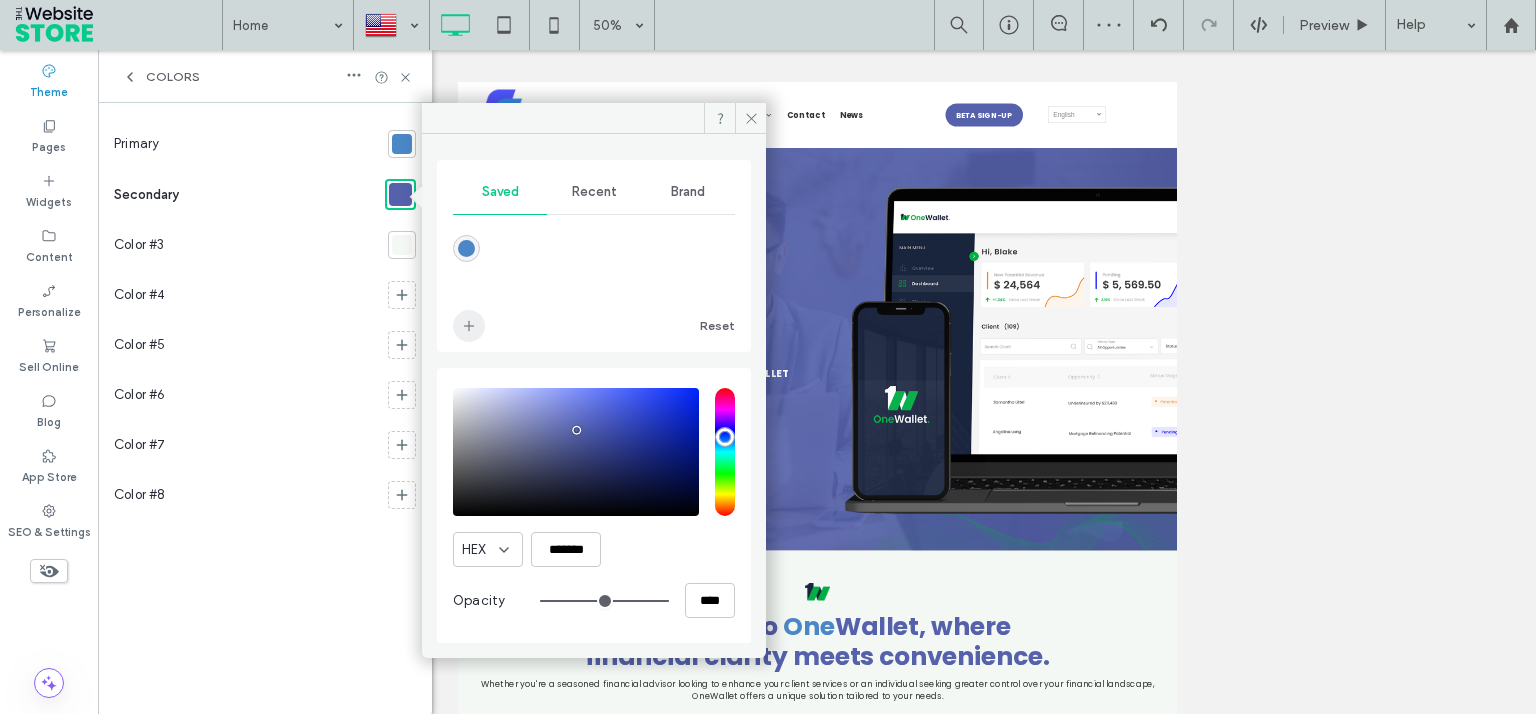 click 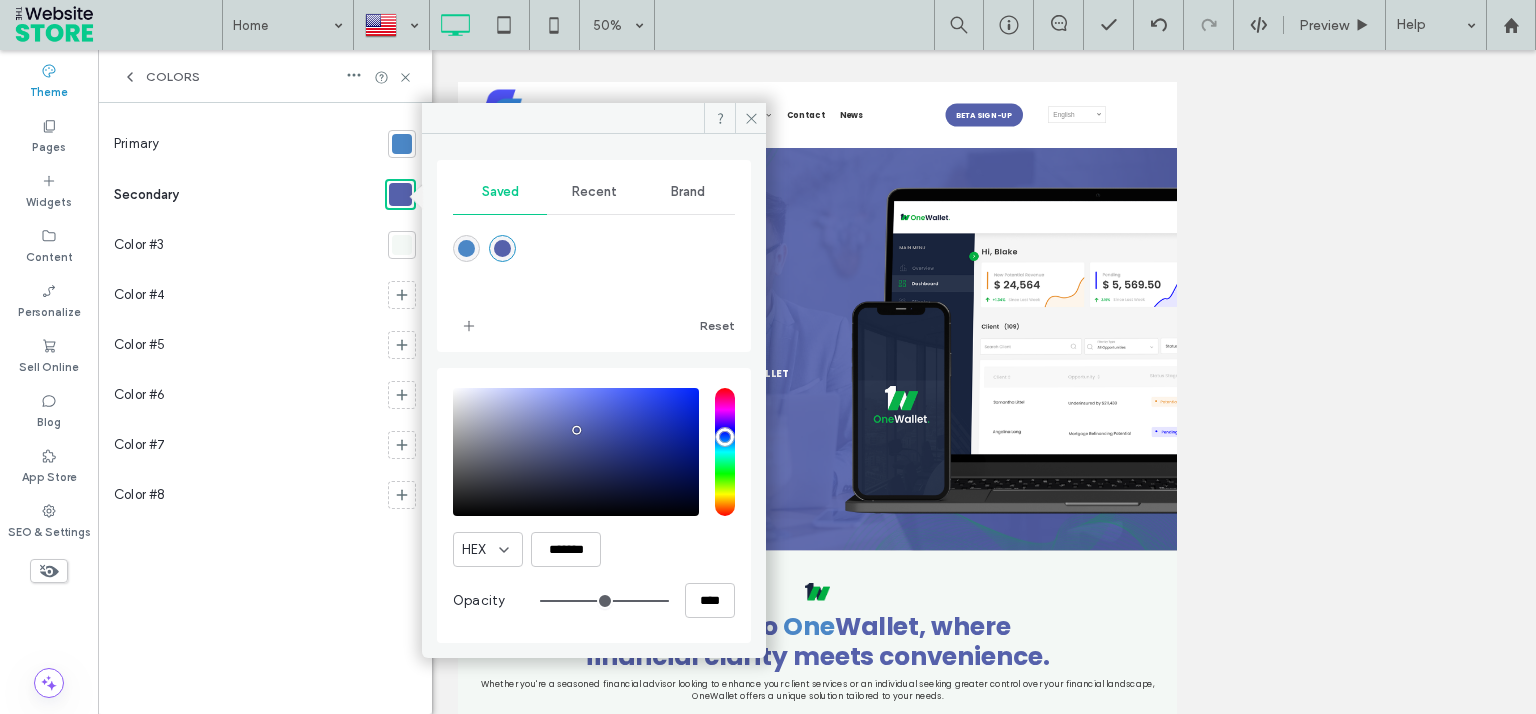 click at bounding box center [402, 245] 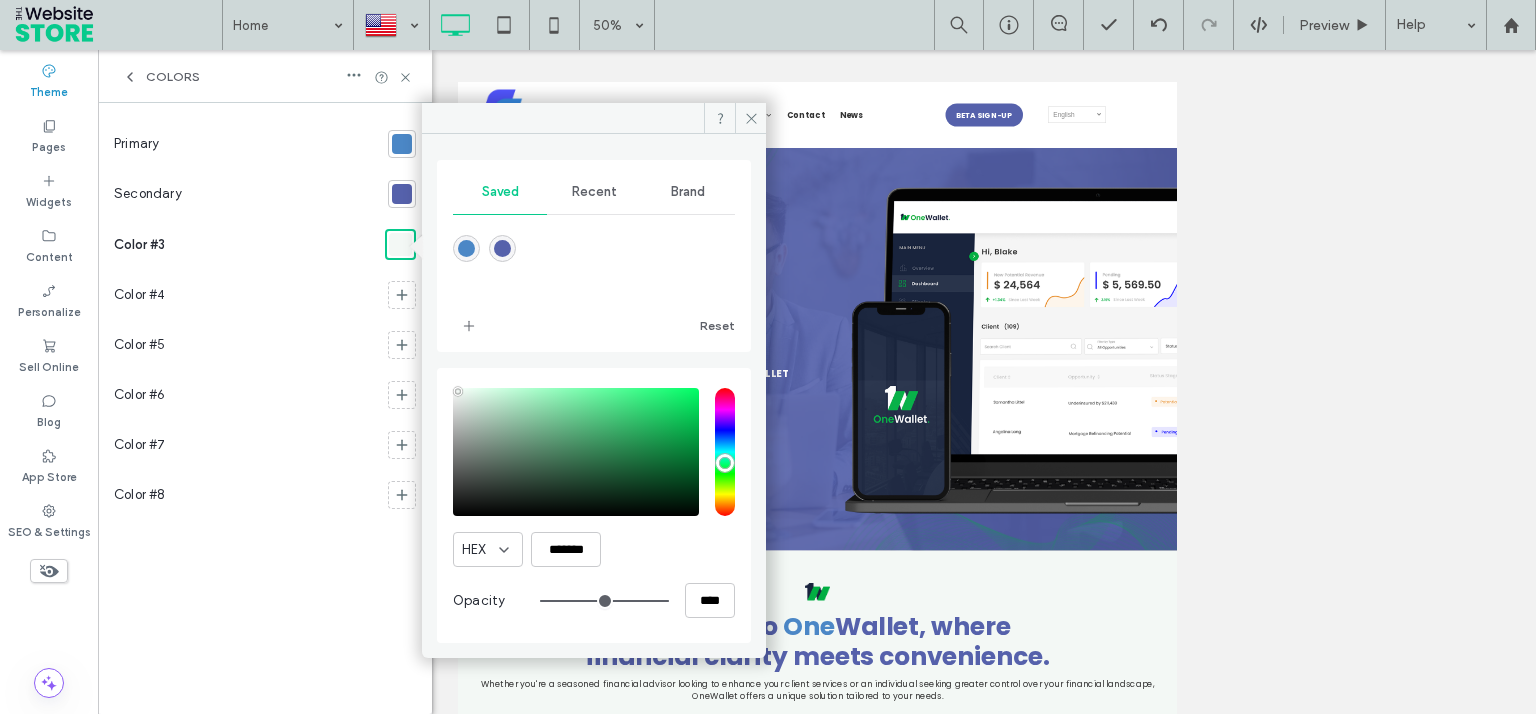 click at bounding box center [402, 194] 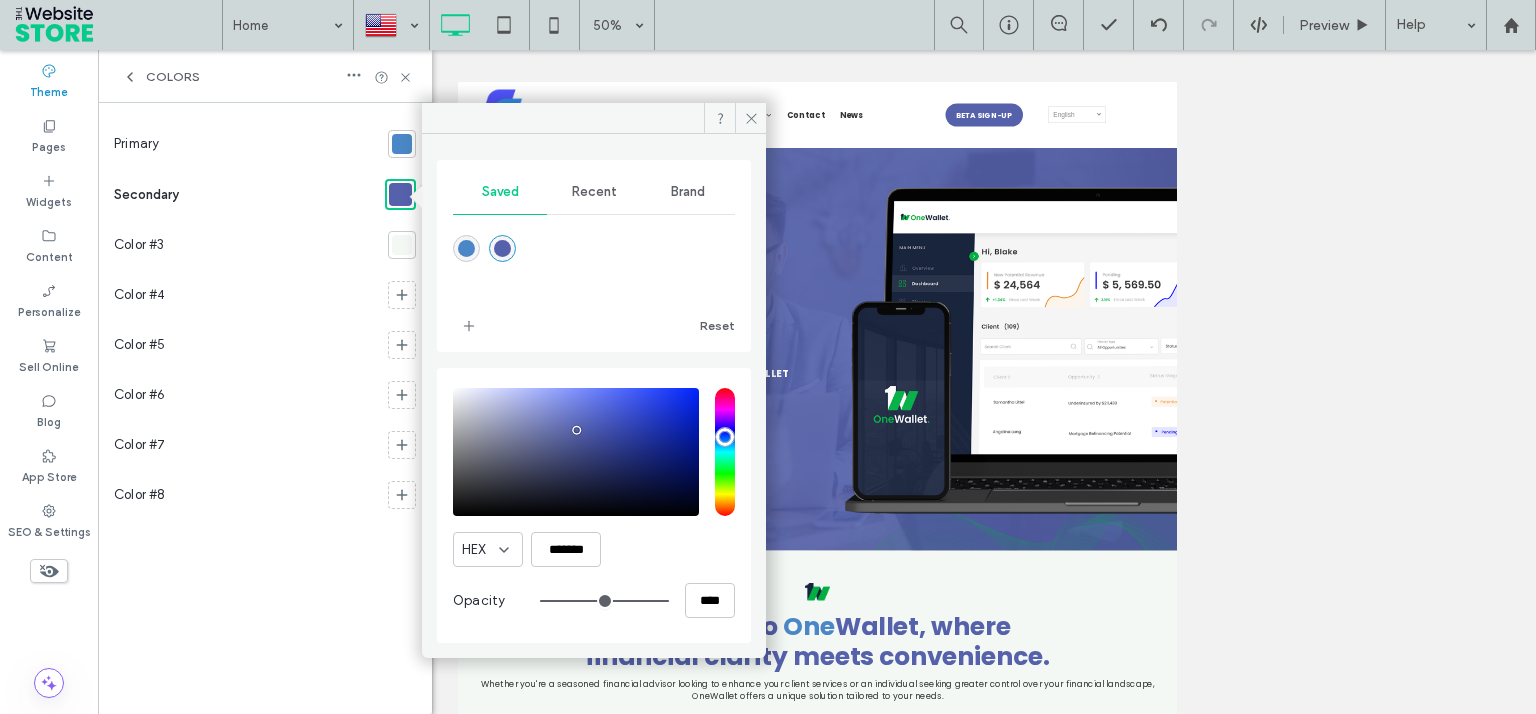 click at bounding box center [400, 194] 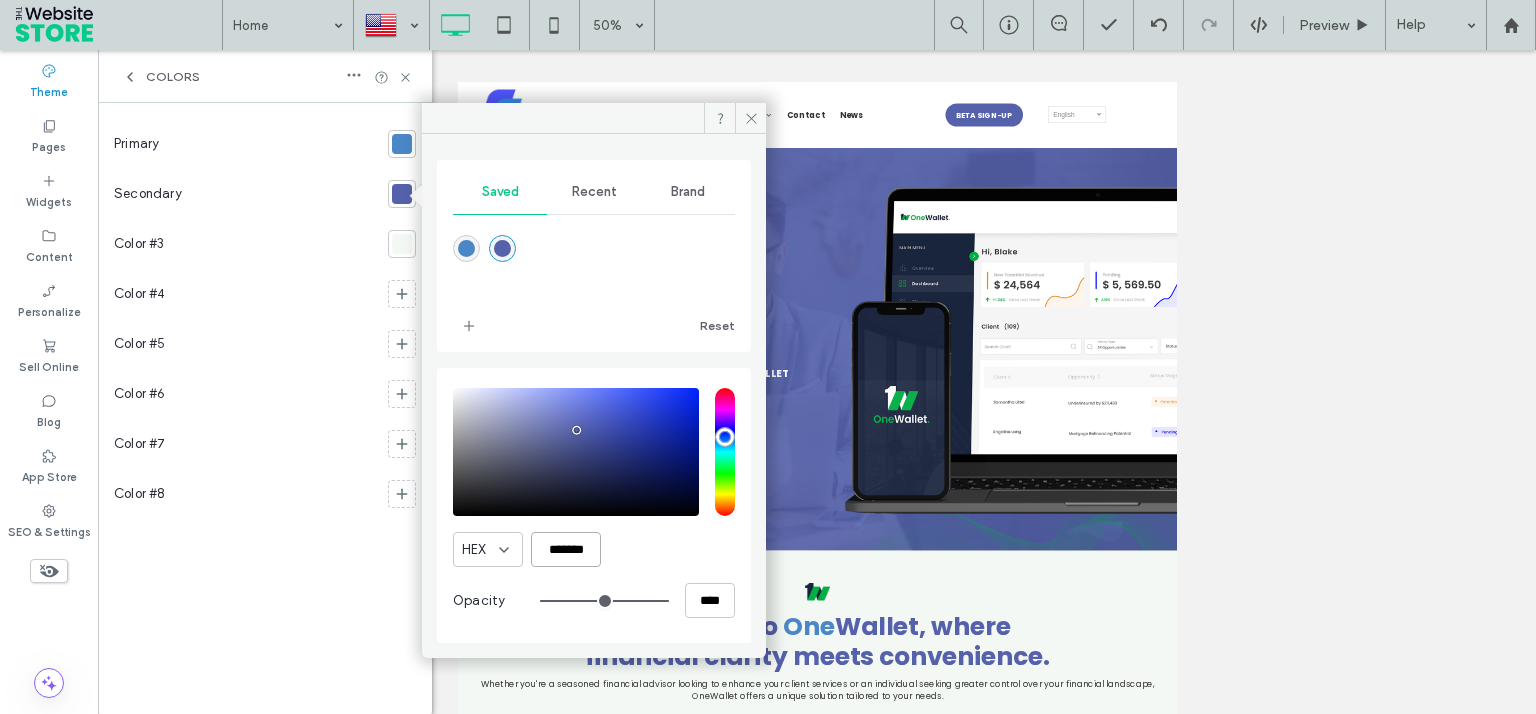 click on "*******" at bounding box center [566, 549] 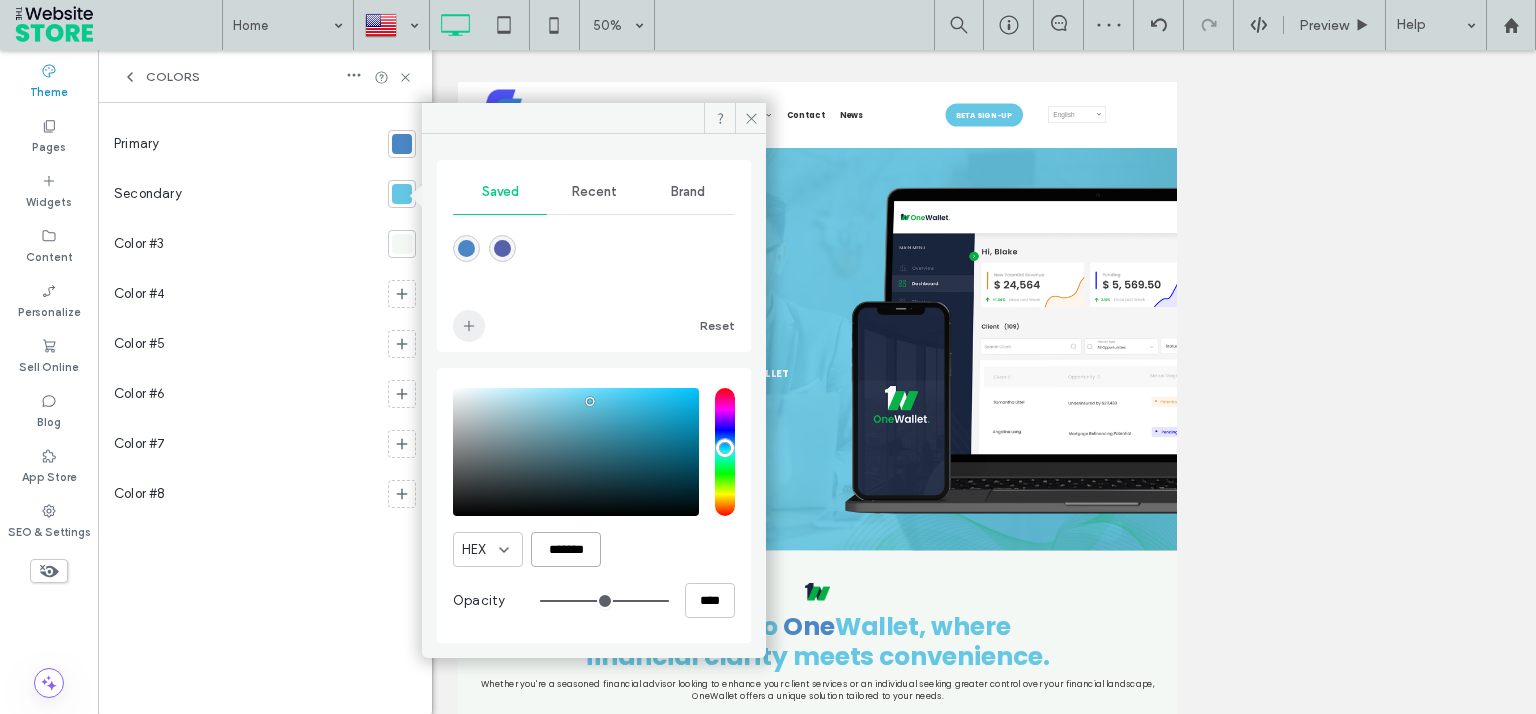 type on "*******" 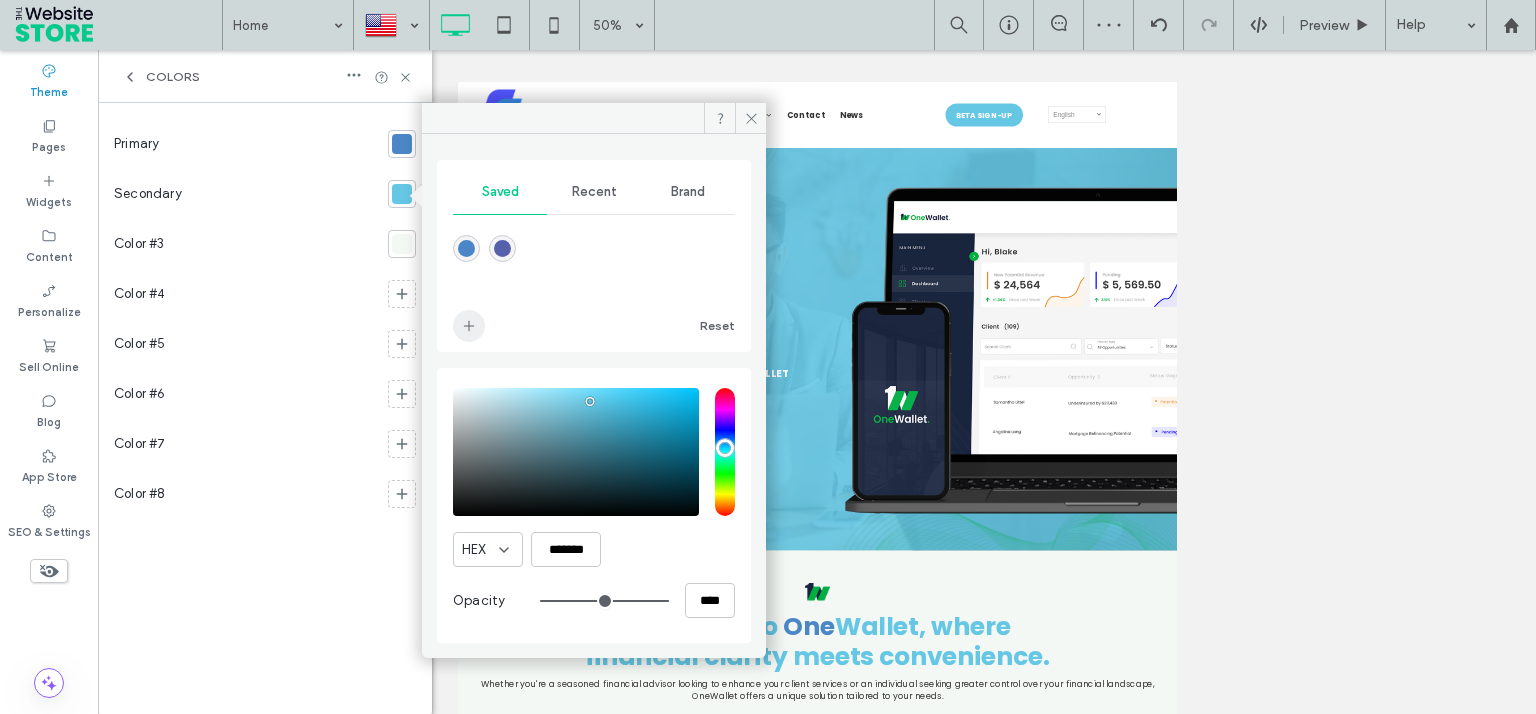 click 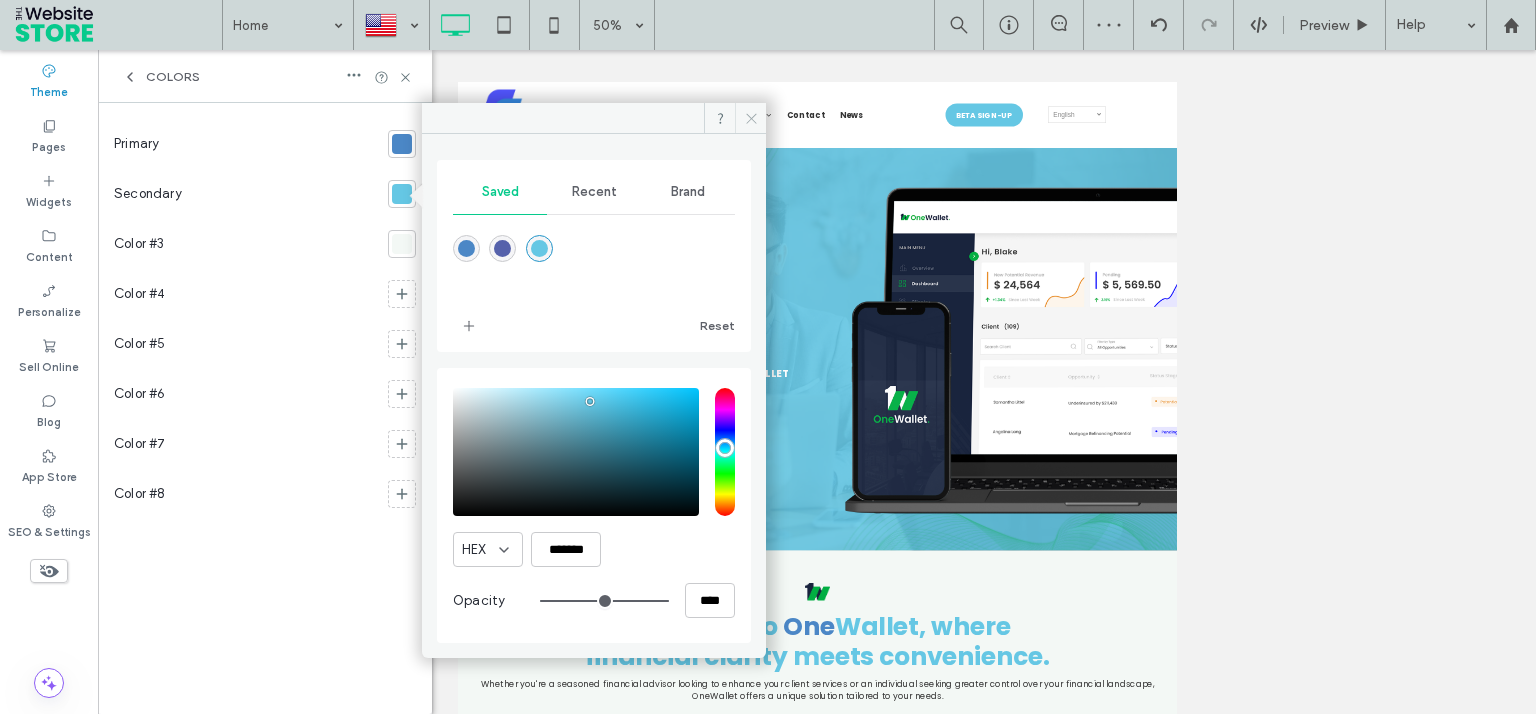 click 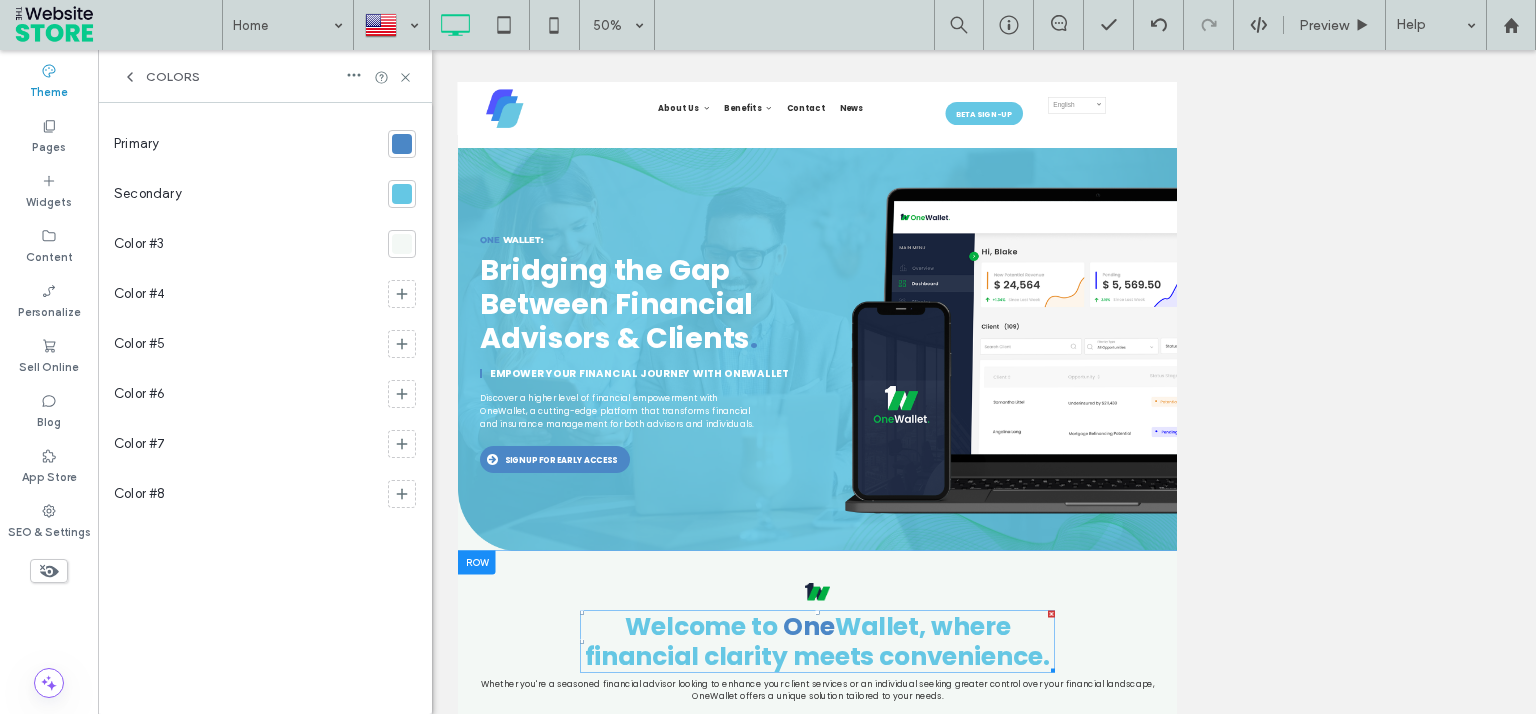 scroll, scrollTop: 528, scrollLeft: 0, axis: vertical 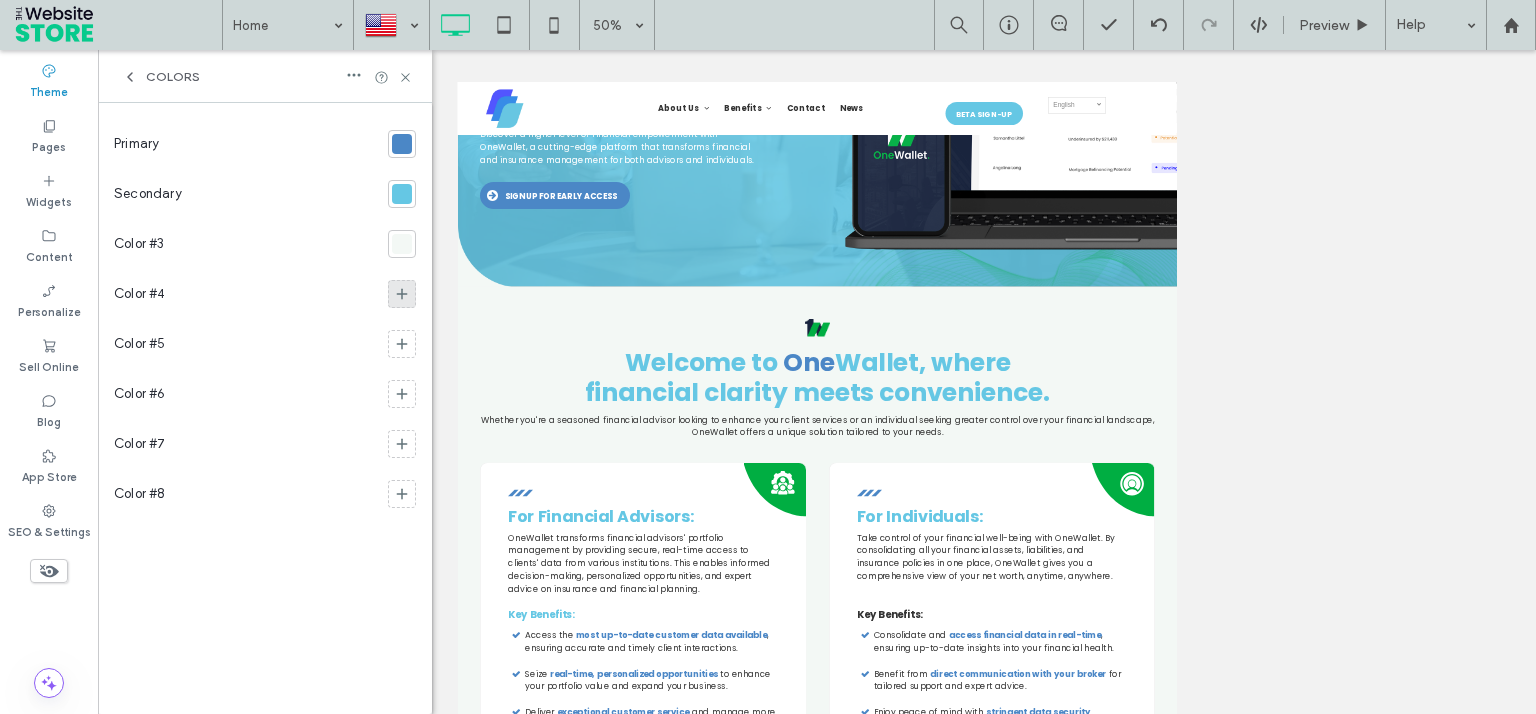 click 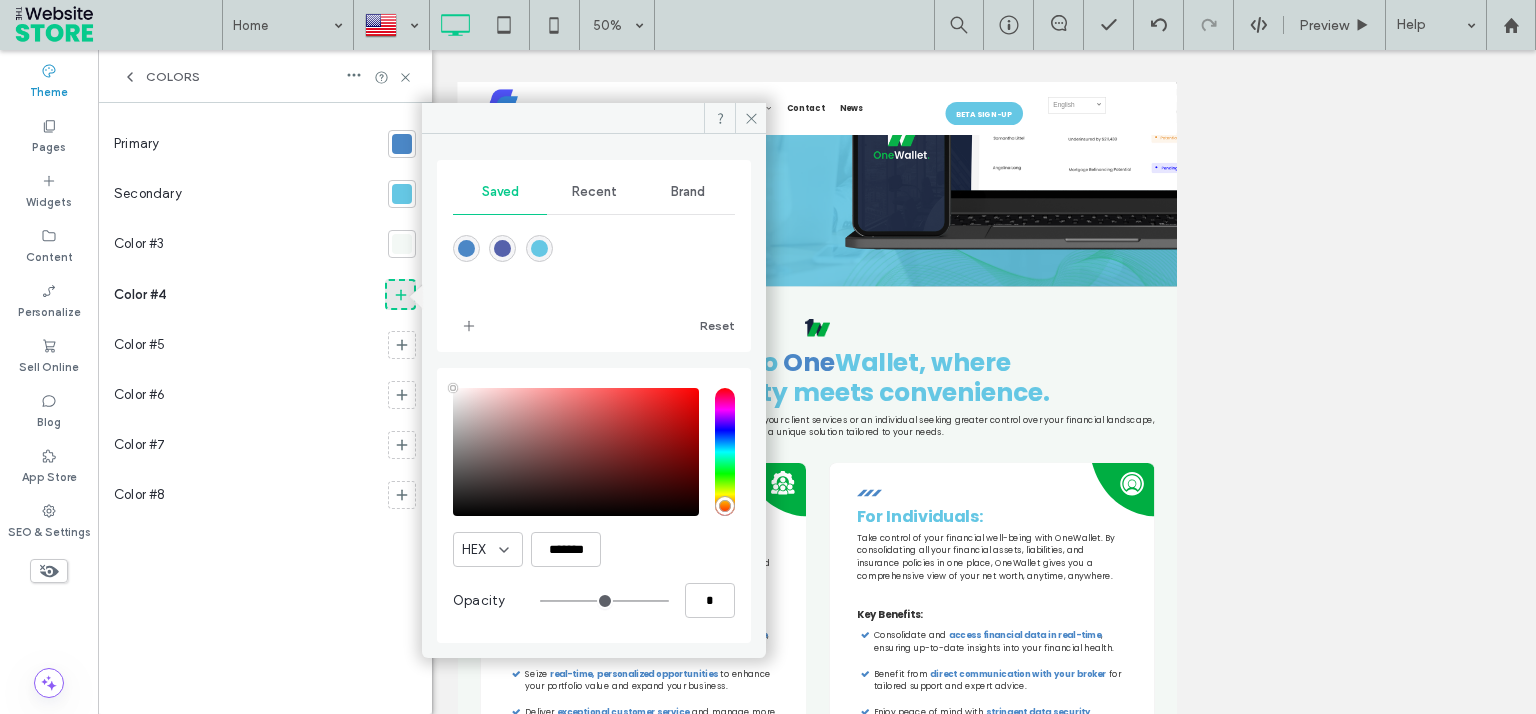 type on "**" 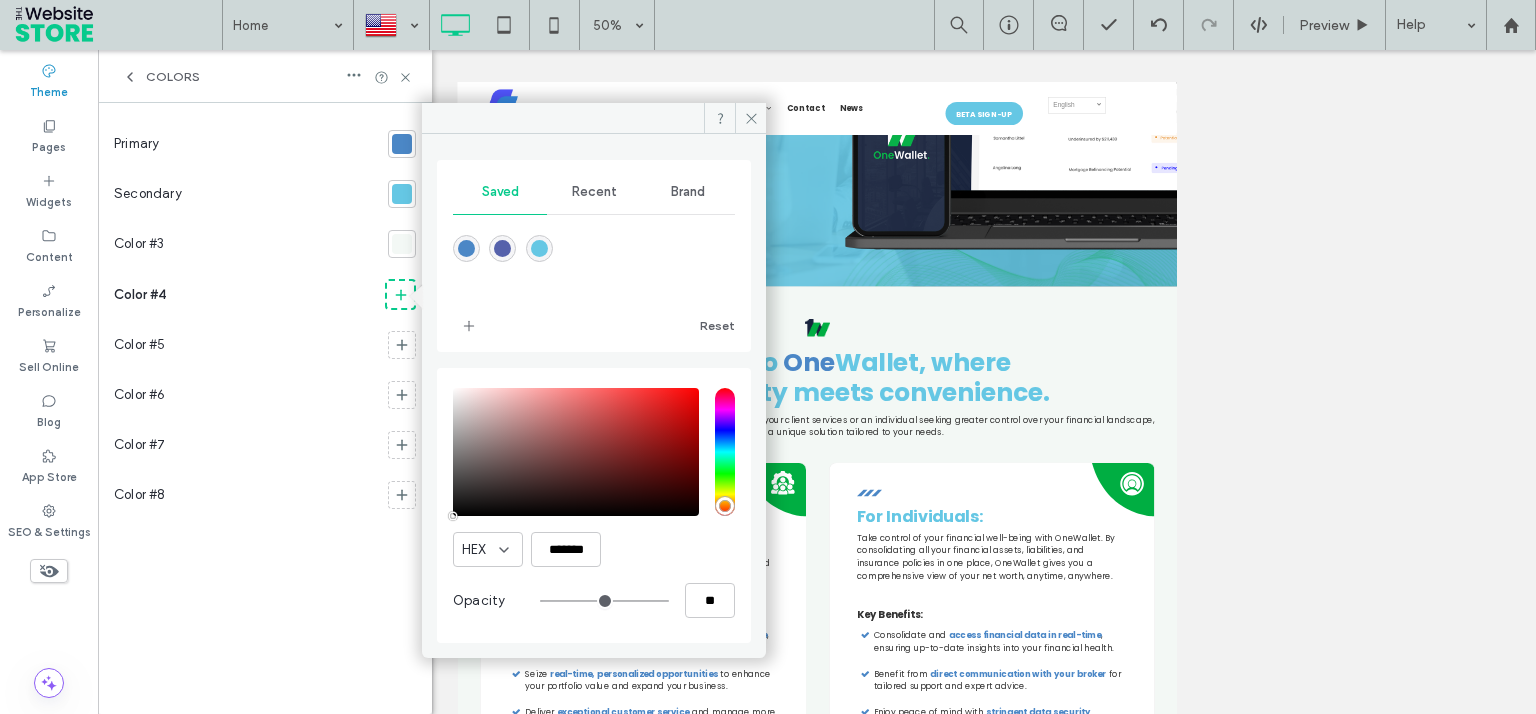 click at bounding box center (502, 248) 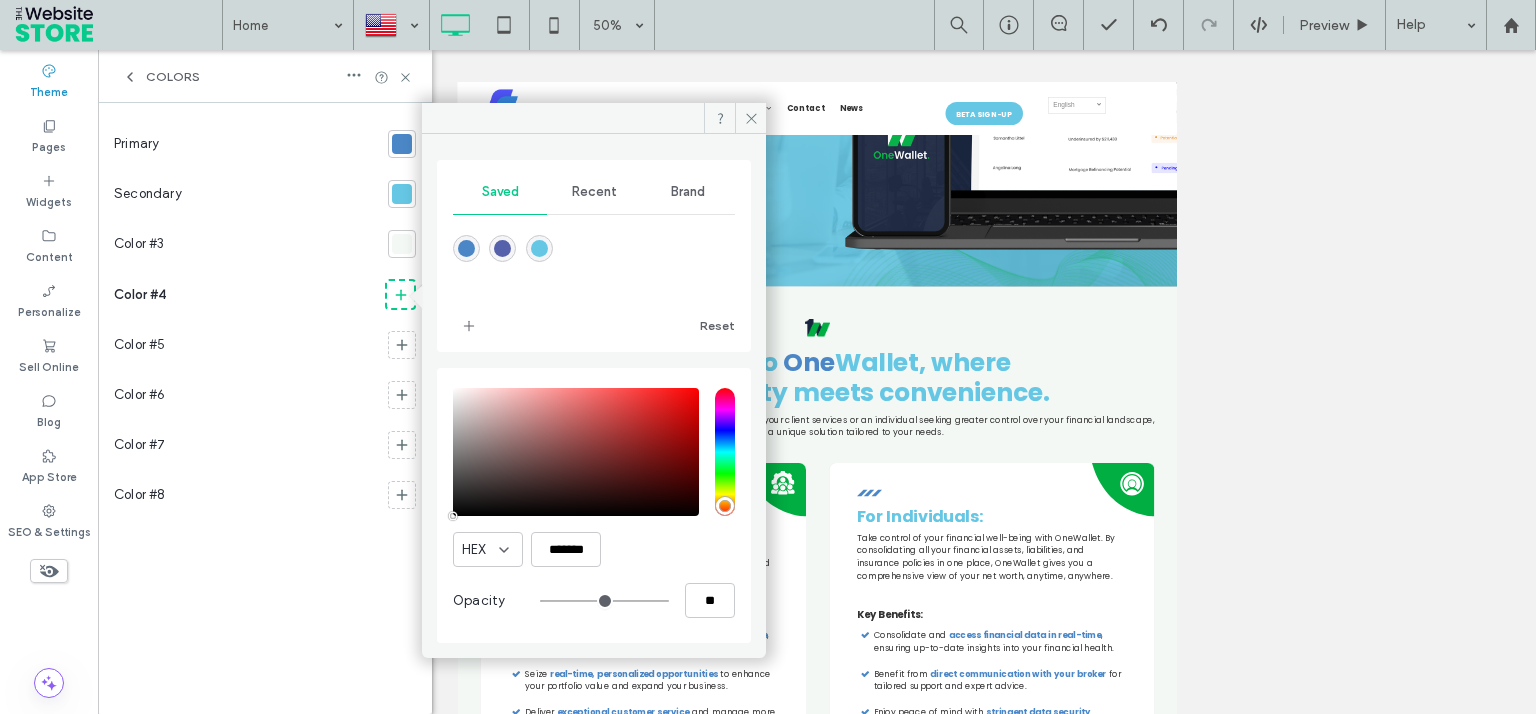 type on "***" 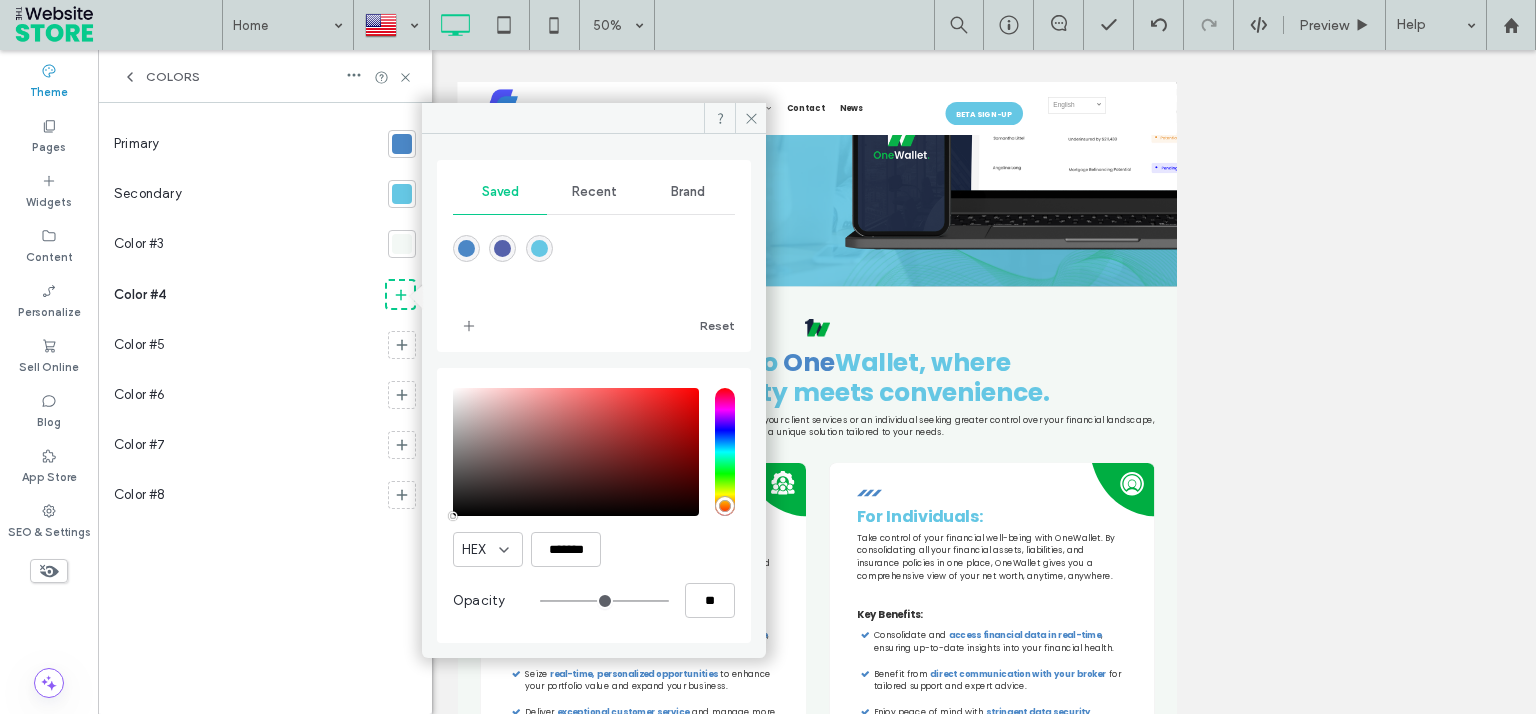 type on "****" 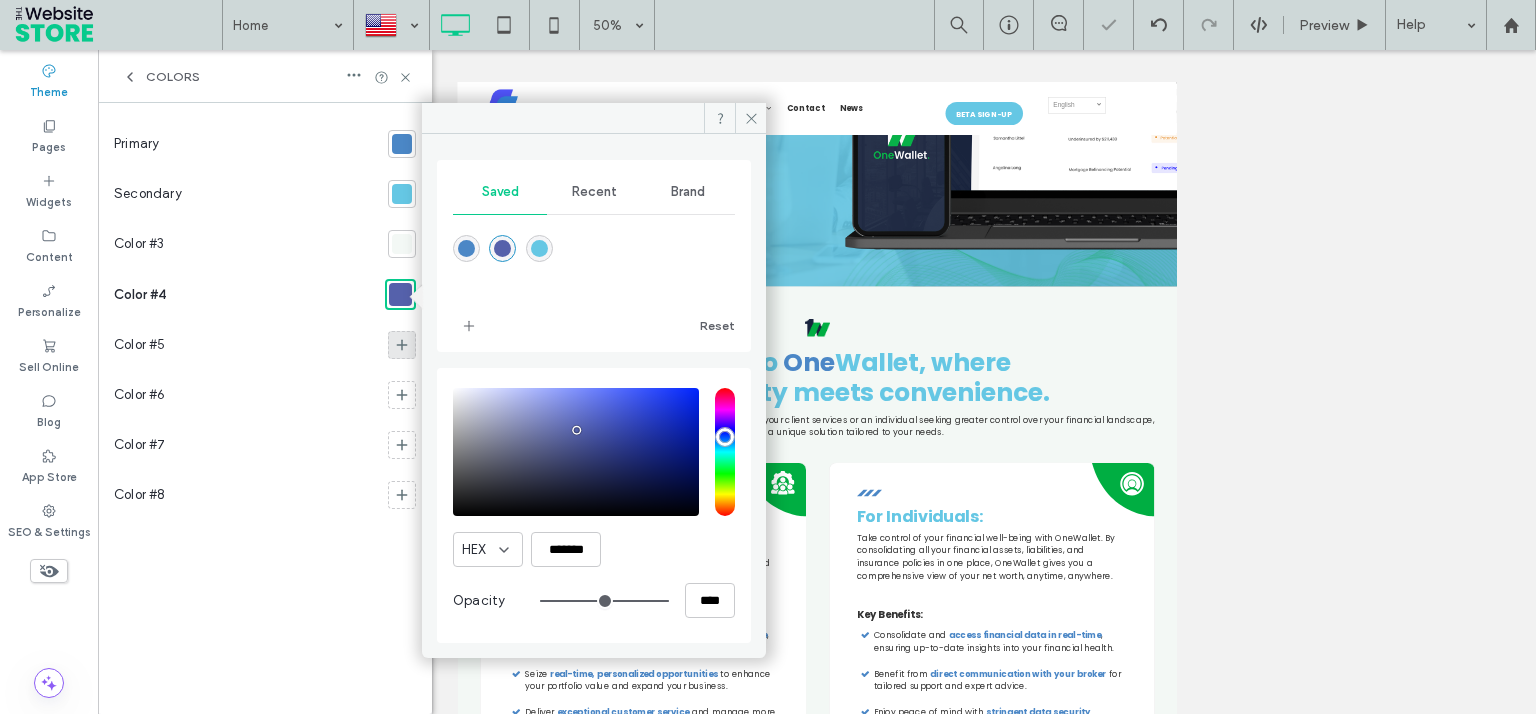 click 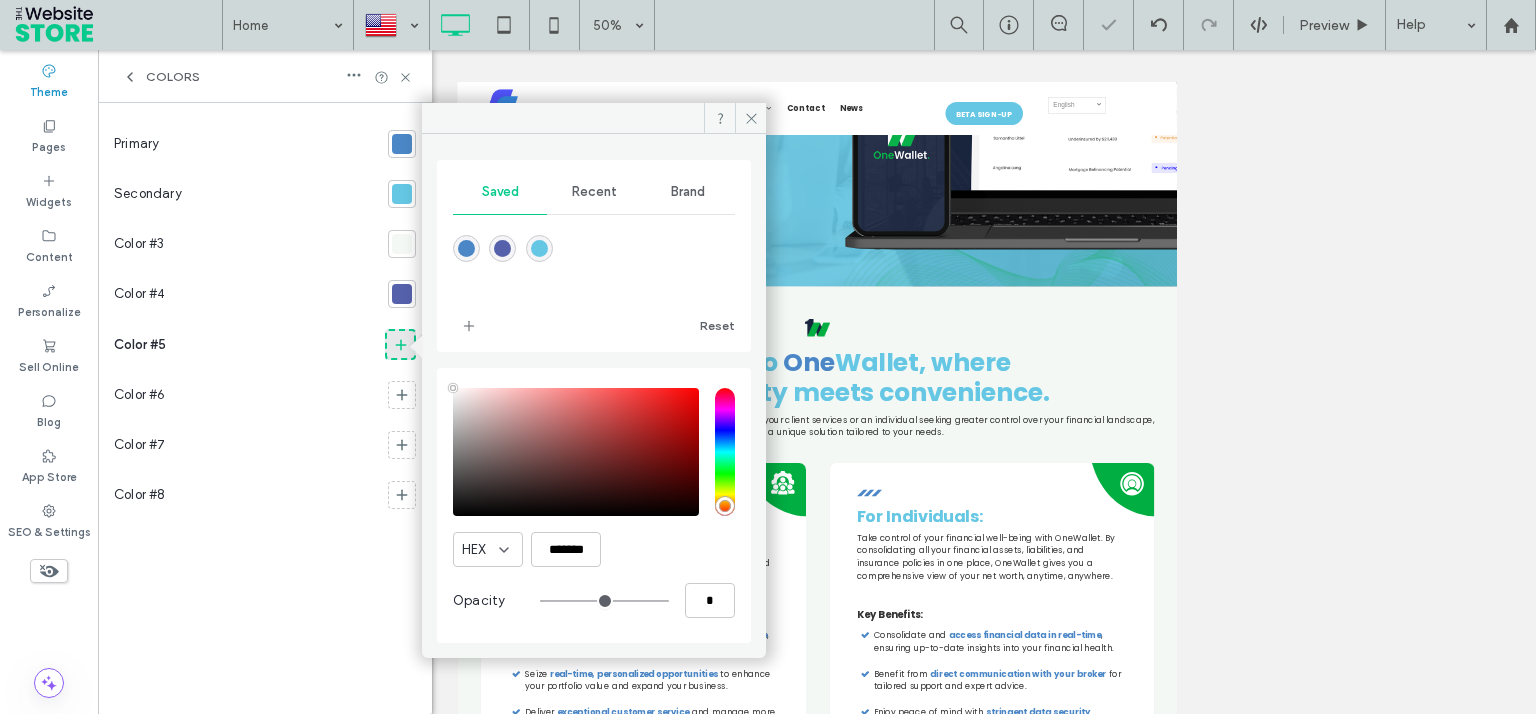 type on "**" 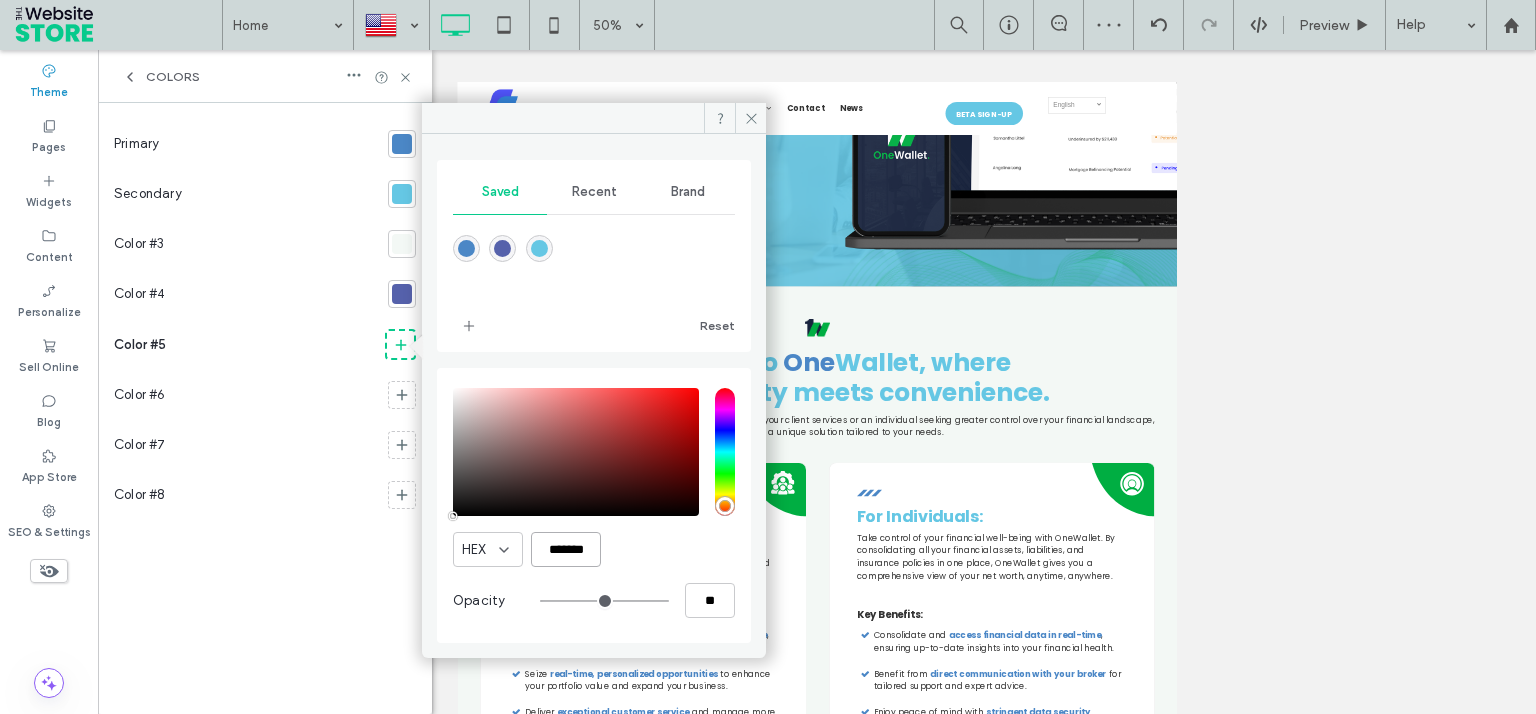 click on "*******" at bounding box center (566, 549) 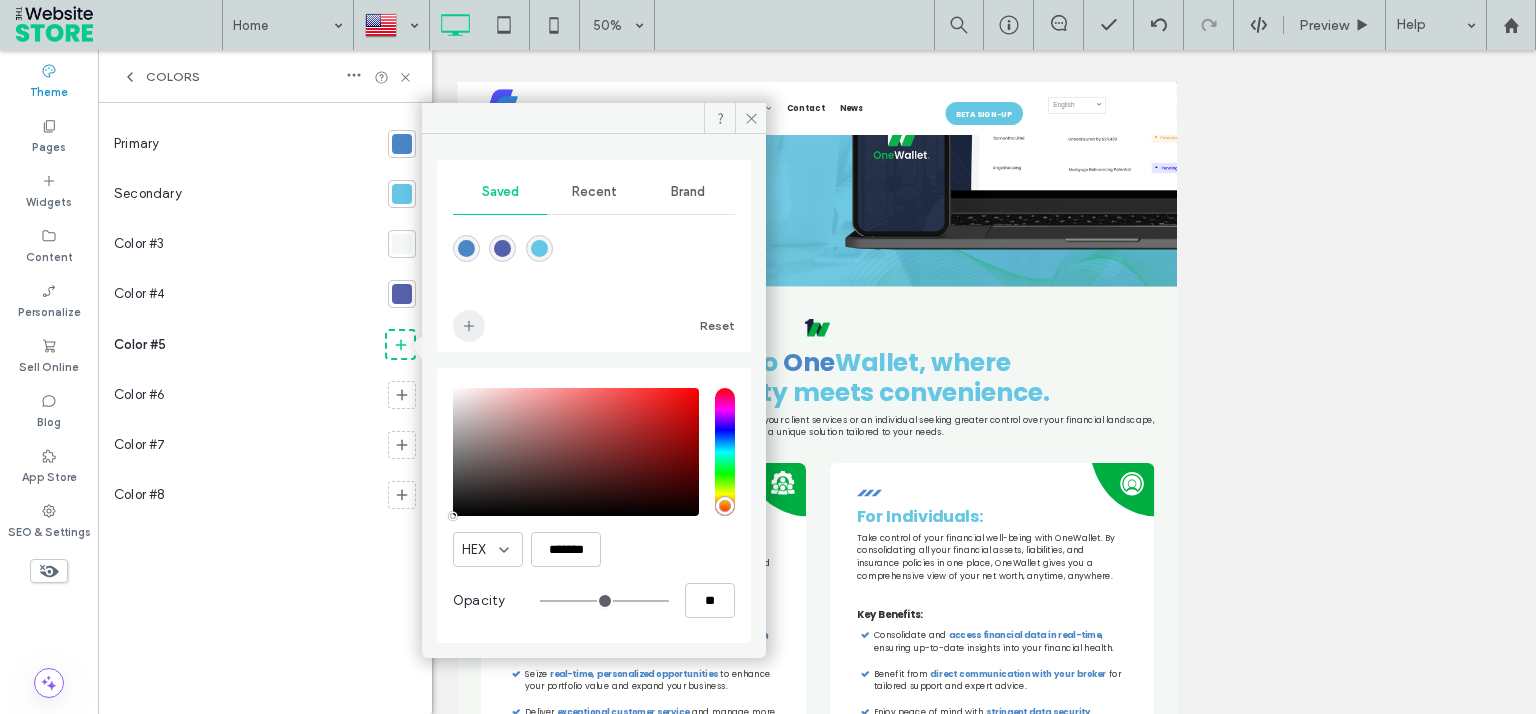 drag, startPoint x: 466, startPoint y: 334, endPoint x: 517, endPoint y: 446, distance: 123.065025 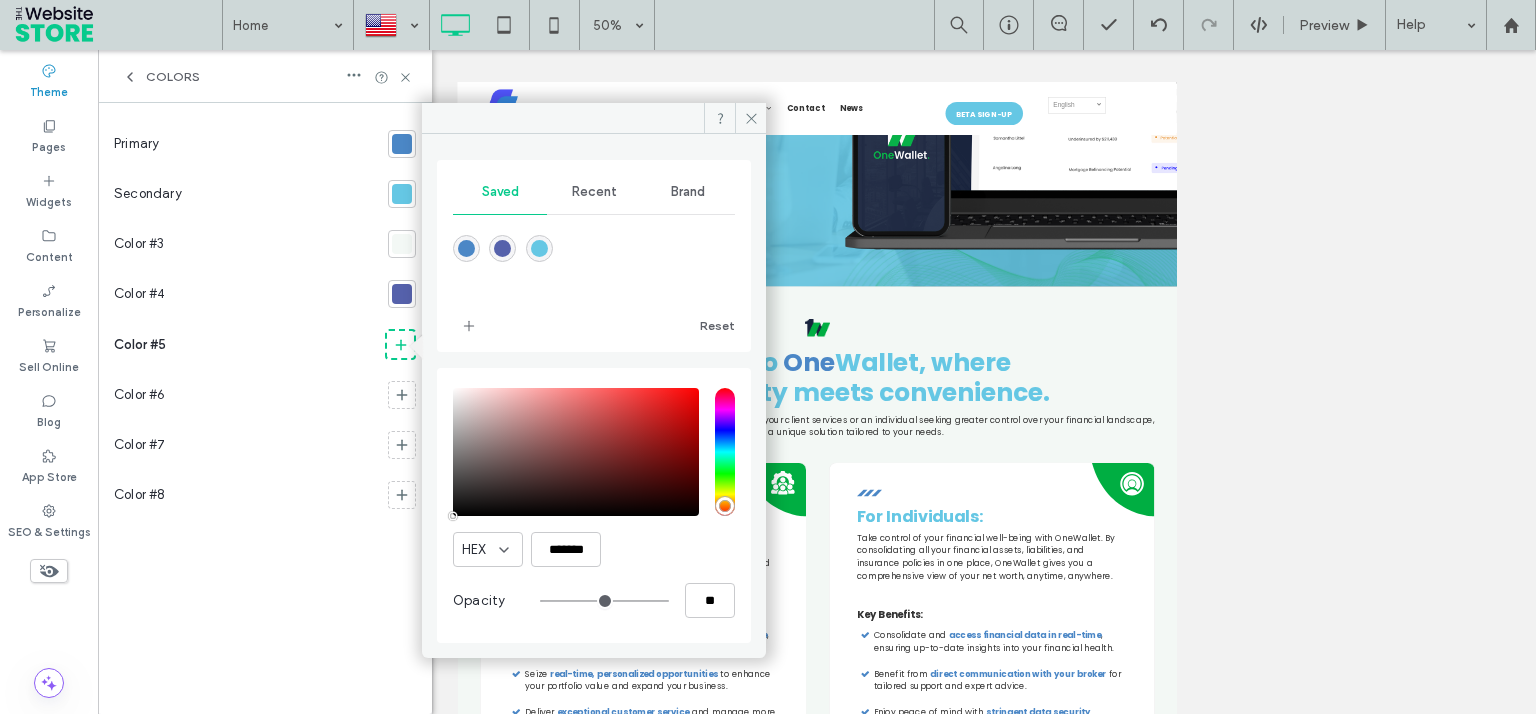 click at bounding box center [469, 326] 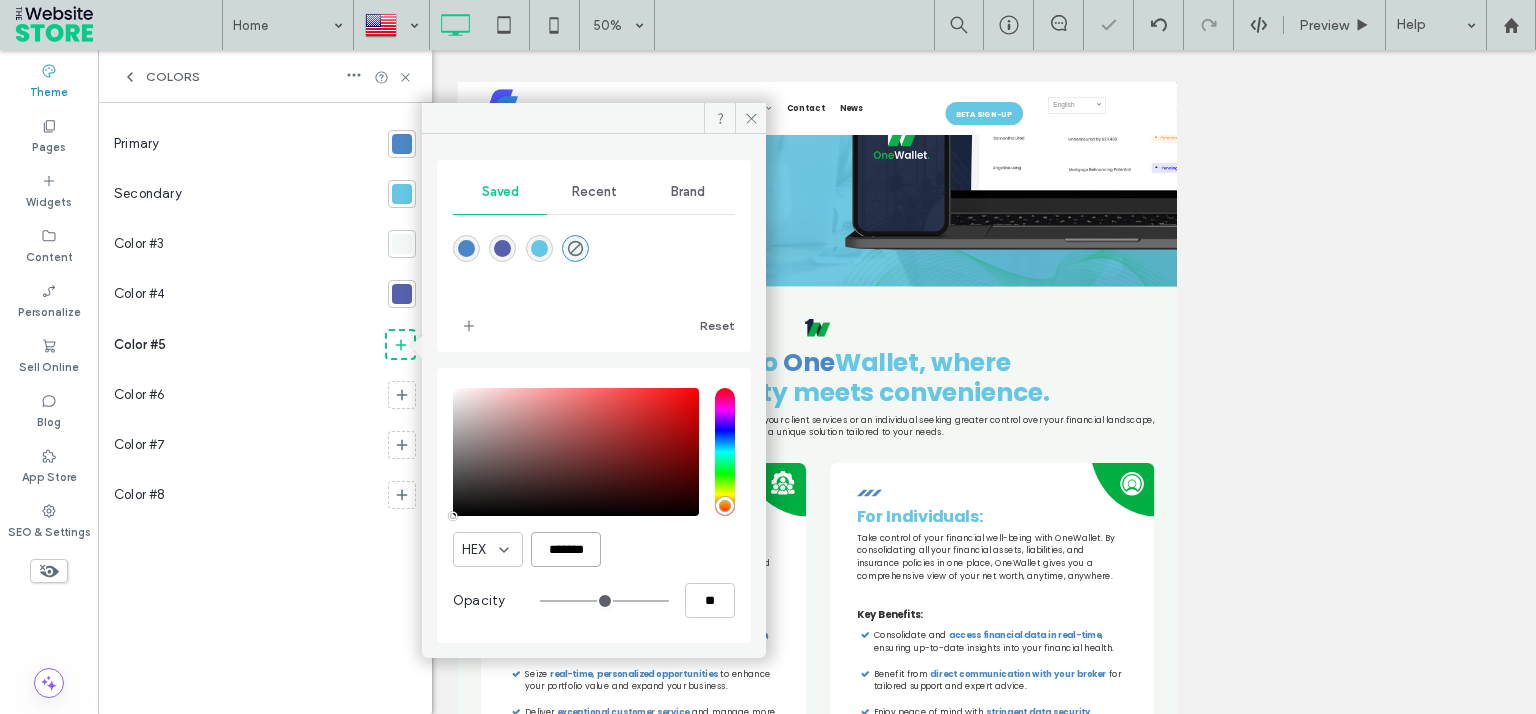 click on "*******" at bounding box center [566, 549] 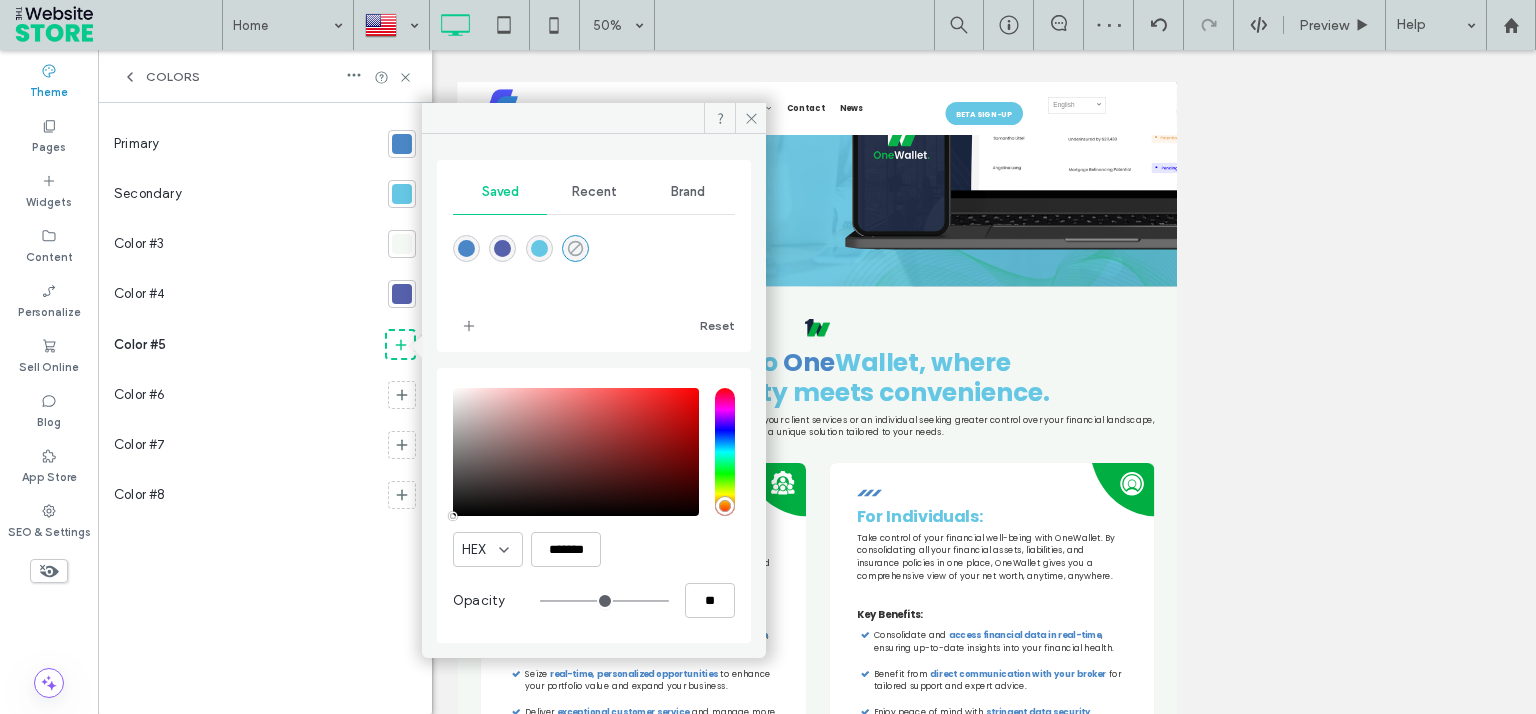 click 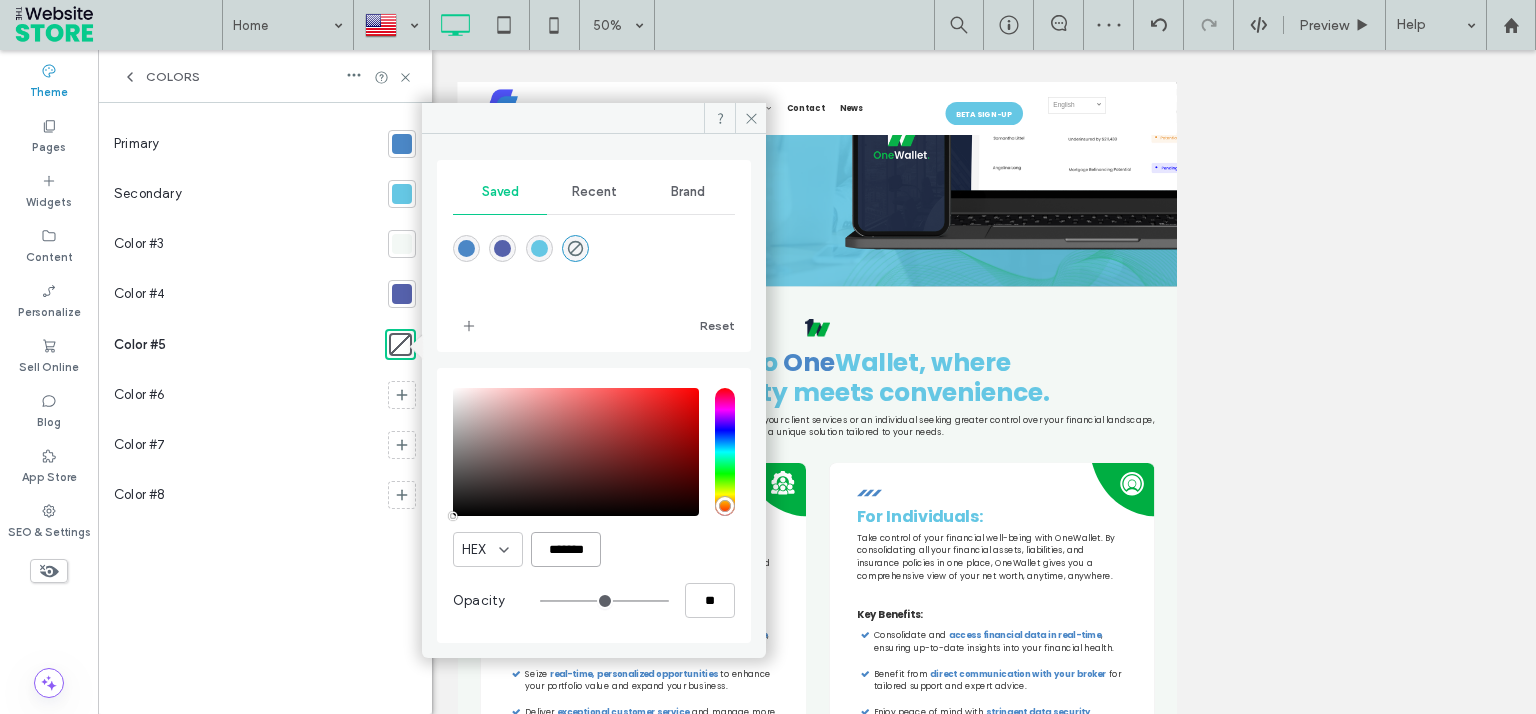 click on "*******" at bounding box center [566, 549] 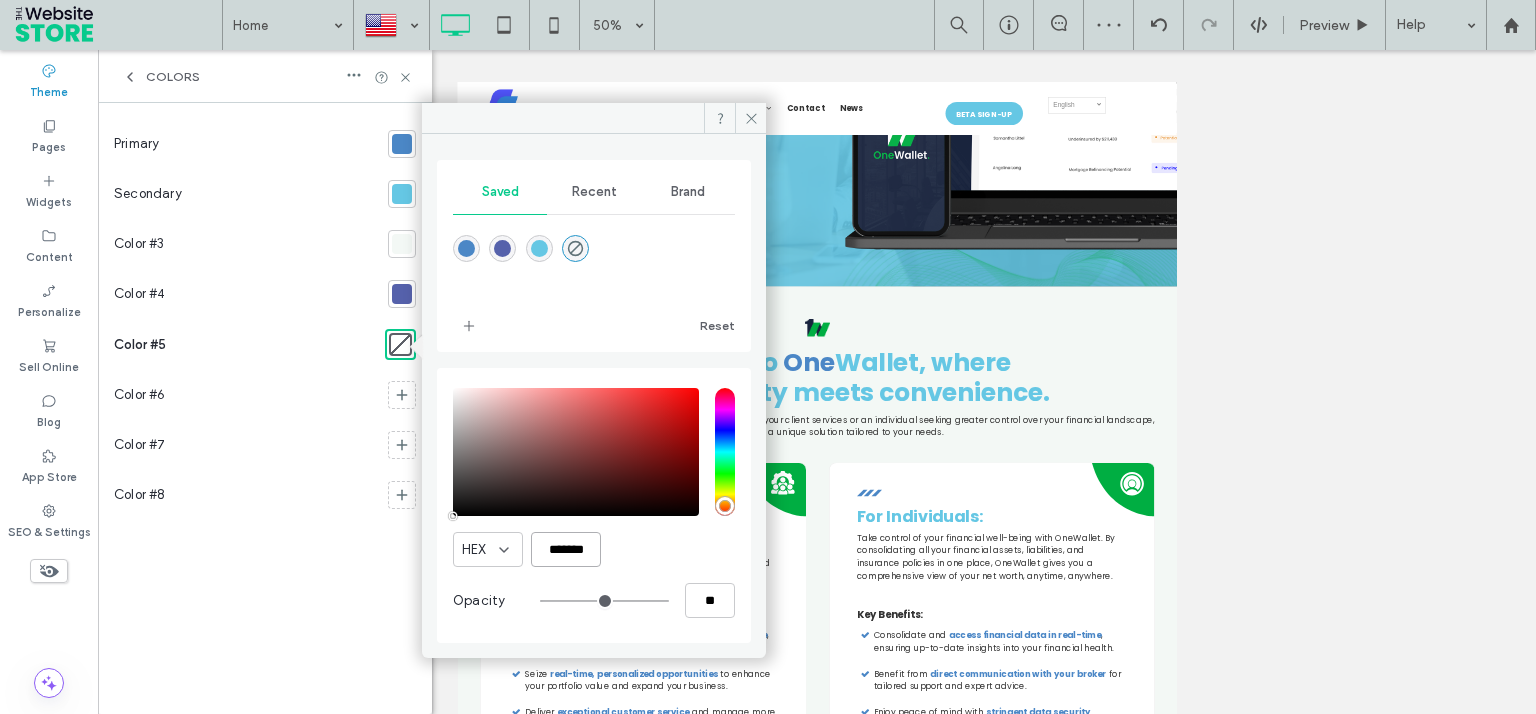 click on "*******" at bounding box center [566, 549] 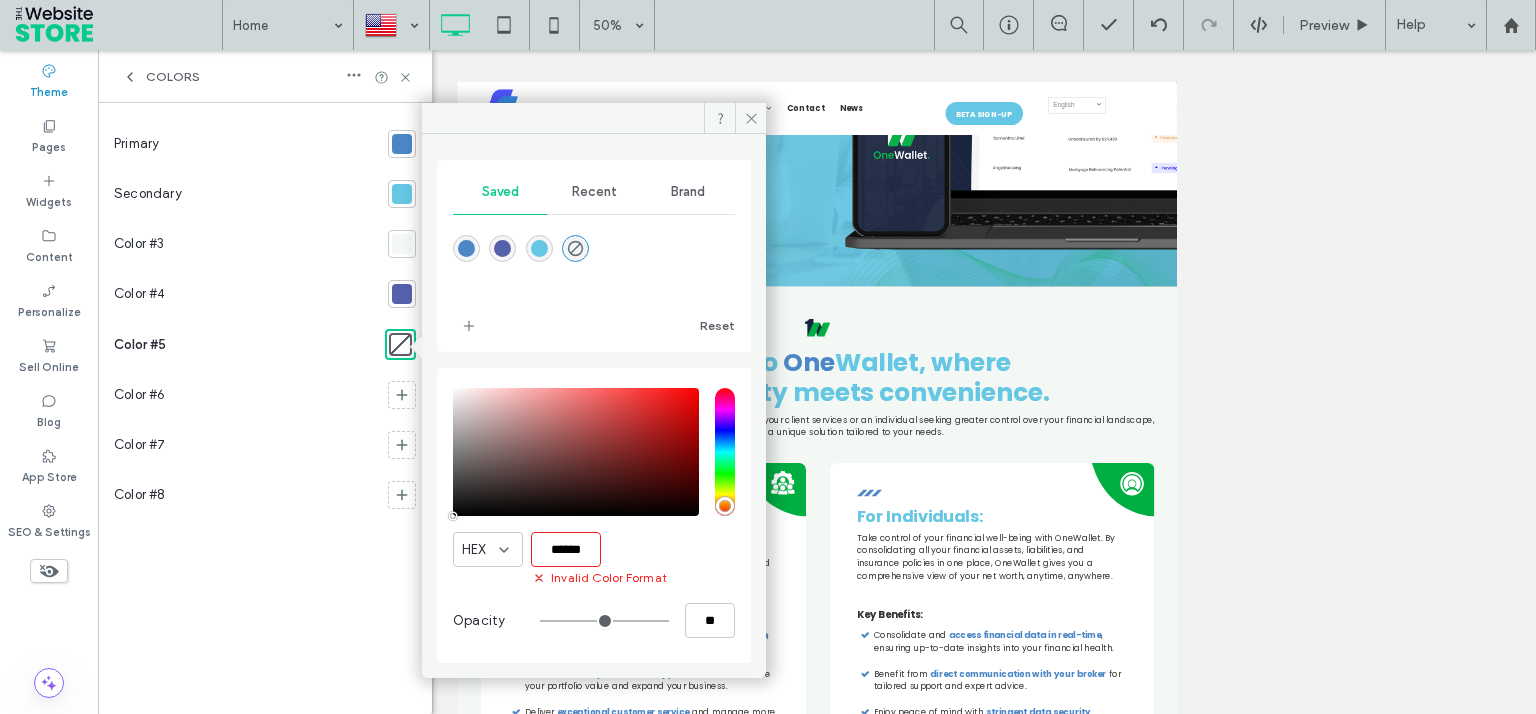 type on "*******" 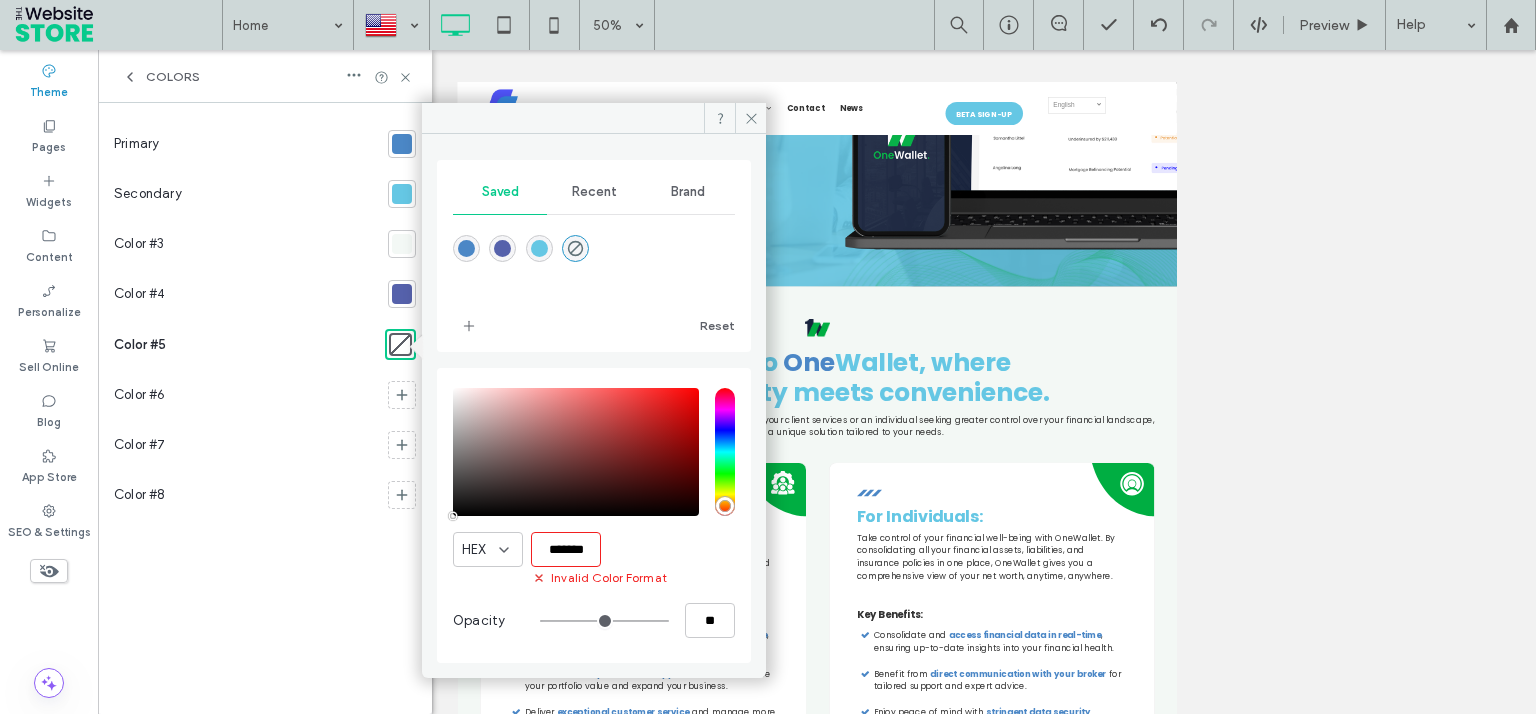 type on "***" 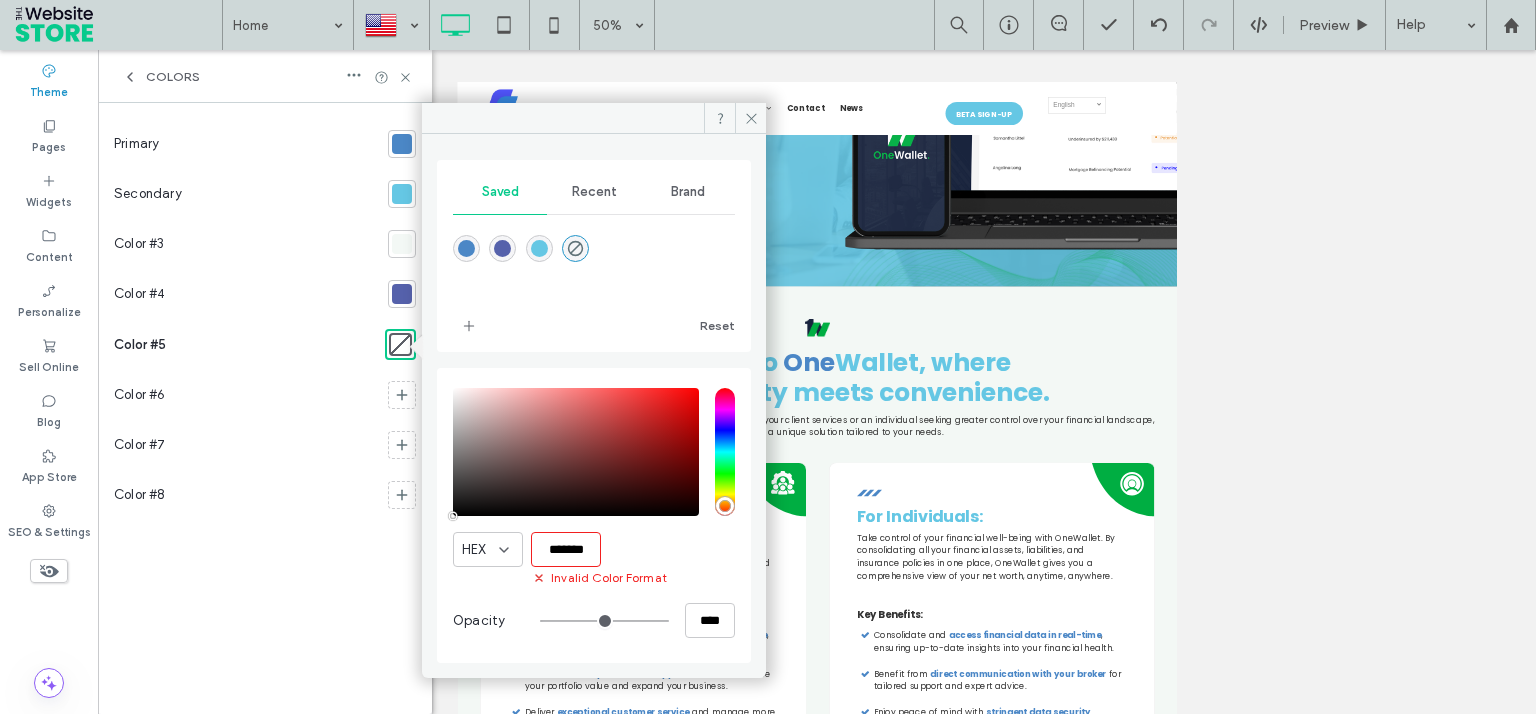 scroll, scrollTop: 0, scrollLeft: 4, axis: horizontal 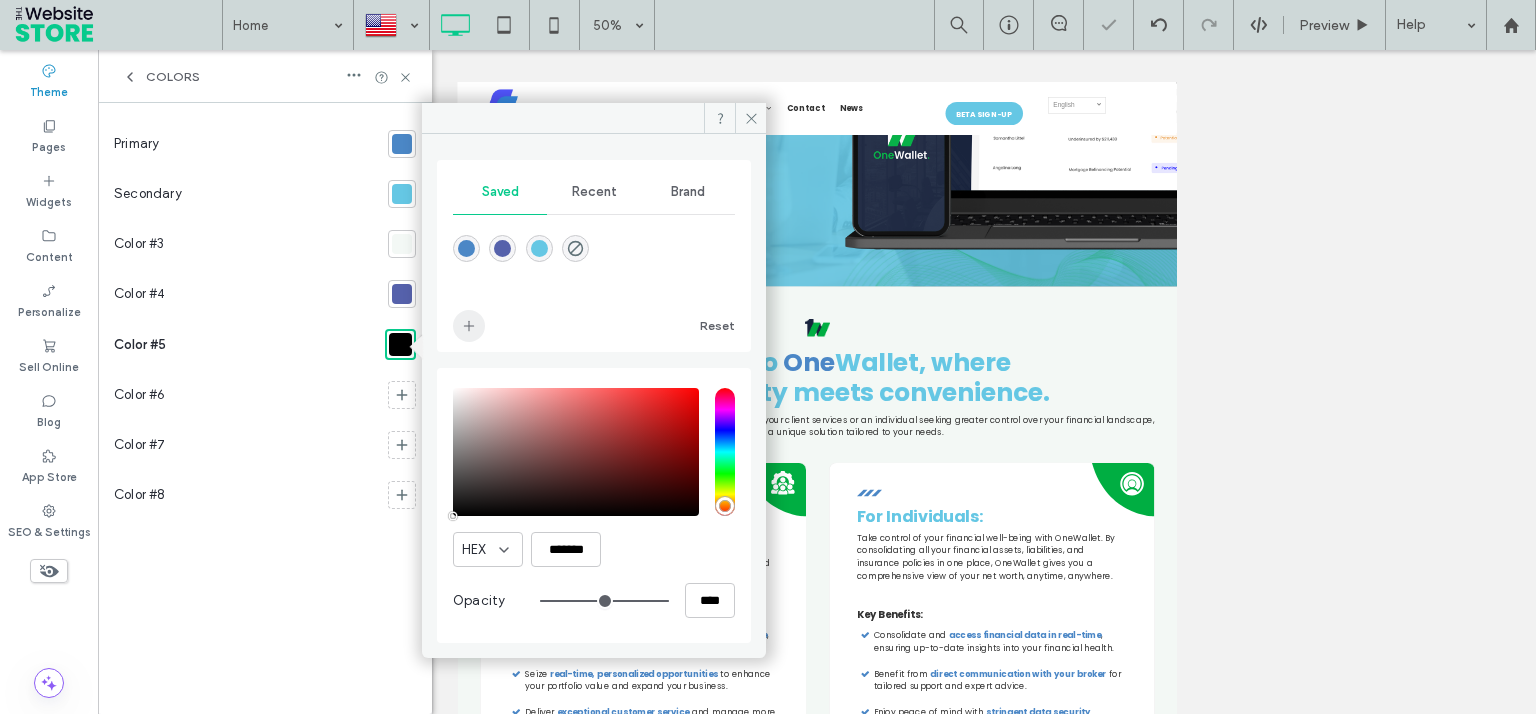 click at bounding box center [469, 326] 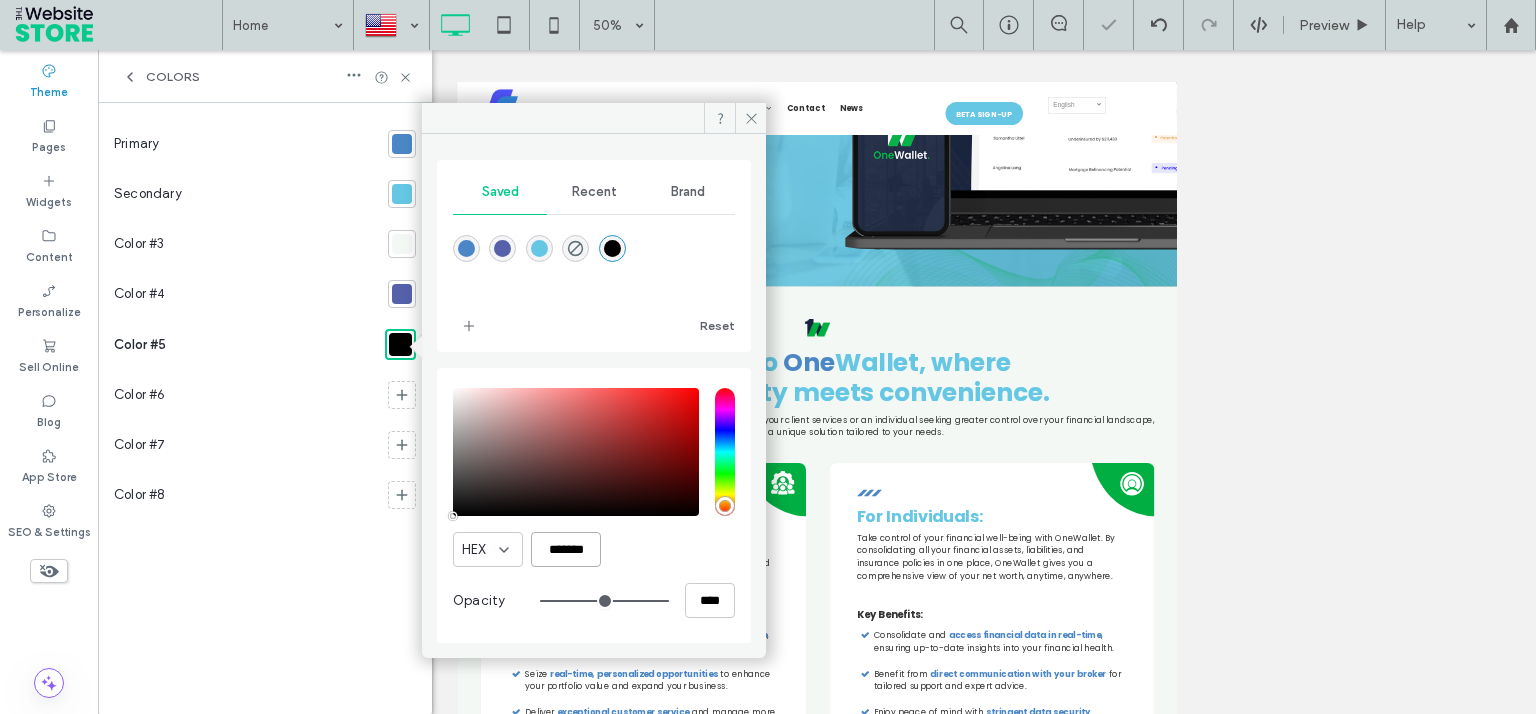click on "*******" at bounding box center (566, 549) 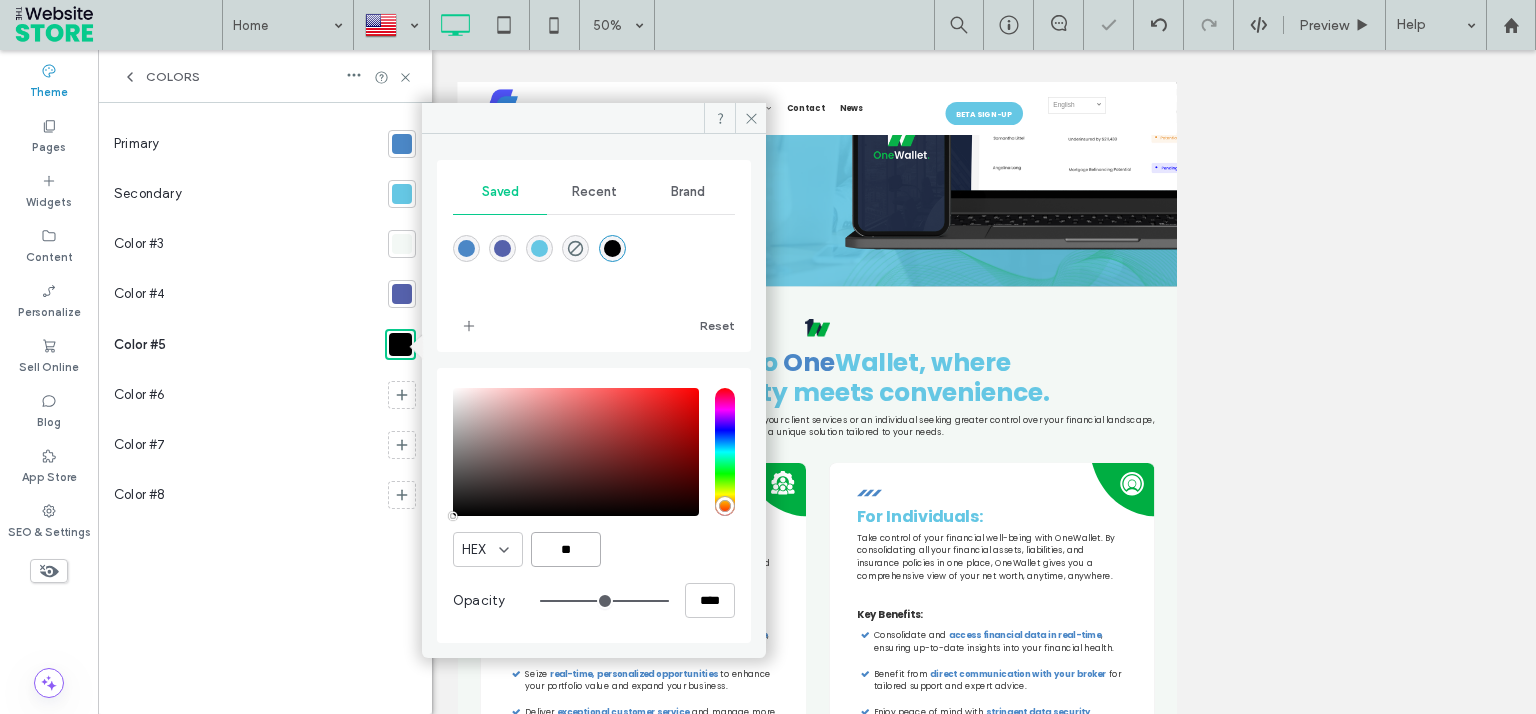 scroll, scrollTop: 0, scrollLeft: 0, axis: both 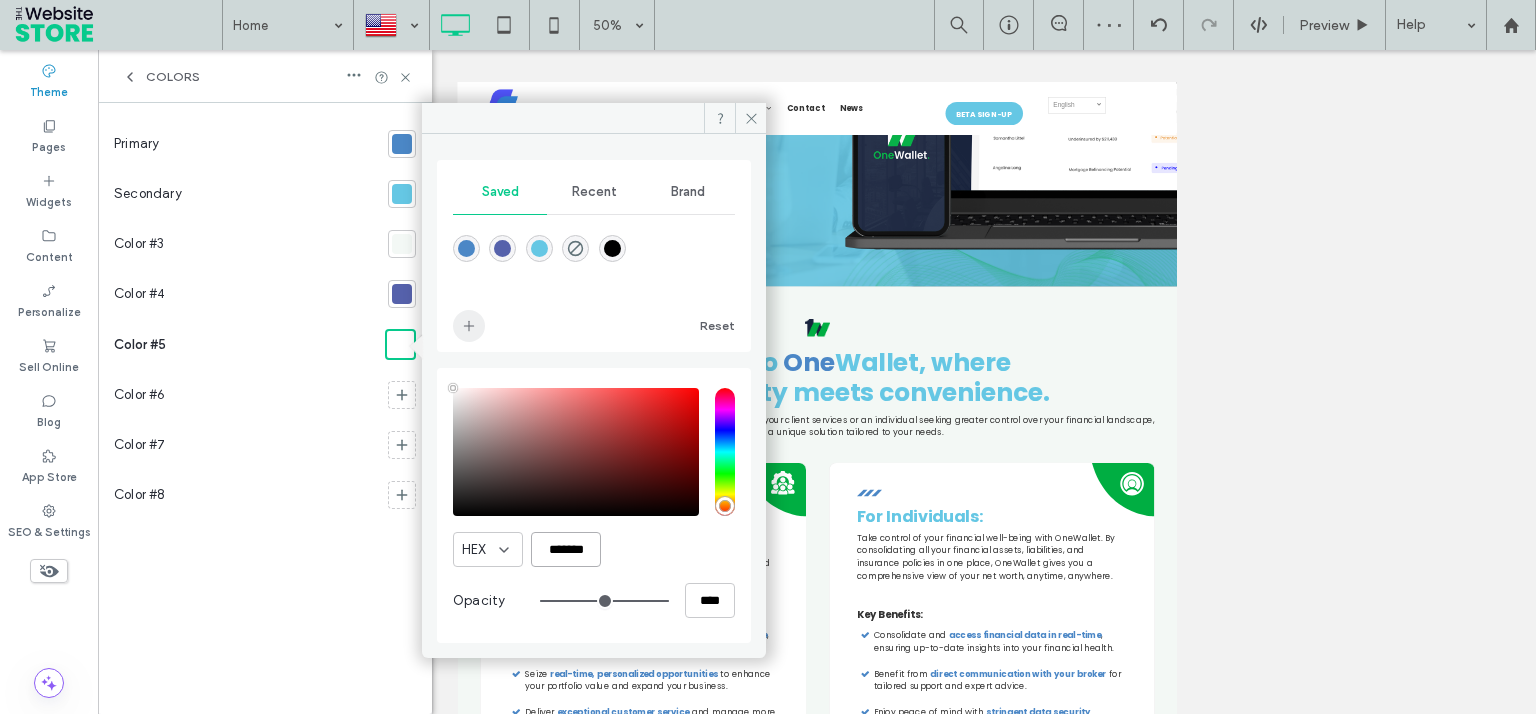 type on "*******" 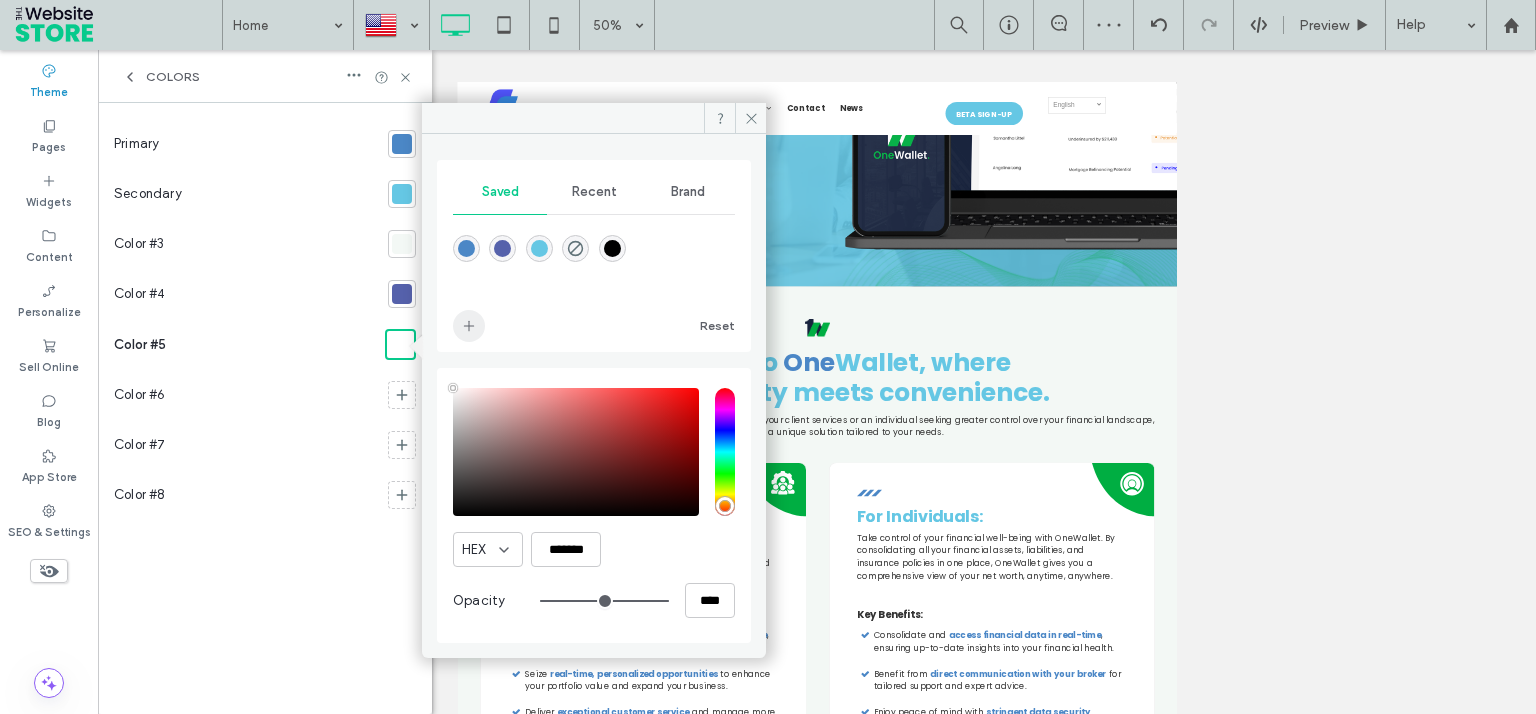 click 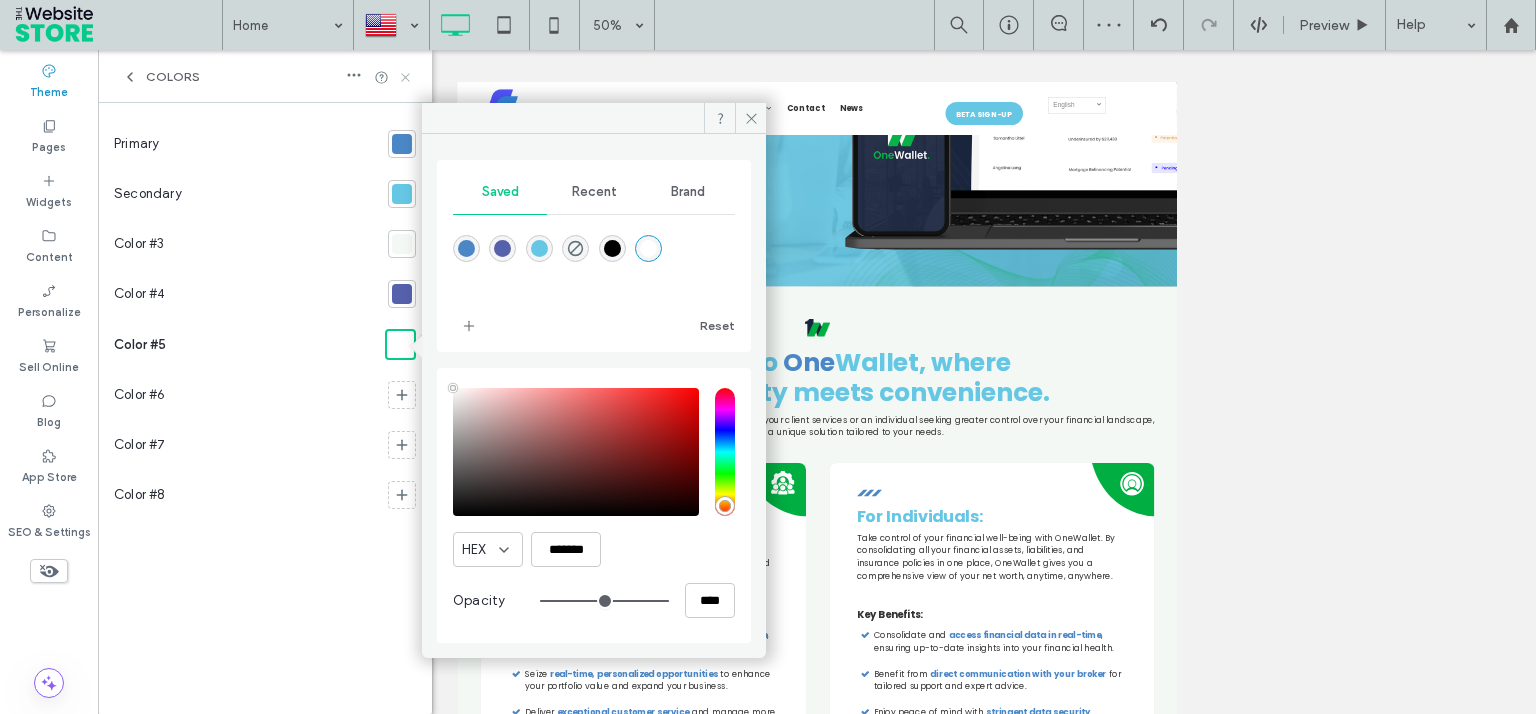click 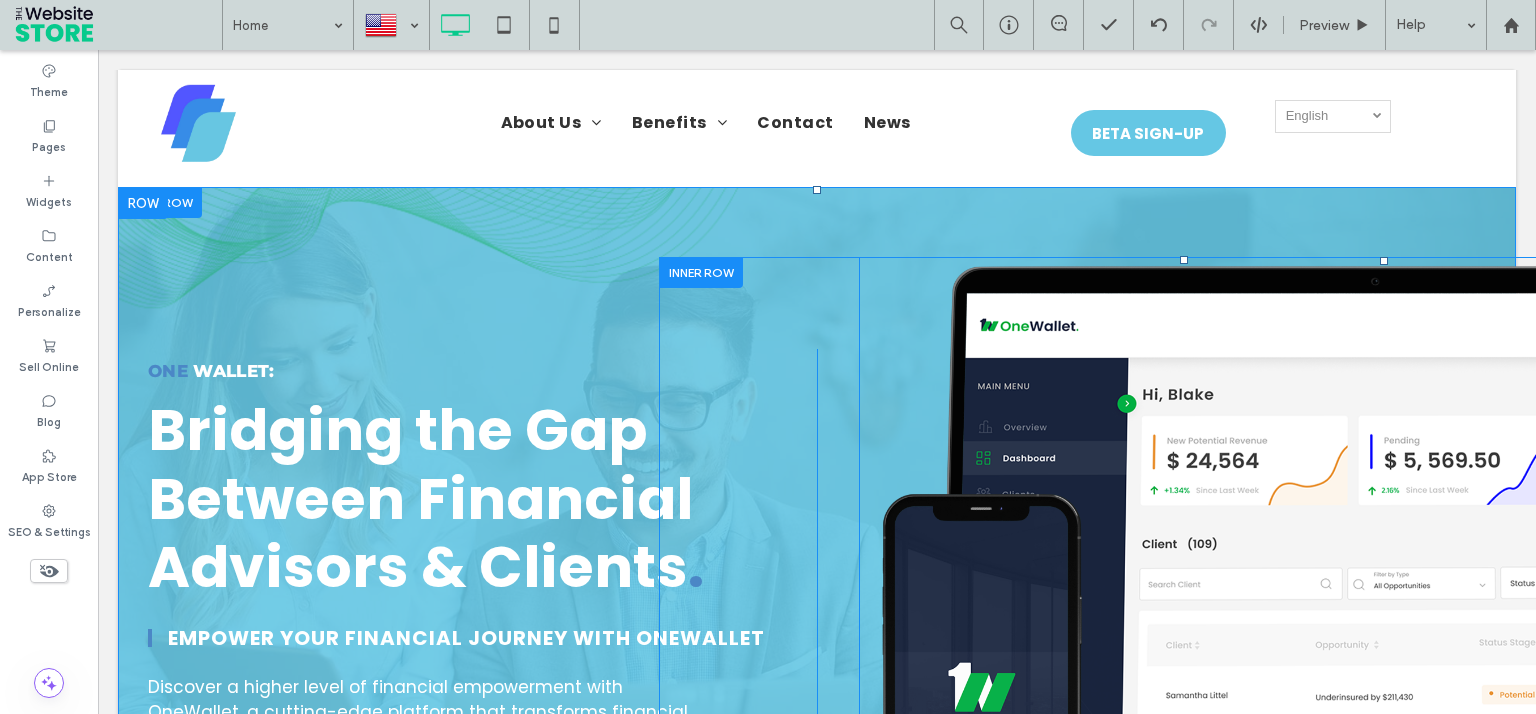 scroll, scrollTop: 0, scrollLeft: 0, axis: both 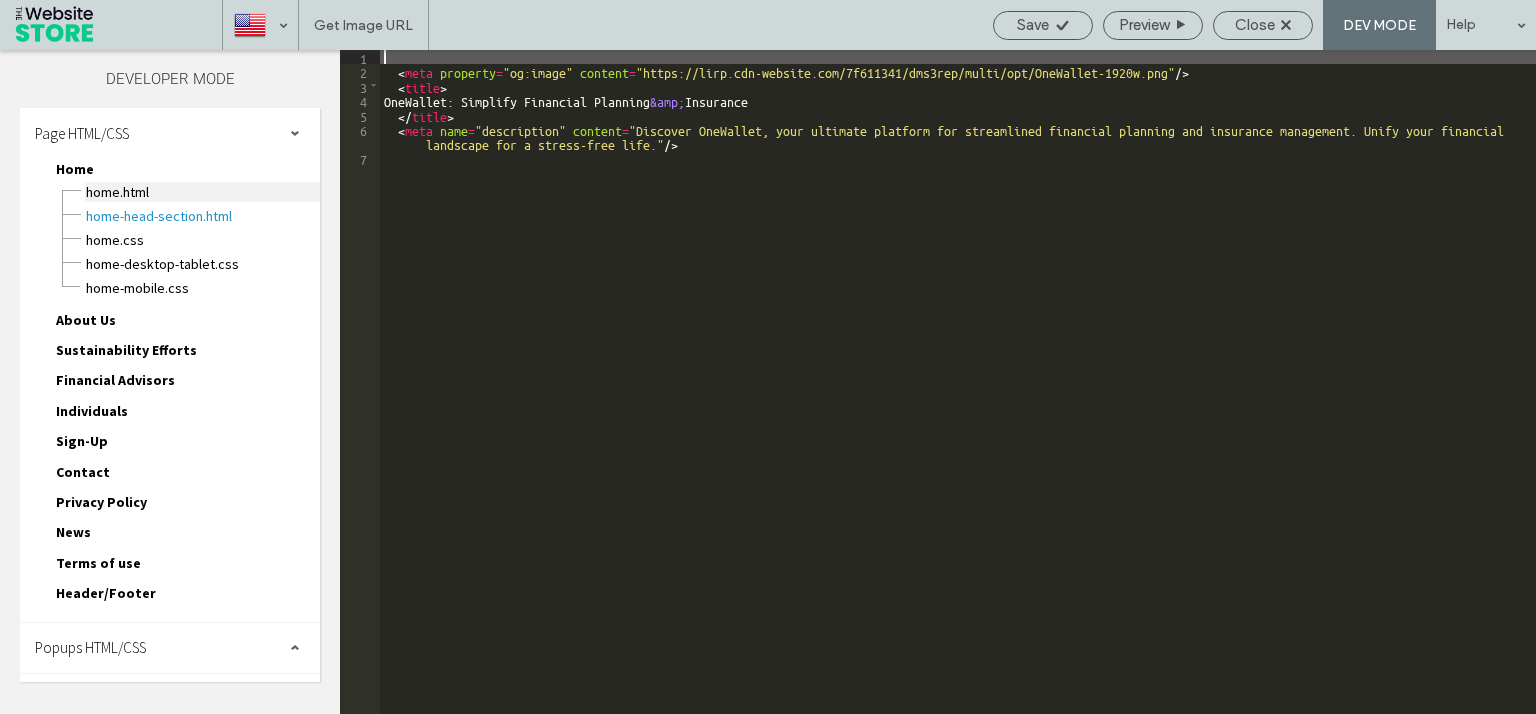 click on "Home.html" at bounding box center (202, 192) 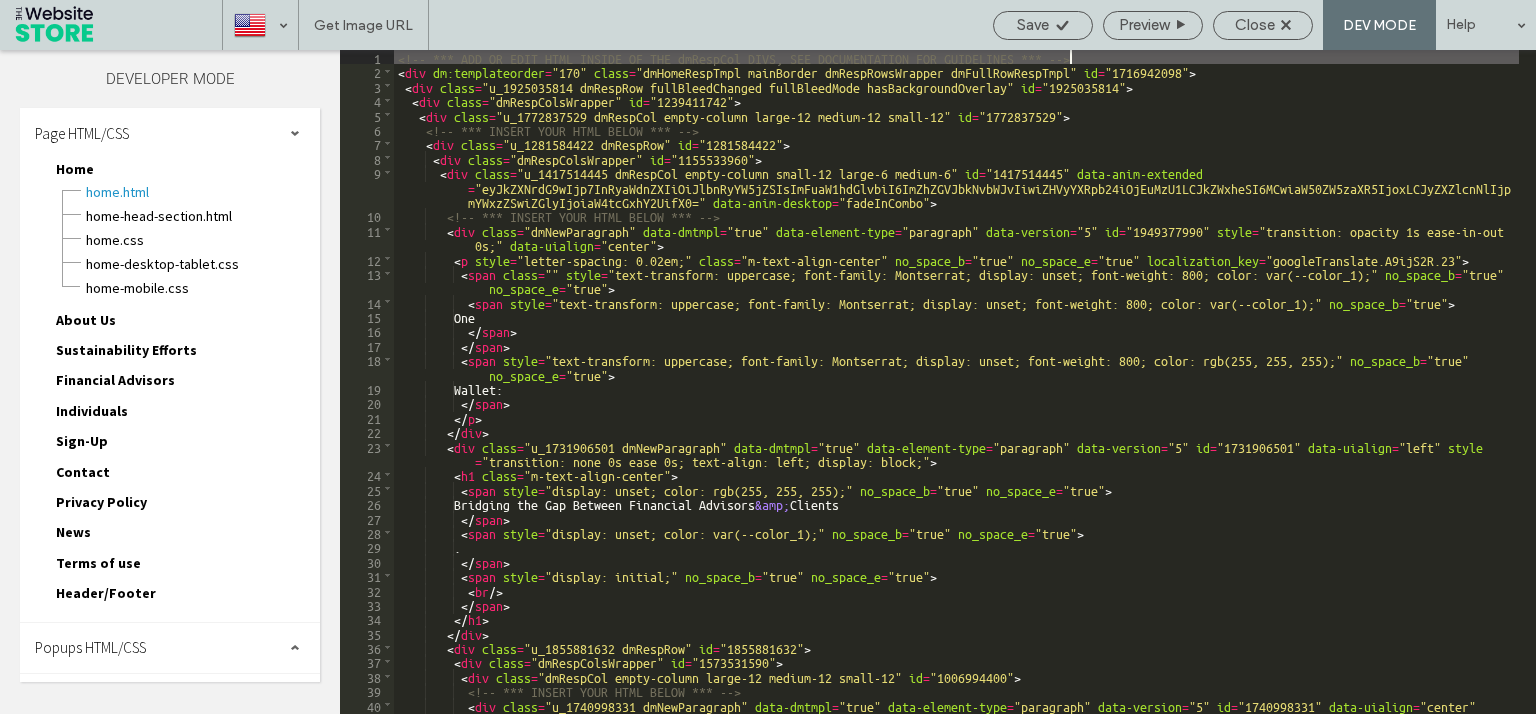scroll, scrollTop: 0, scrollLeft: 0, axis: both 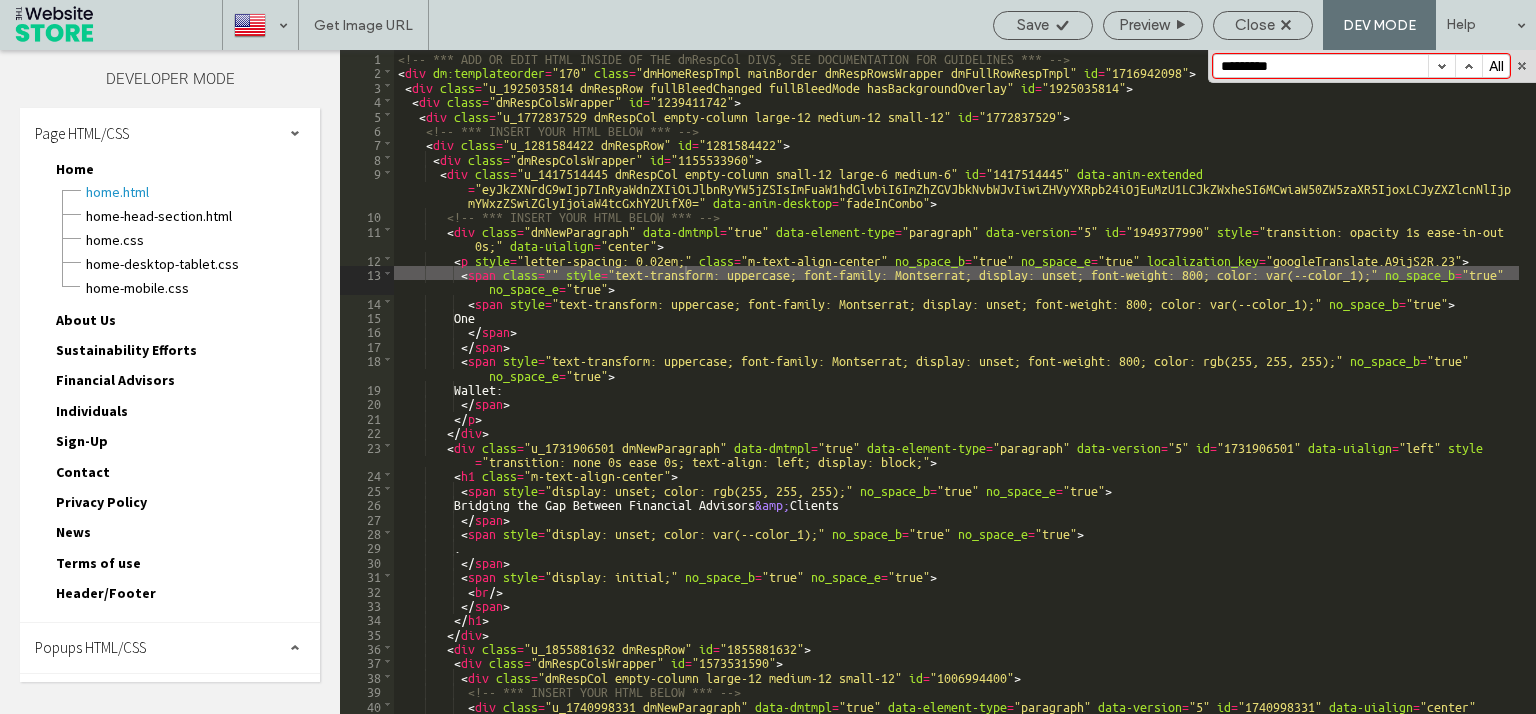 click on "********* All Replace All .* Aa \b" at bounding box center [1372, 66] 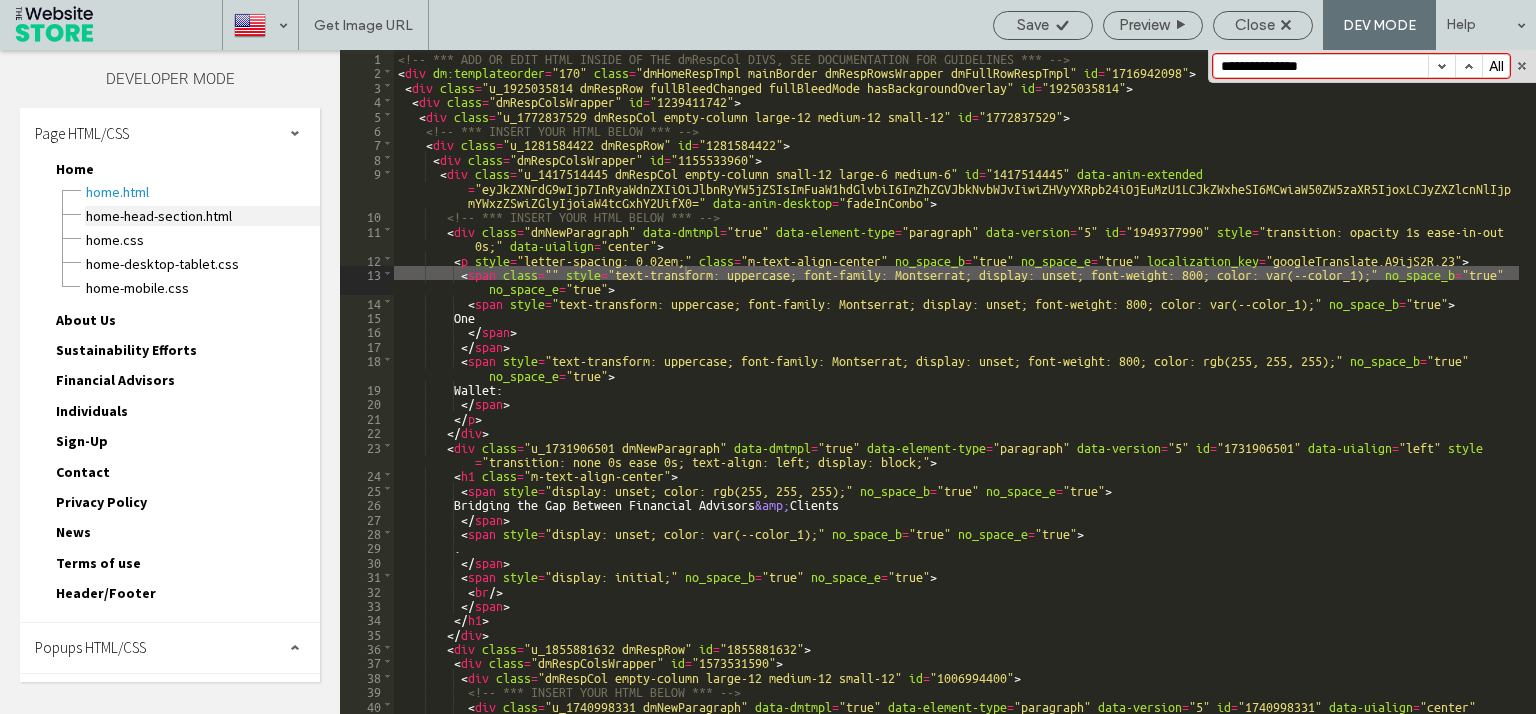 drag, startPoint x: 191, startPoint y: 207, endPoint x: 302, endPoint y: 207, distance: 111 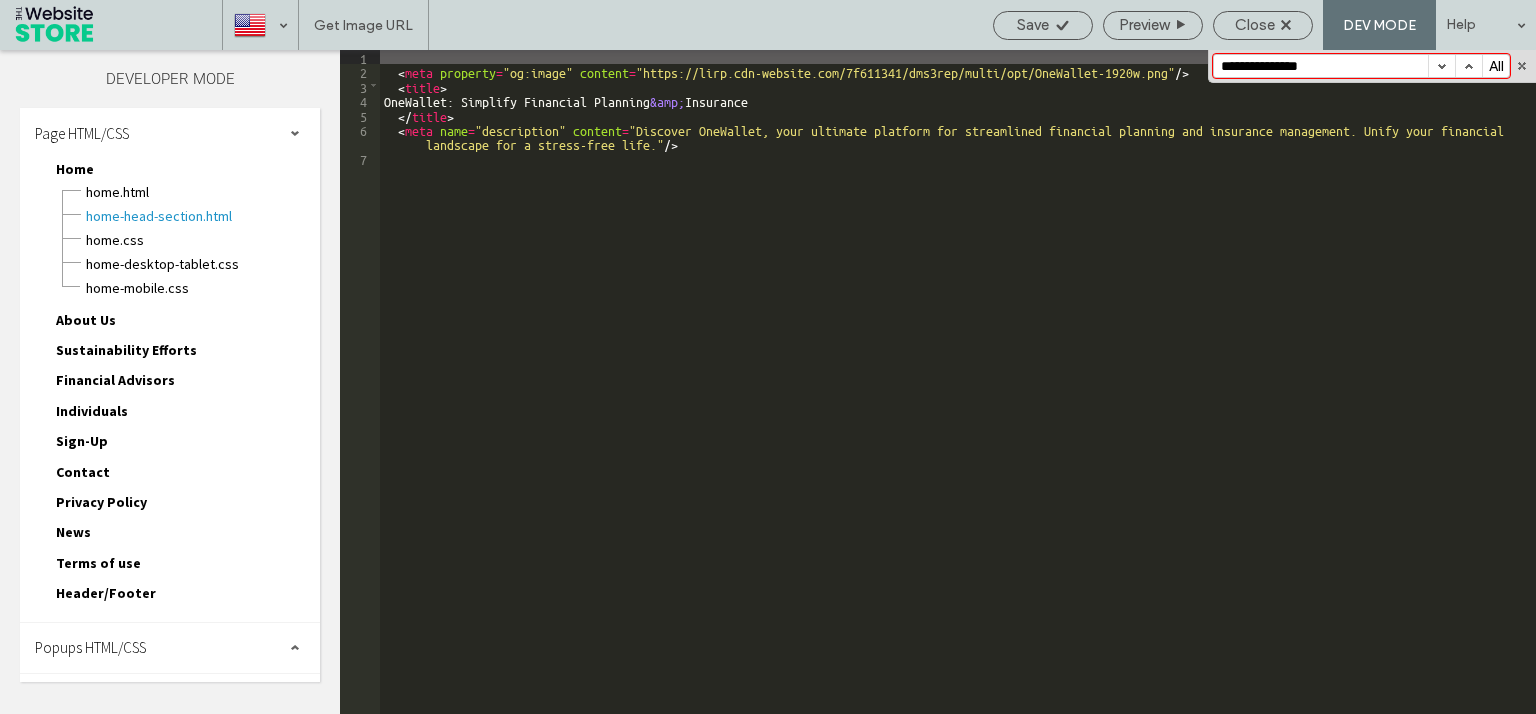 click on "**********" at bounding box center (1321, 66) 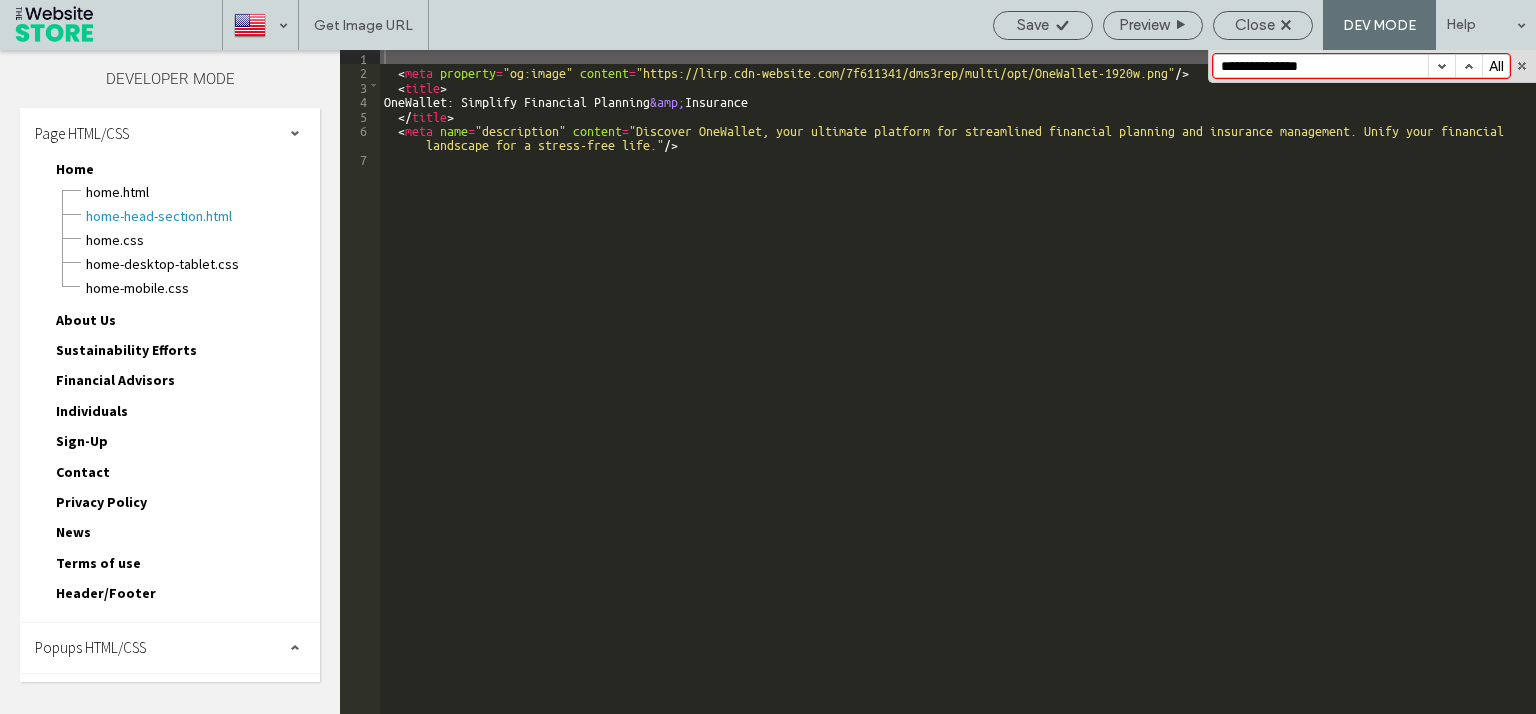 click on "Header/Footer" at bounding box center (106, 593) 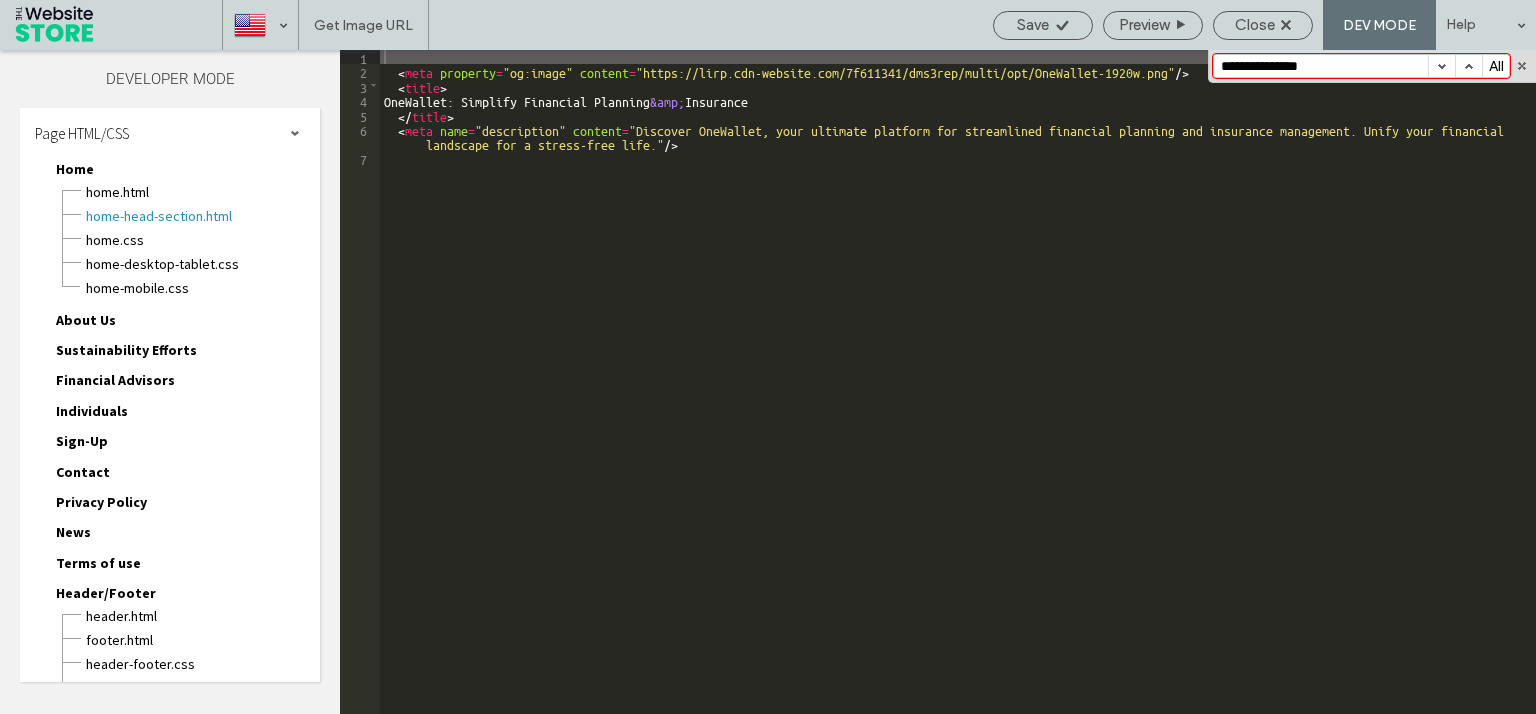 scroll, scrollTop: 150, scrollLeft: 0, axis: vertical 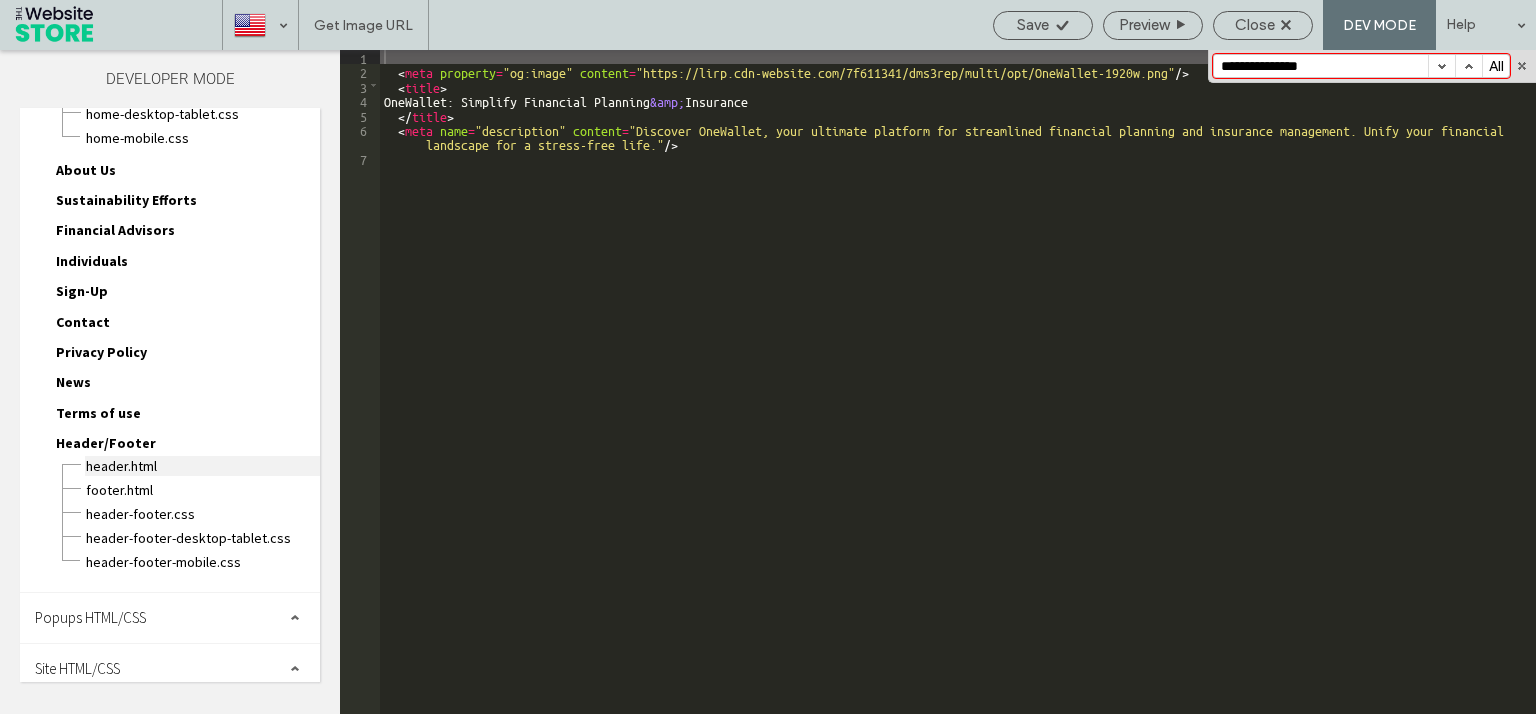 click on "header.html" at bounding box center (202, 466) 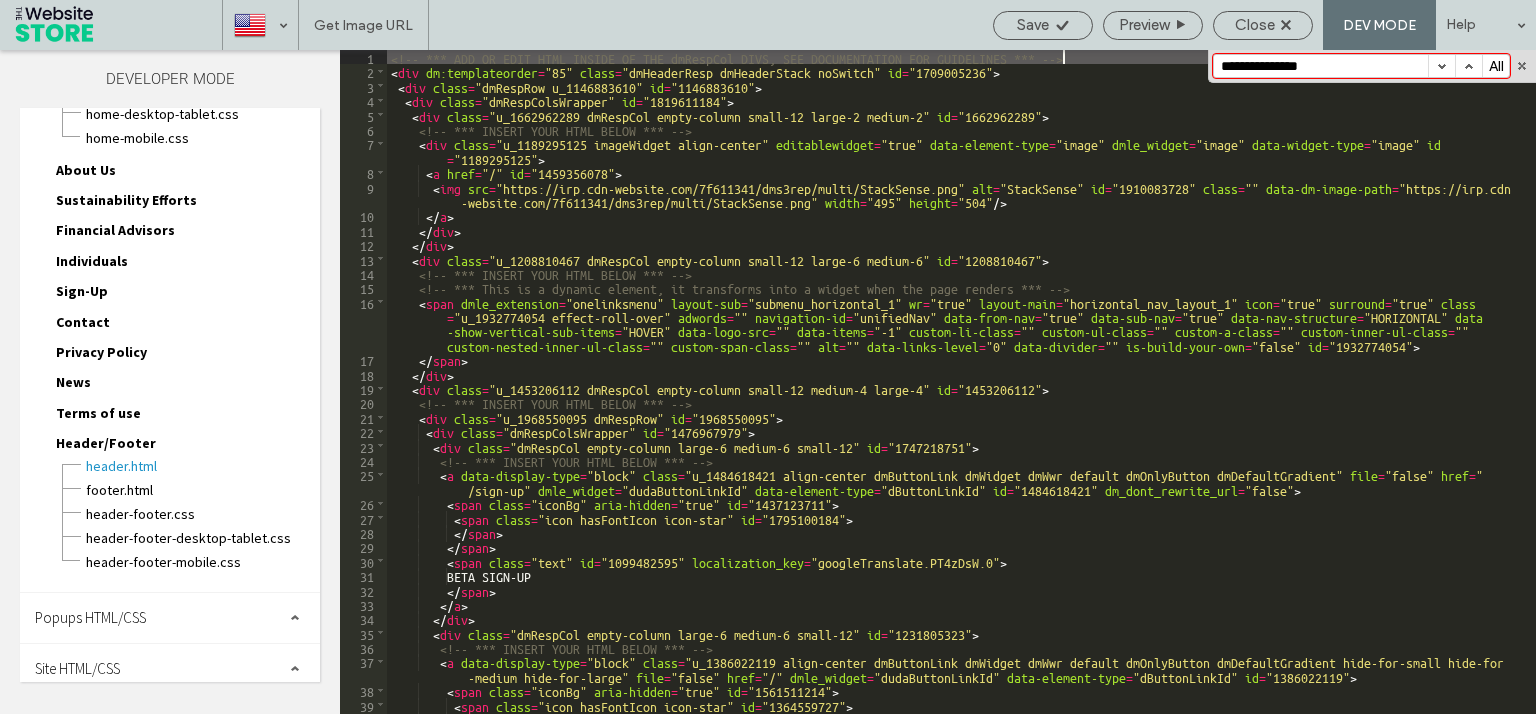 click on "**********" at bounding box center [1321, 66] 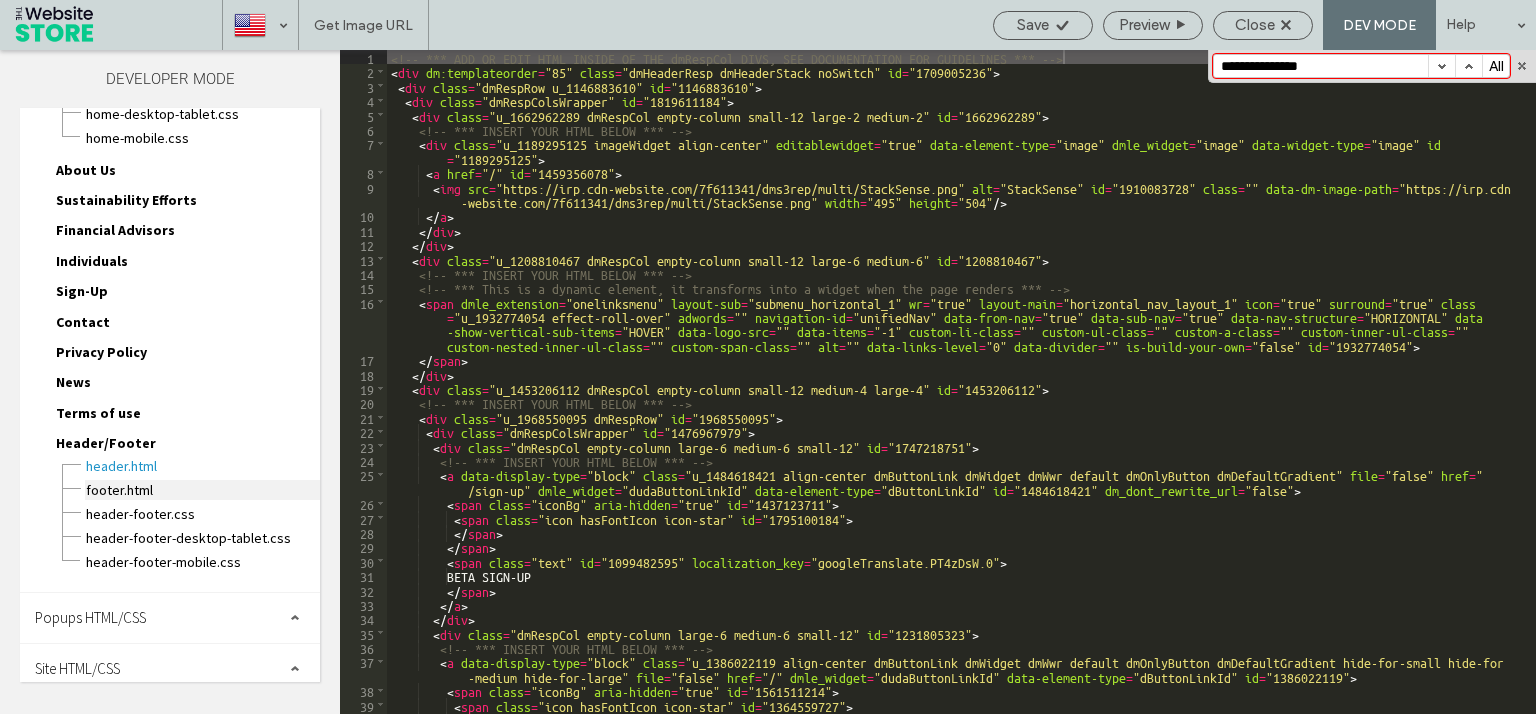 click on "footer.html" at bounding box center [202, 490] 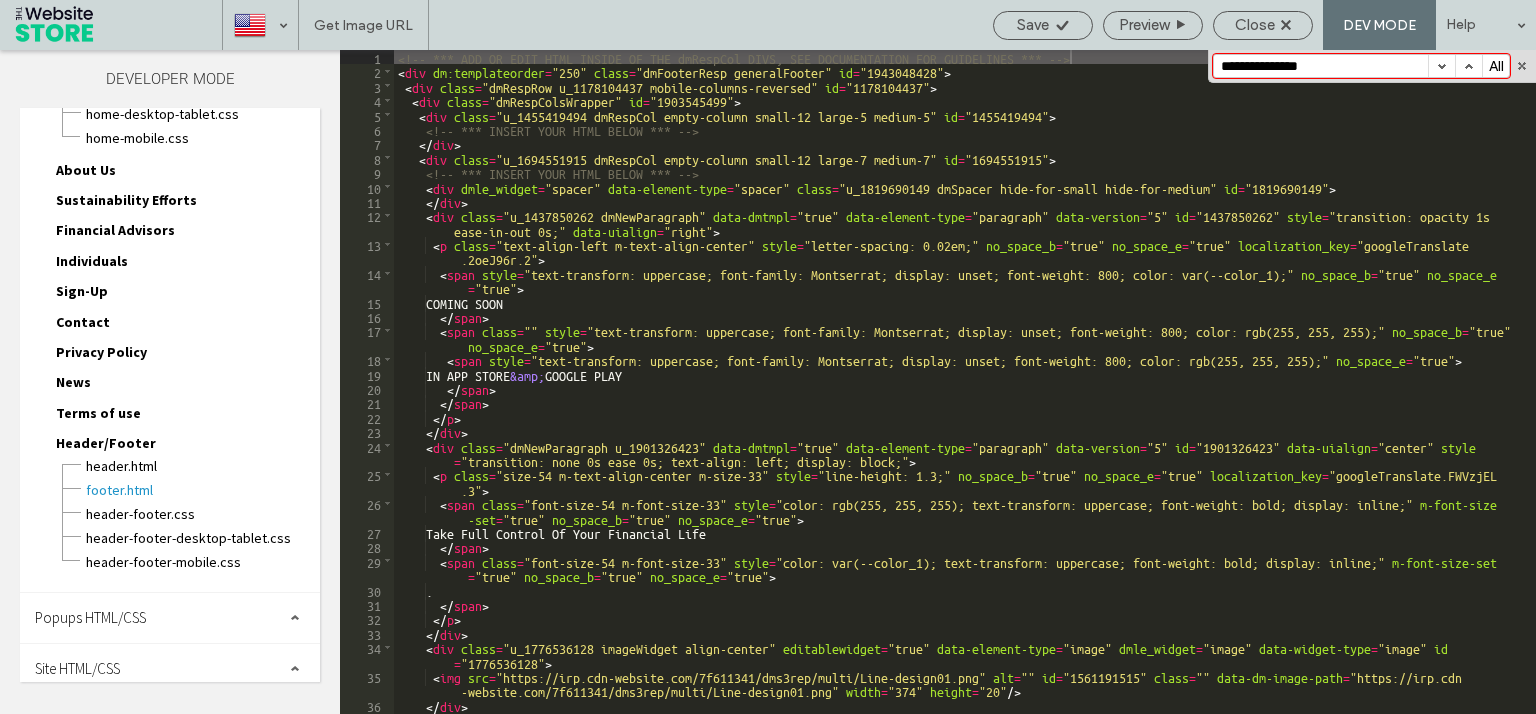click on "**********" at bounding box center (1321, 66) 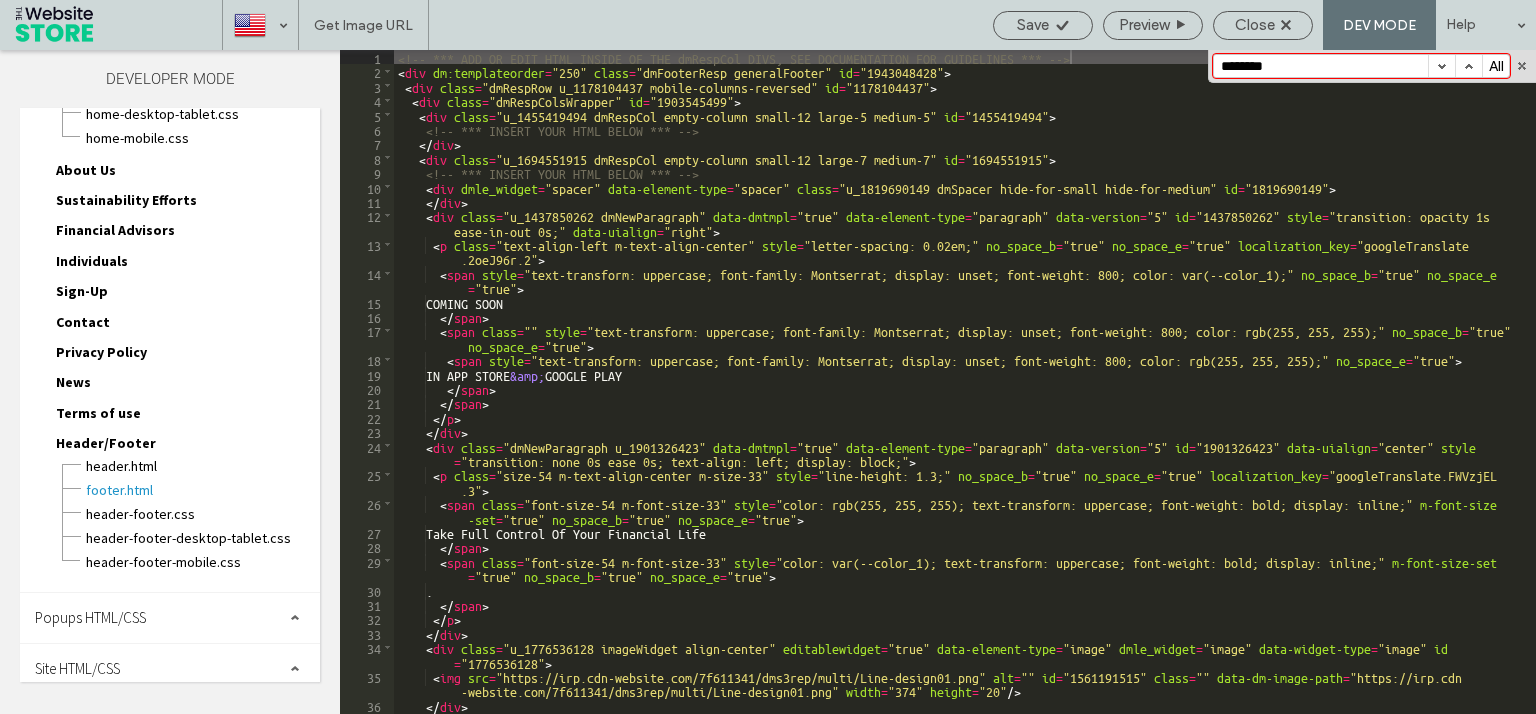 scroll, scrollTop: 2591, scrollLeft: 0, axis: vertical 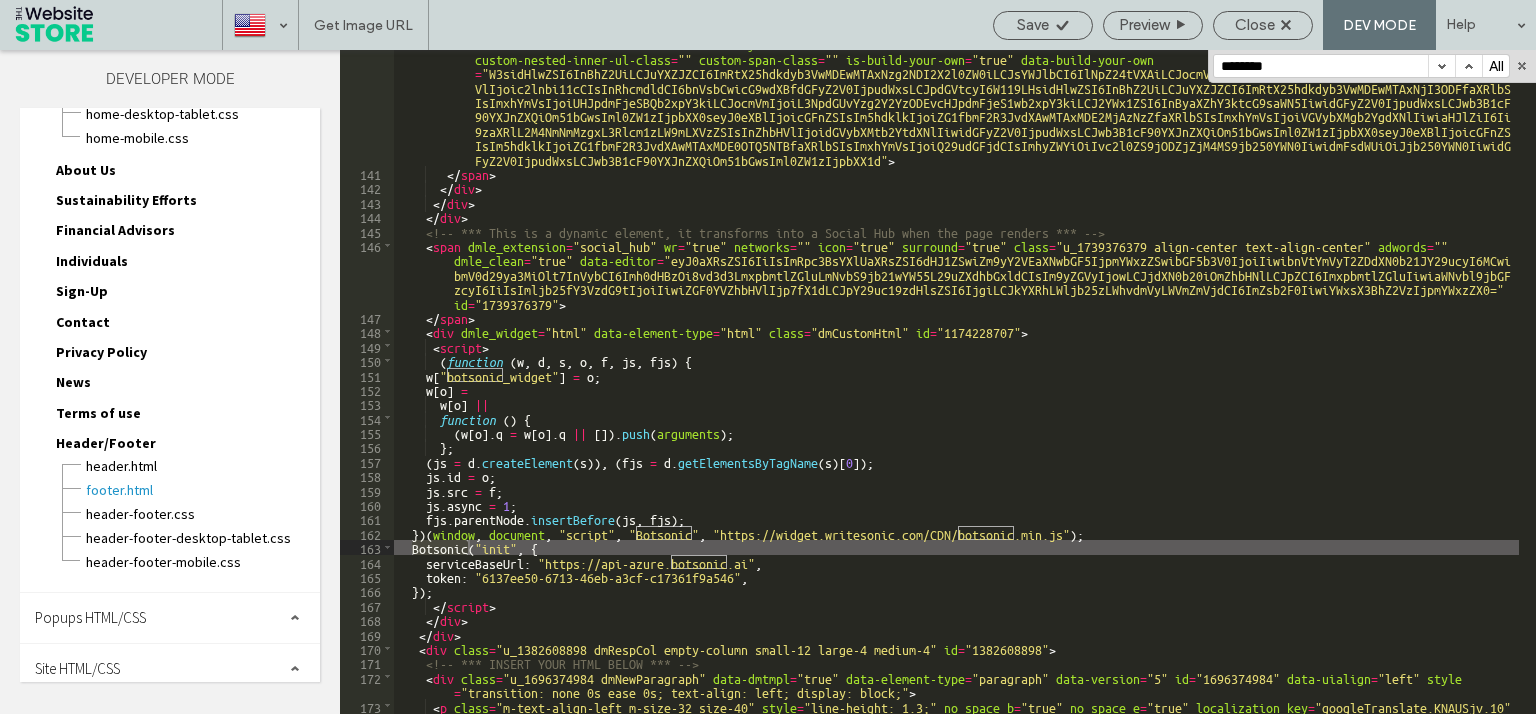 type on "********" 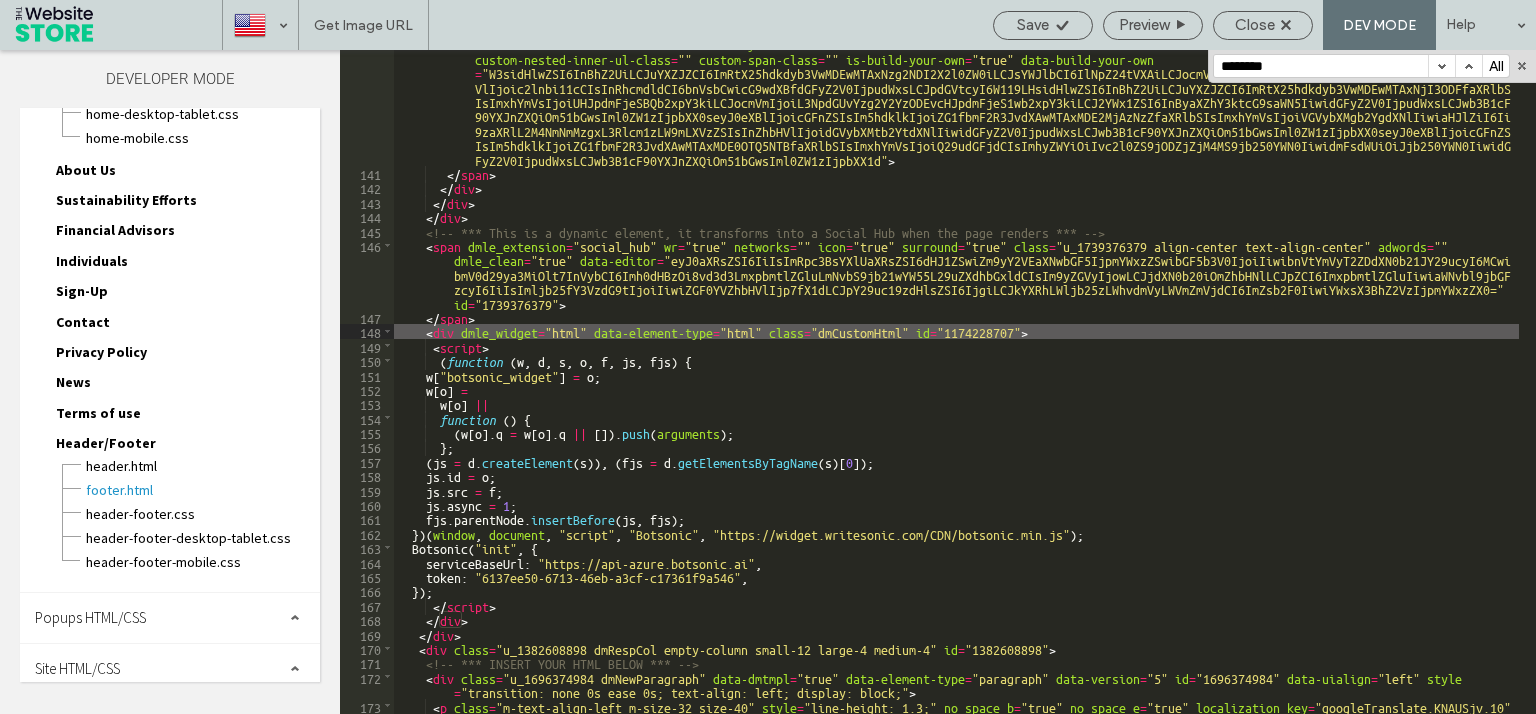click on "< span   dmle_extension = "onelinksmenu"   wr = "true"   layout-main = "vertical_nav_layout_1"   icon = "true"   surround = "true"   class = "u_1542611789 effect-text-color              unifiednav_vertical"   navigation-id = "unifiedNav"   data-from-nav = "true"   data-sub-nav = "true"   data-nav-structure = "VERTICAL"   data-show-vertical-sub-items             = "HOVER"   data-logo-src = "https://lirp.cdn-website.com/daae2bd8/dms3rep/multi/opt/Cureon-Logo-V1-1920w.png"   data-items = "-1"   alt = ""   data-links-level             = "0"   data-divider = ""   id = "1542611789"   layout-sub = ""   adwords = ""   custom-li-class = ""   custom-ul-class = ""   custom-a-class = ""   custom-inner-ul-class = ""               custom-nested-inner-ul-class = ""   custom-span-class = ""   is-build-your-own = "true"   data-build-your-own             =                                                 >          </ > >" at bounding box center (956, 426) 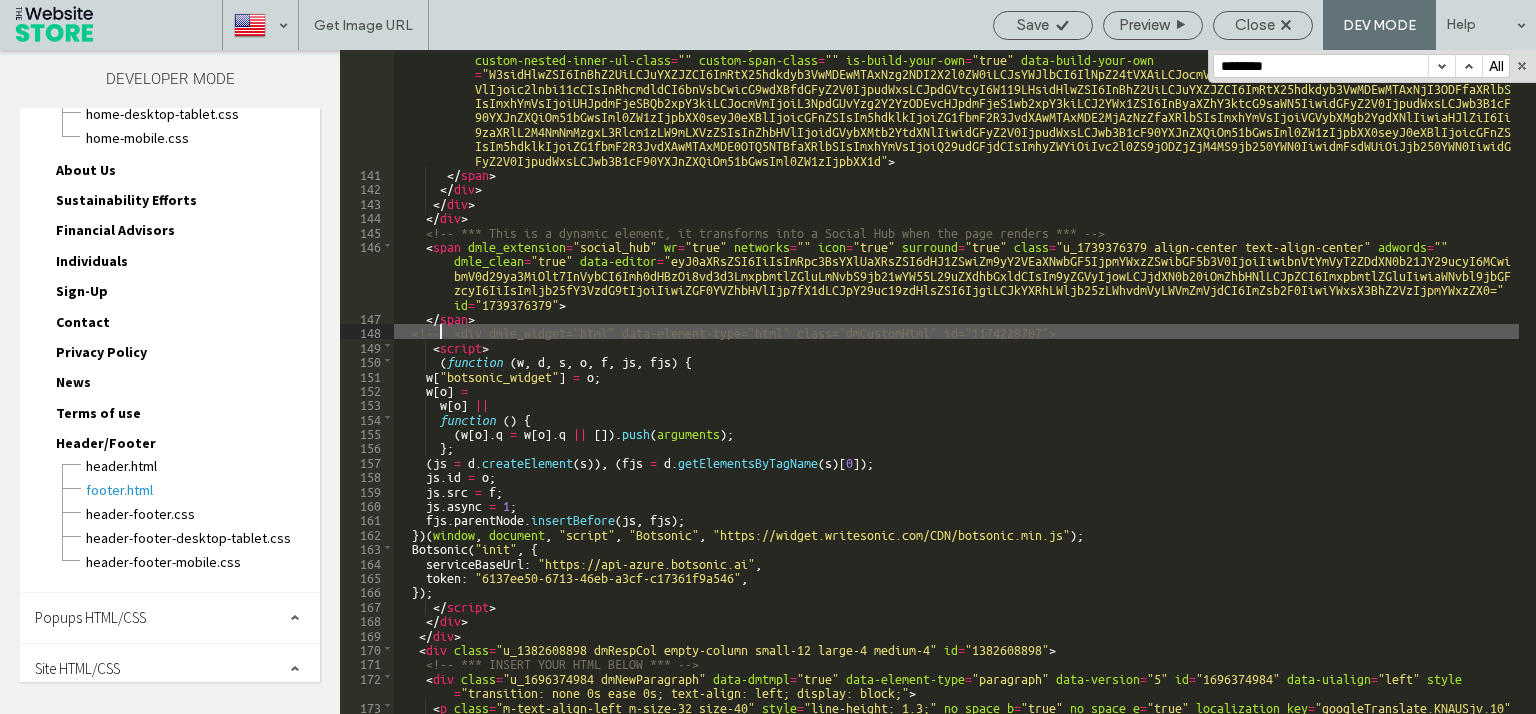 scroll, scrollTop: 0, scrollLeft: 5, axis: horizontal 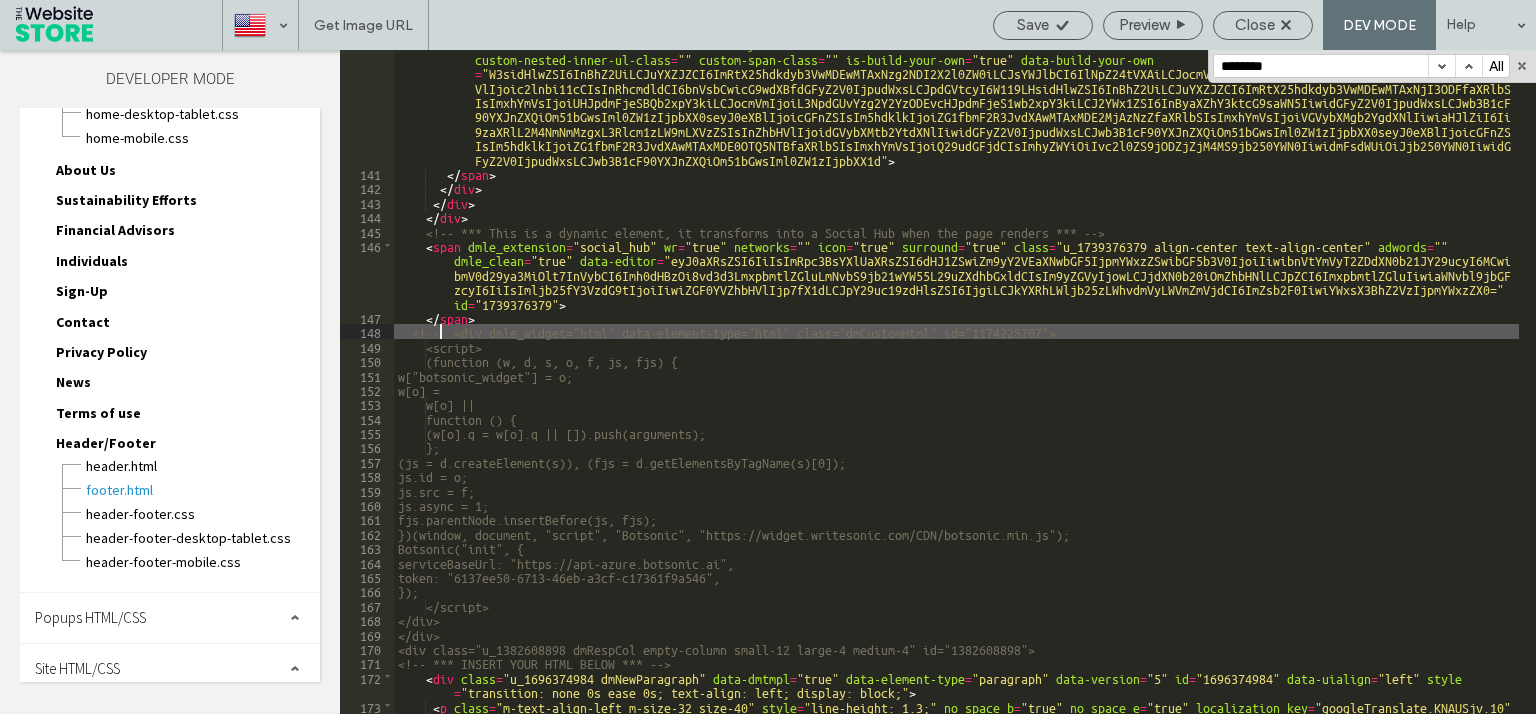 click on "< span   dmle_extension = "onelinksmenu"   wr = "true"   layout-main = "vertical_nav_layout_1"   icon = "true"   surround = "true"   class = "u_1542611789 effect-text-color              unifiednav_vertical"   navigation-id = "unifiedNav"   data-from-nav = "true"   data-sub-nav = "true"   data-nav-structure = "VERTICAL"   data-show-vertical-sub-items             = "HOVER"   data-logo-src = "https://lirp.cdn-website.com/daae2bd8/dms3rep/multi/opt/Cureon-Logo-V1-1920w.png"   data-items = "-1"   alt = ""   data-links-level             = "0"   data-divider = ""   id = "1542611789"   layout-sub = ""   adwords = ""   custom-li-class = ""   custom-ul-class = ""   custom-a-class = ""   custom-inner-ul-class = ""               custom-nested-inner-ul-class = ""   custom-span-class = ""   is-build-your-own = "true"   data-build-your-own             =                                                 >          </ > >" at bounding box center [956, 426] 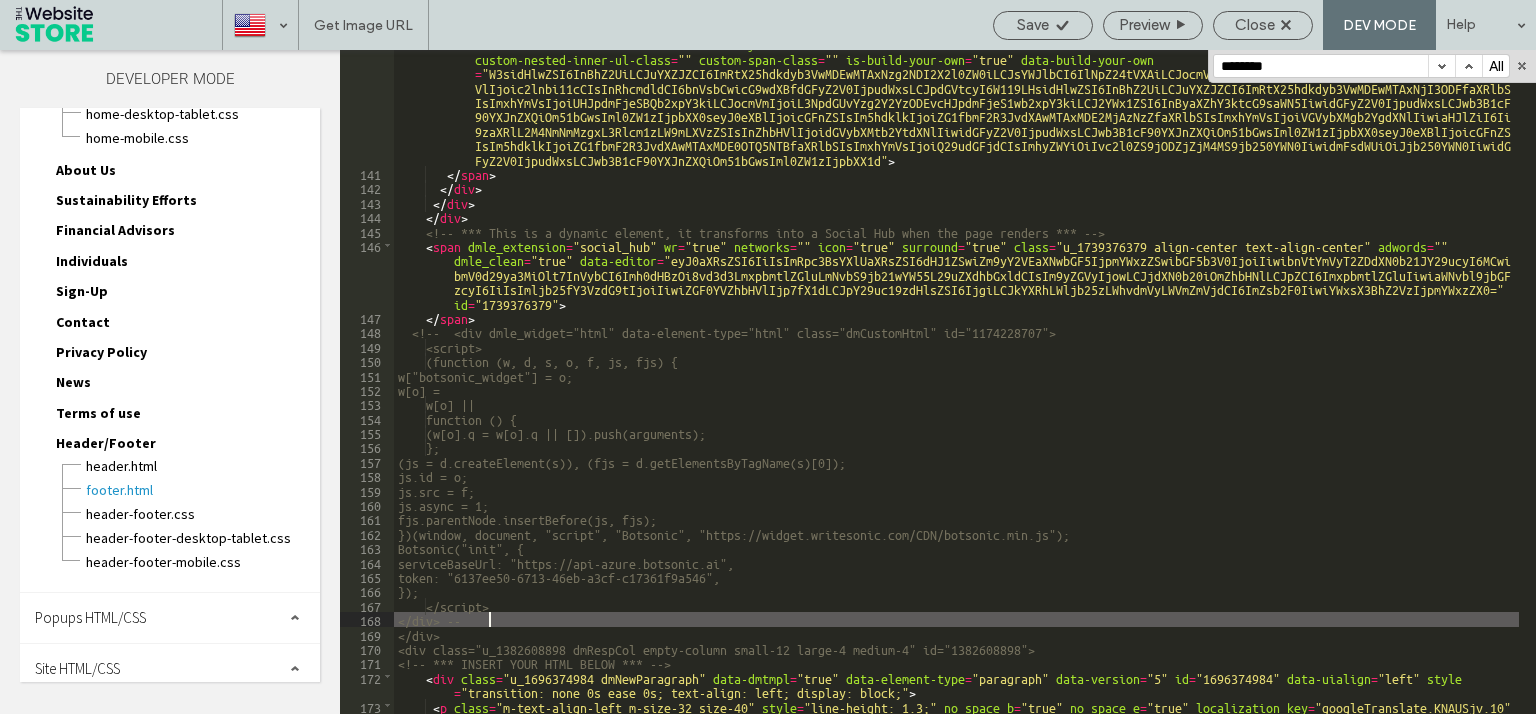 type on "**" 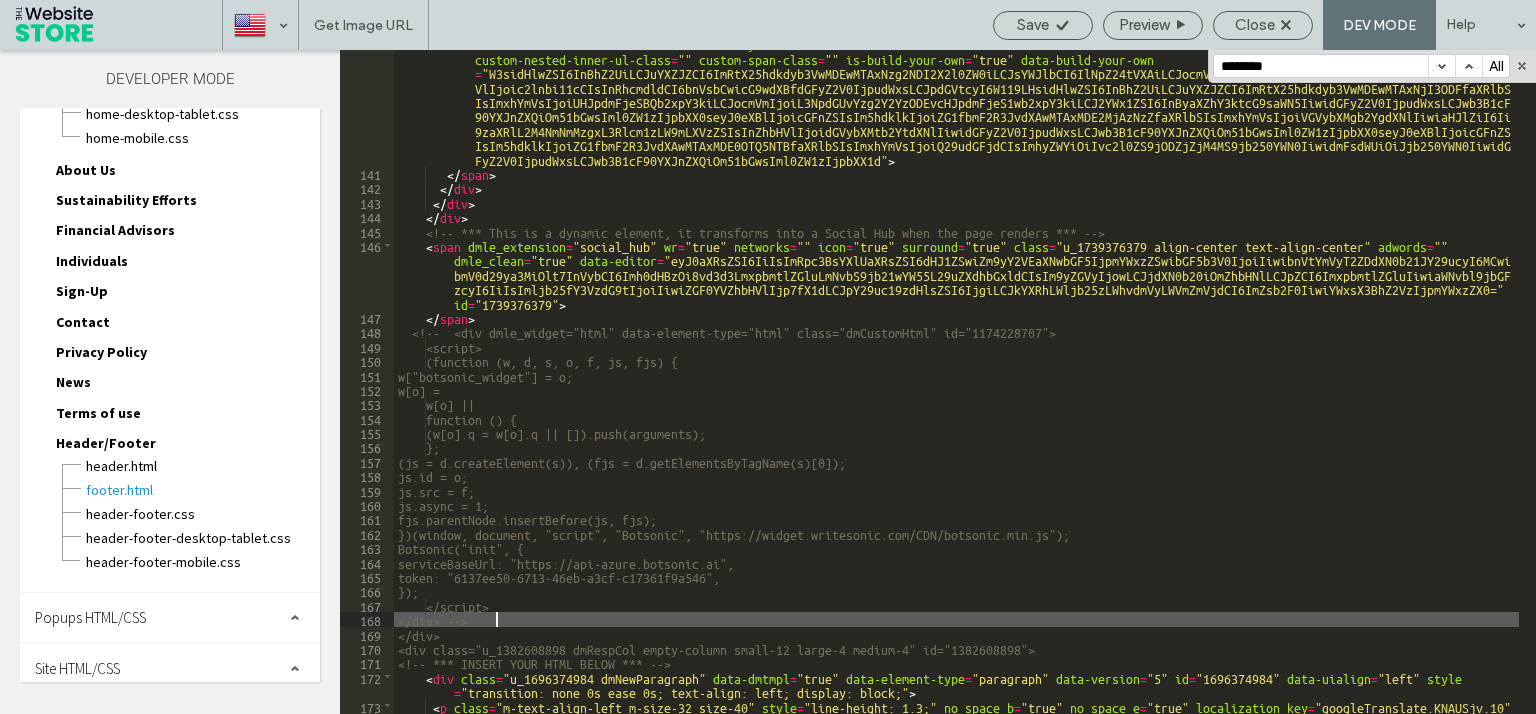 scroll, scrollTop: 0, scrollLeft: 5, axis: horizontal 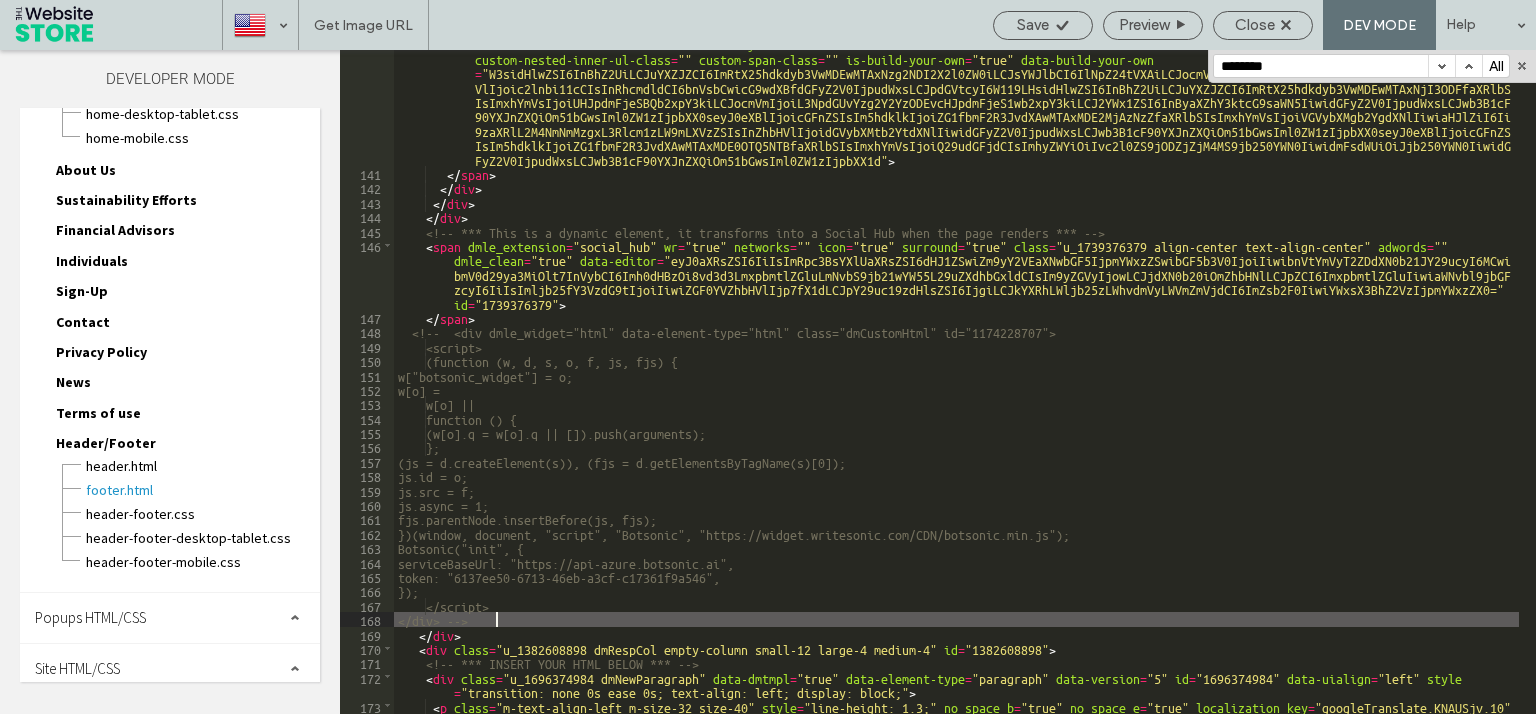 click on "< span   dmle_extension = "onelinksmenu"   wr = "true"   layout-main = "vertical_nav_layout_1"   icon = "true"   surround = "true"   class = "u_1542611789 effect-text-color              unifiednav_vertical"   navigation-id = "unifiedNav"   data-from-nav = "true"   data-sub-nav = "true"   data-nav-structure = "VERTICAL"   data-show-vertical-sub-items             = "HOVER"   data-logo-src = "https://lirp.cdn-website.com/daae2bd8/dms3rep/multi/opt/Cureon-Logo-V1-1920w.png"   data-items = "-1"   alt = ""   data-links-level             = "0"   data-divider = ""   id = "1542611789"   layout-sub = ""   adwords = ""   custom-li-class = ""   custom-ul-class = ""   custom-a-class = ""   custom-inner-ul-class = ""               custom-nested-inner-ul-class = ""   custom-span-class = ""   is-build-your-own = "true"   data-build-your-own             =                                                 >          </ > >" at bounding box center (956, 426) 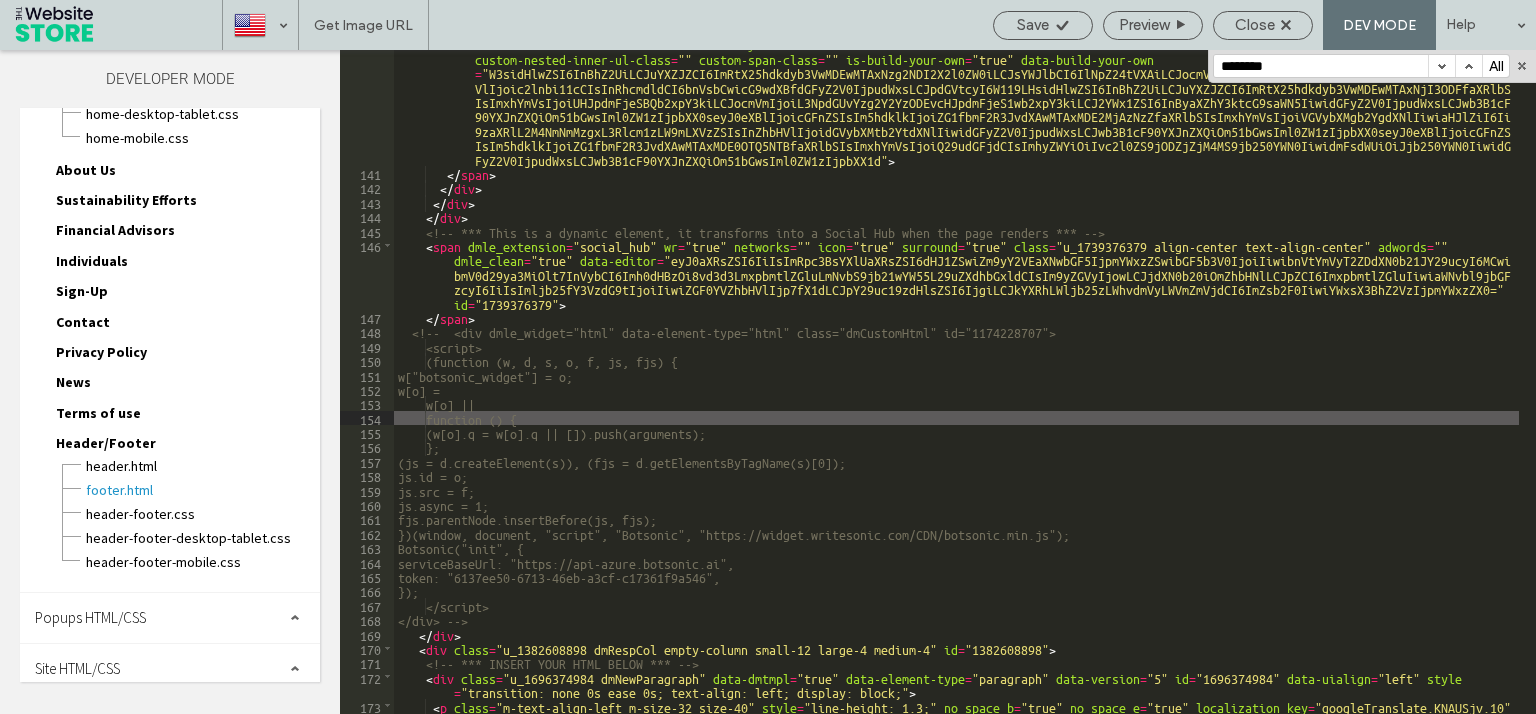 click on "< span   dmle_extension = "onelinksmenu"   wr = "true"   layout-main = "vertical_nav_layout_1"   icon = "true"   surround = "true"   class = "u_1542611789 effect-text-color              unifiednav_vertical"   navigation-id = "unifiedNav"   data-from-nav = "true"   data-sub-nav = "true"   data-nav-structure = "VERTICAL"   data-show-vertical-sub-items             = "HOVER"   data-logo-src = "https://lirp.cdn-website.com/daae2bd8/dms3rep/multi/opt/Cureon-Logo-V1-1920w.png"   data-items = "-1"   alt = ""   data-links-level             = "0"   data-divider = ""   id = "1542611789"   layout-sub = ""   adwords = ""   custom-li-class = ""   custom-ul-class = ""   custom-a-class = ""   custom-inner-ul-class = ""               custom-nested-inner-ul-class = ""   custom-span-class = ""   is-build-your-own = "true"   data-build-your-own             =                                                 >          </ > >" at bounding box center [956, 426] 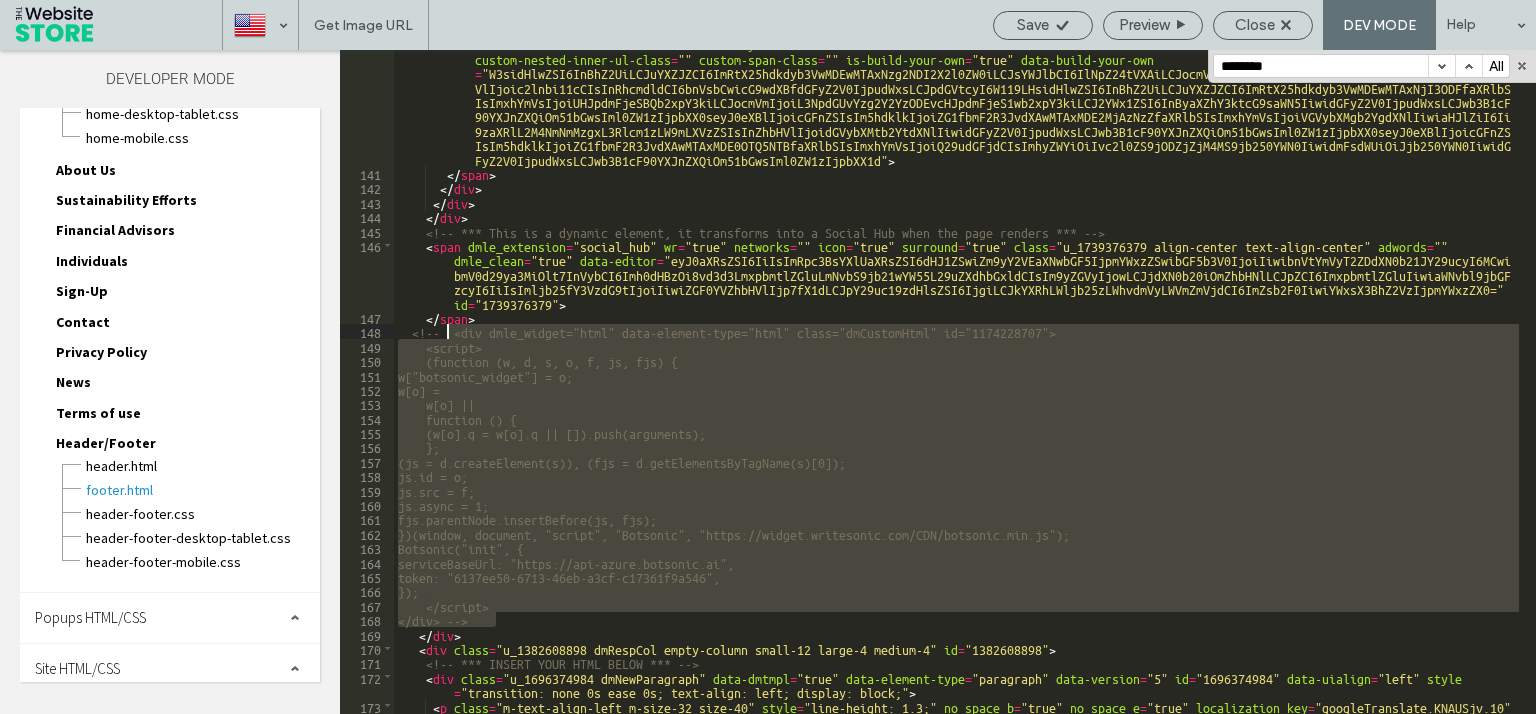 drag, startPoint x: 500, startPoint y: 622, endPoint x: 479, endPoint y: 437, distance: 186.18808 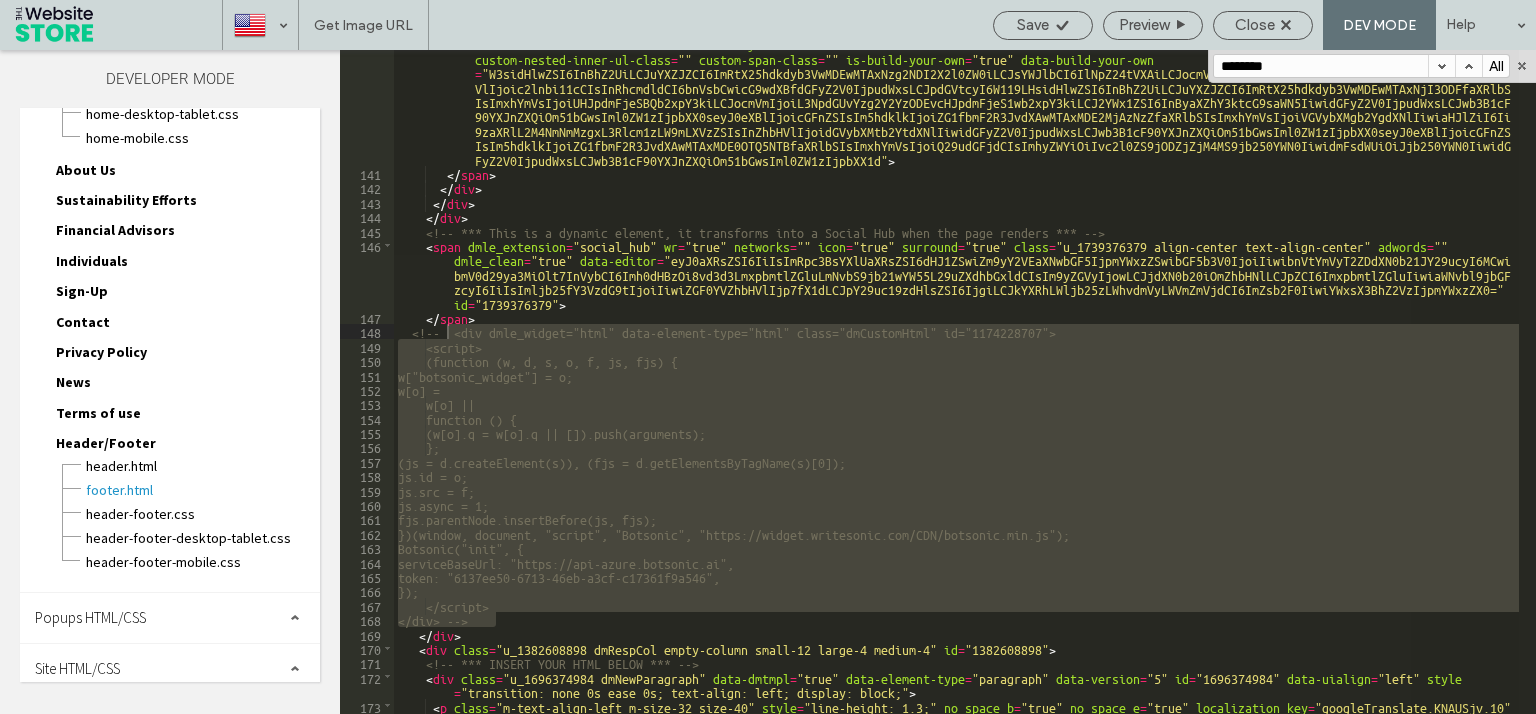 click on "< span   dmle_extension = "onelinksmenu"   wr = "true"   layout-main = "vertical_nav_layout_1"   icon = "true"   surround = "true"   class = "u_1542611789 effect-text-color              unifiednav_vertical"   navigation-id = "unifiedNav"   data-from-nav = "true"   data-sub-nav = "true"   data-nav-structure = "VERTICAL"   data-show-vertical-sub-items             = "HOVER"   data-logo-src = "https://lirp.cdn-website.com/daae2bd8/dms3rep/multi/opt/Cureon-Logo-V1-1920w.png"   data-items = "-1"   alt = ""   data-links-level             = "0"   data-divider = ""   id = "1542611789"   layout-sub = ""   adwords = ""   custom-li-class = ""   custom-ul-class = ""   custom-a-class = ""   custom-inner-ul-class = ""               custom-nested-inner-ul-class = ""   custom-span-class = ""   is-build-your-own = "true"   data-build-your-own             =                                                 >          </ > >" at bounding box center [956, 382] 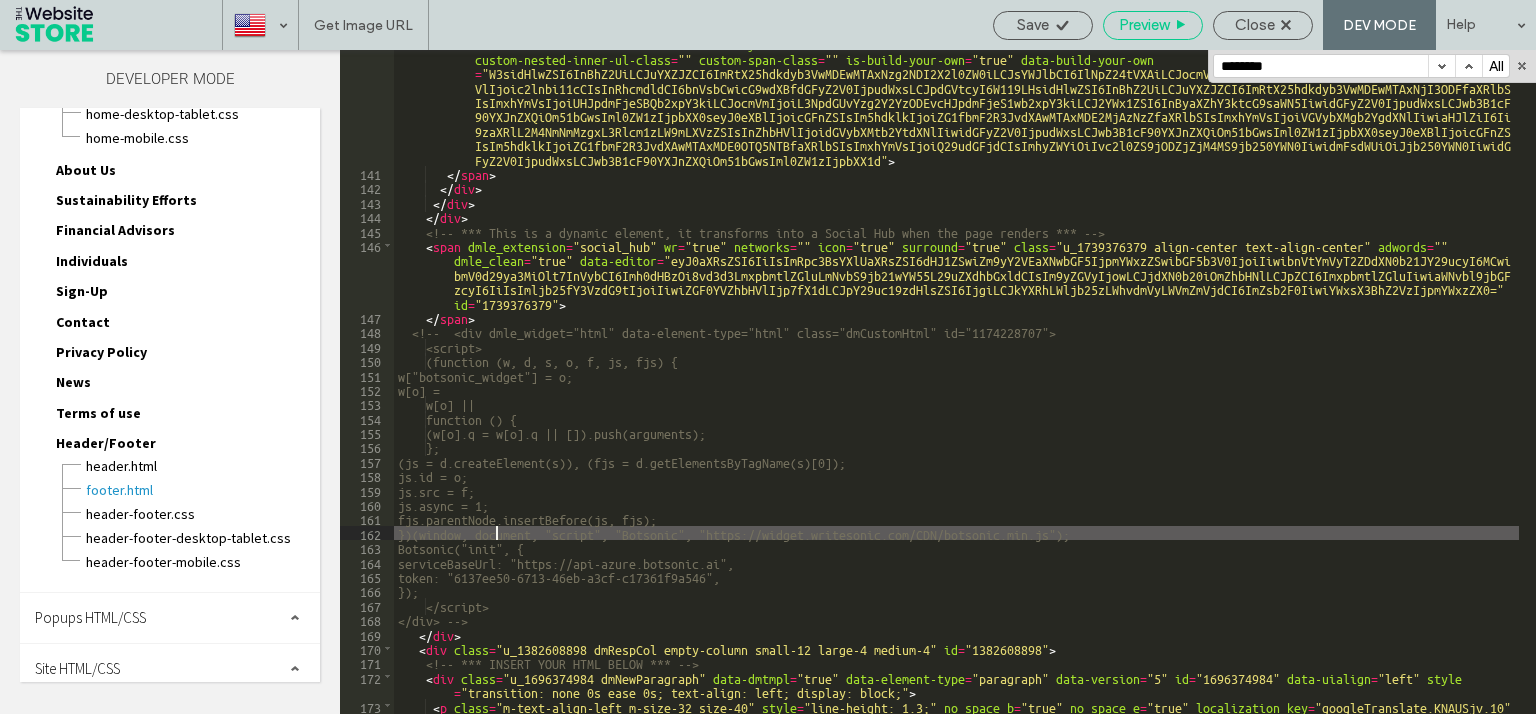 drag, startPoint x: 1054, startPoint y: 22, endPoint x: 1135, endPoint y: 39, distance: 82.764725 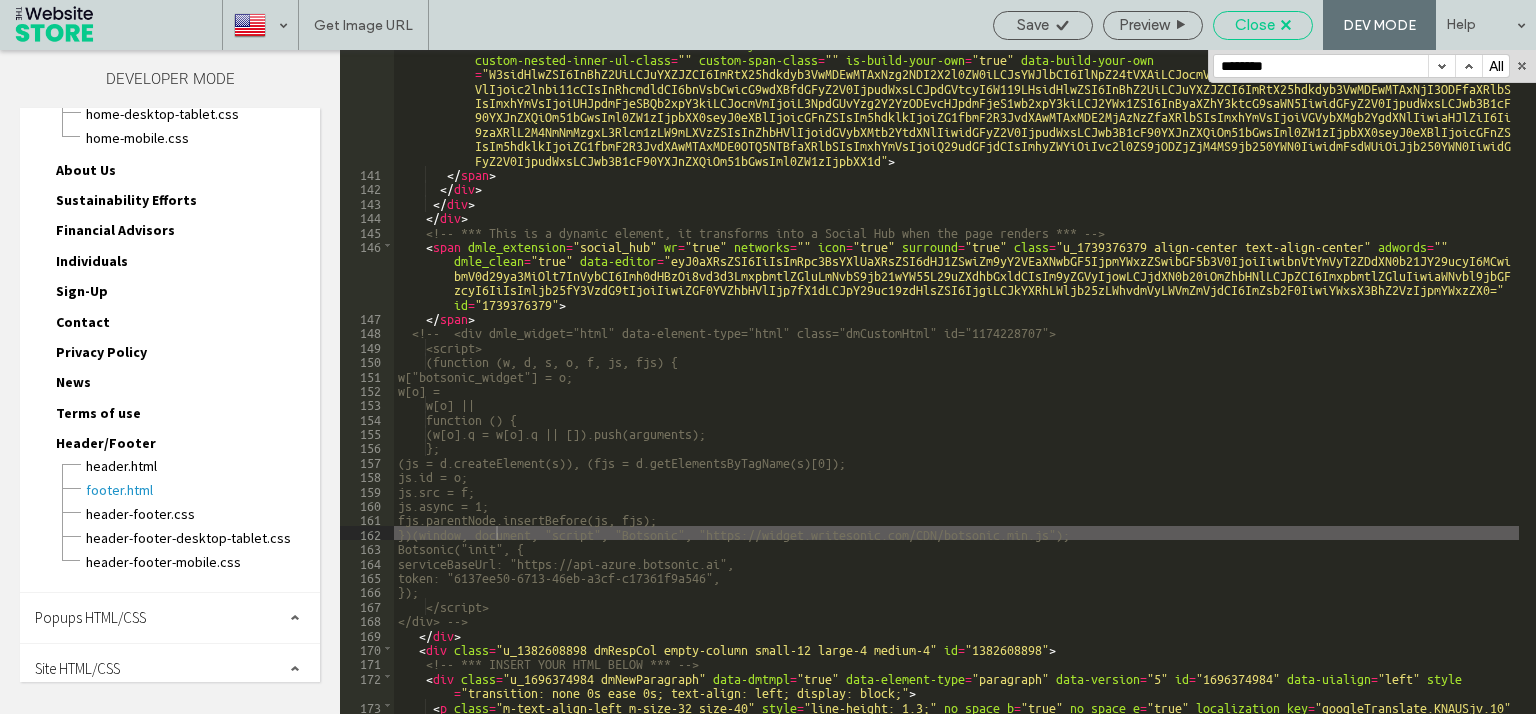 scroll, scrollTop: 3067, scrollLeft: 0, axis: vertical 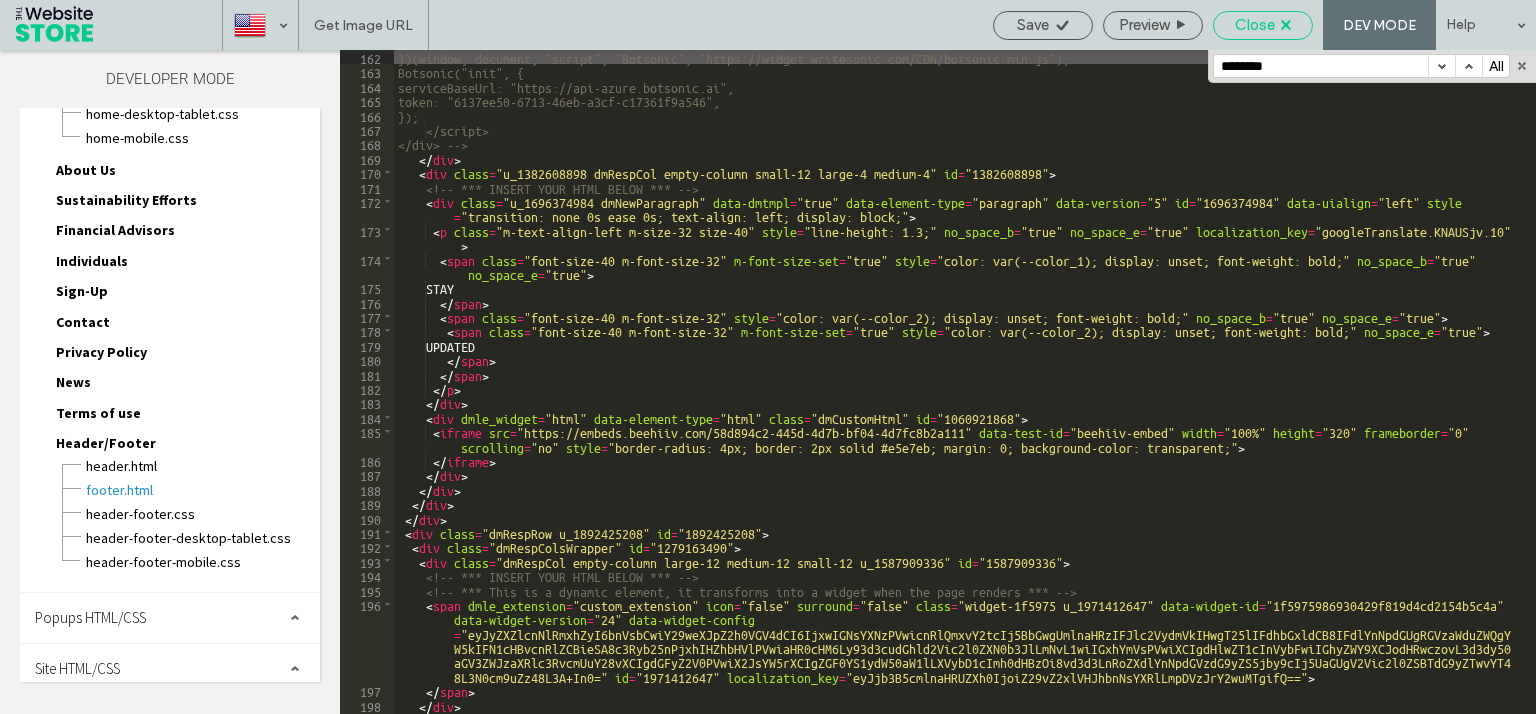 click 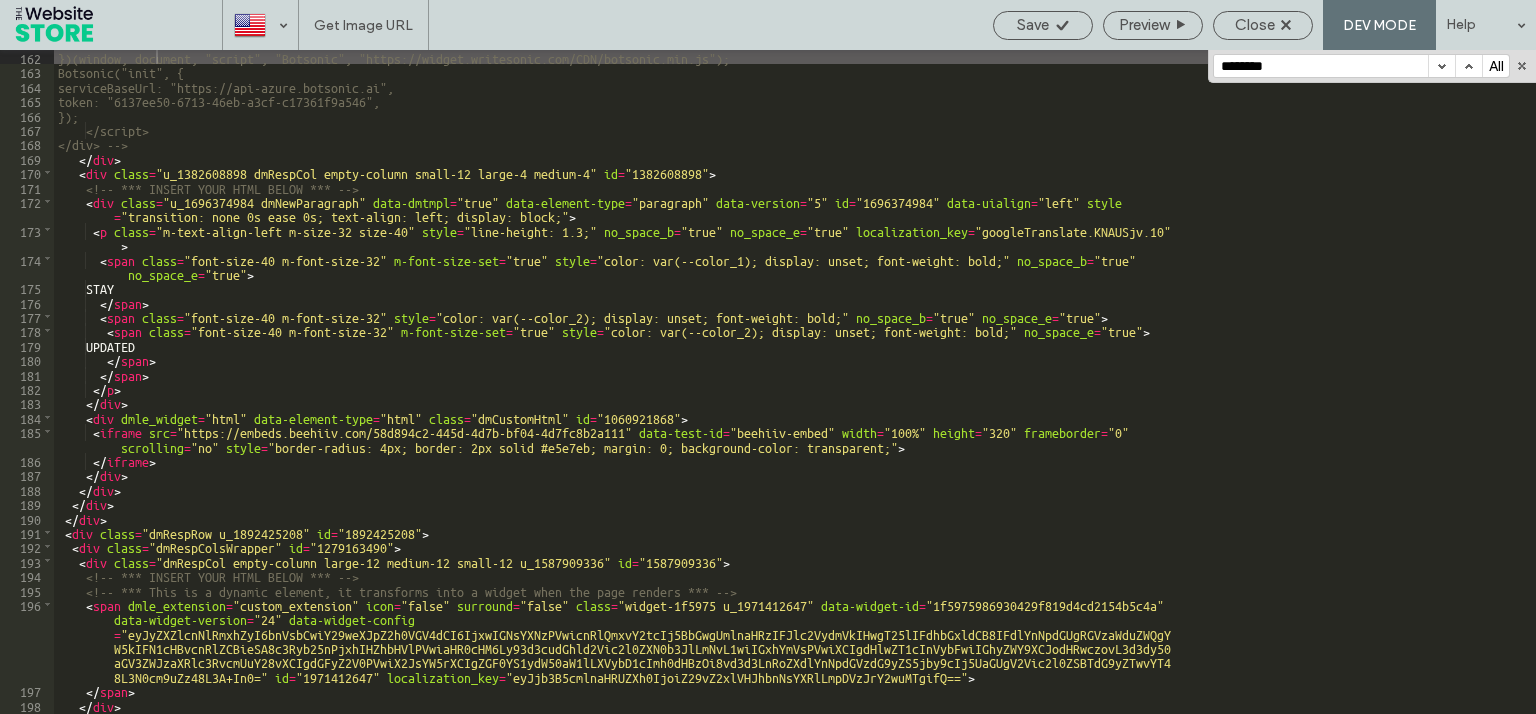 scroll, scrollTop: 100, scrollLeft: 0, axis: vertical 